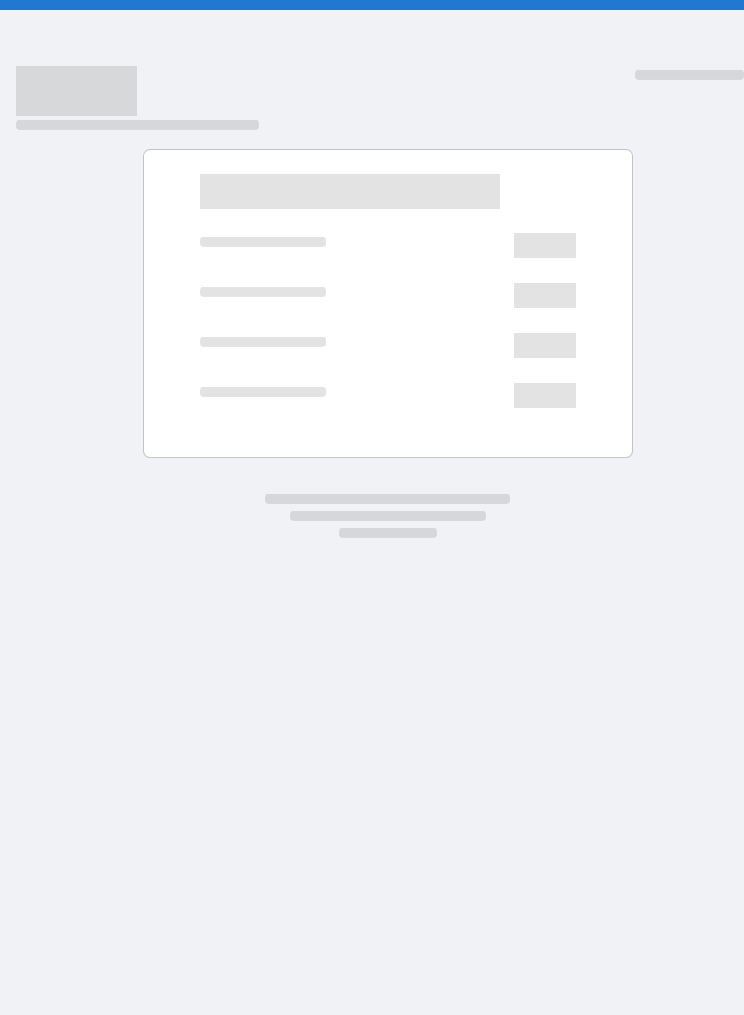 scroll, scrollTop: 0, scrollLeft: 0, axis: both 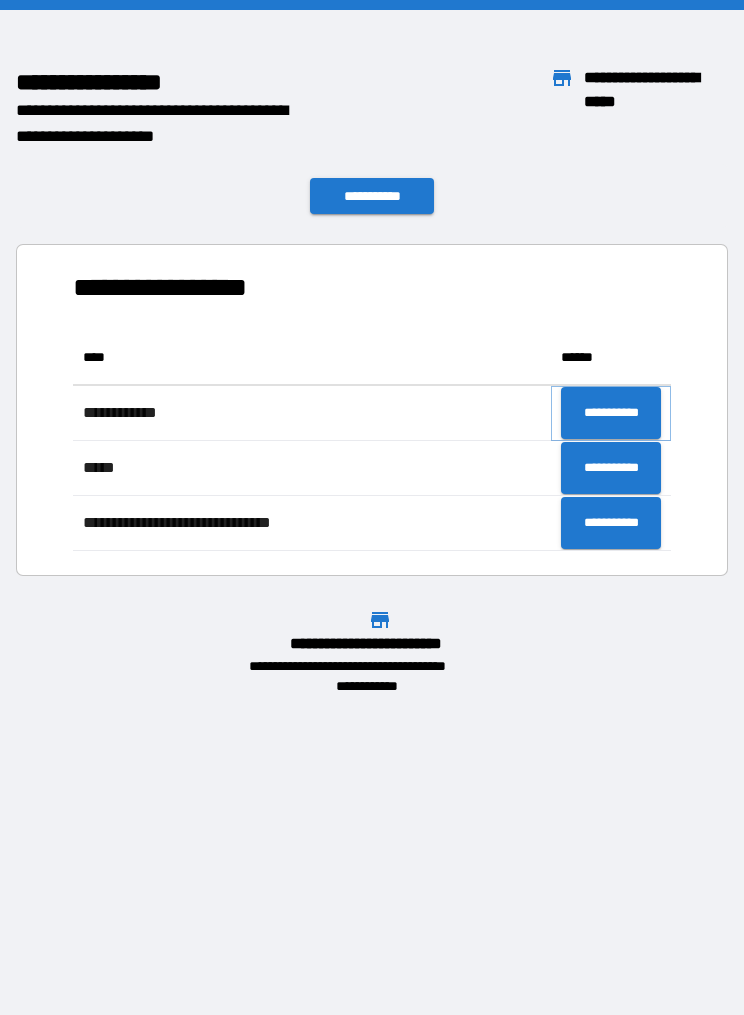 click on "**********" at bounding box center [611, 413] 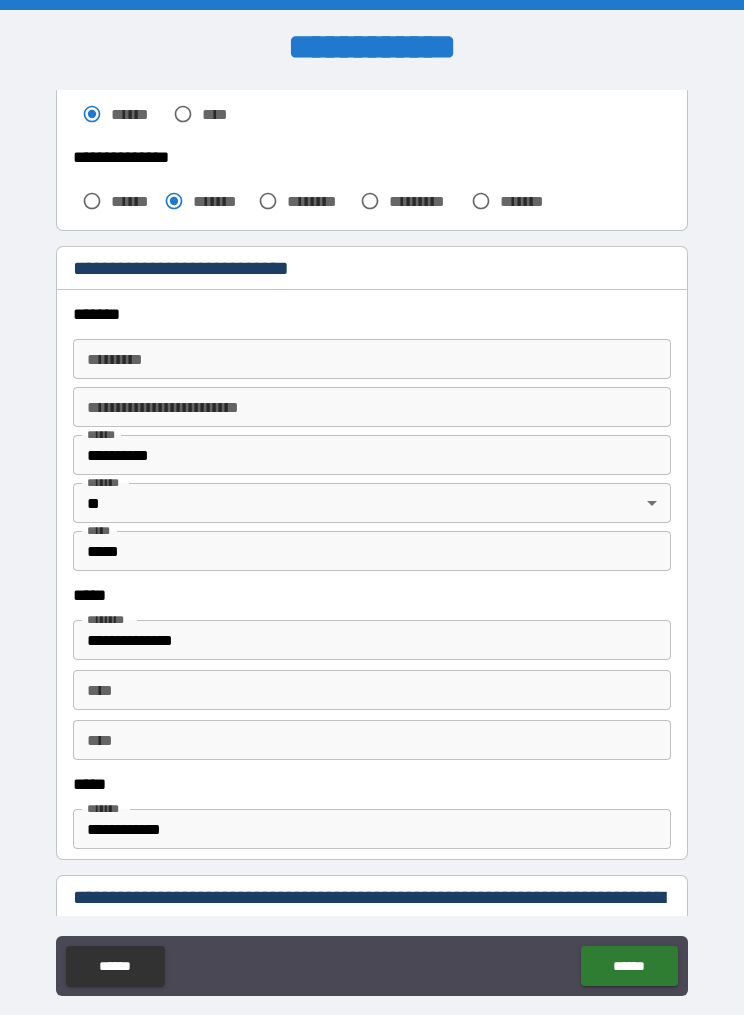 scroll, scrollTop: 533, scrollLeft: 0, axis: vertical 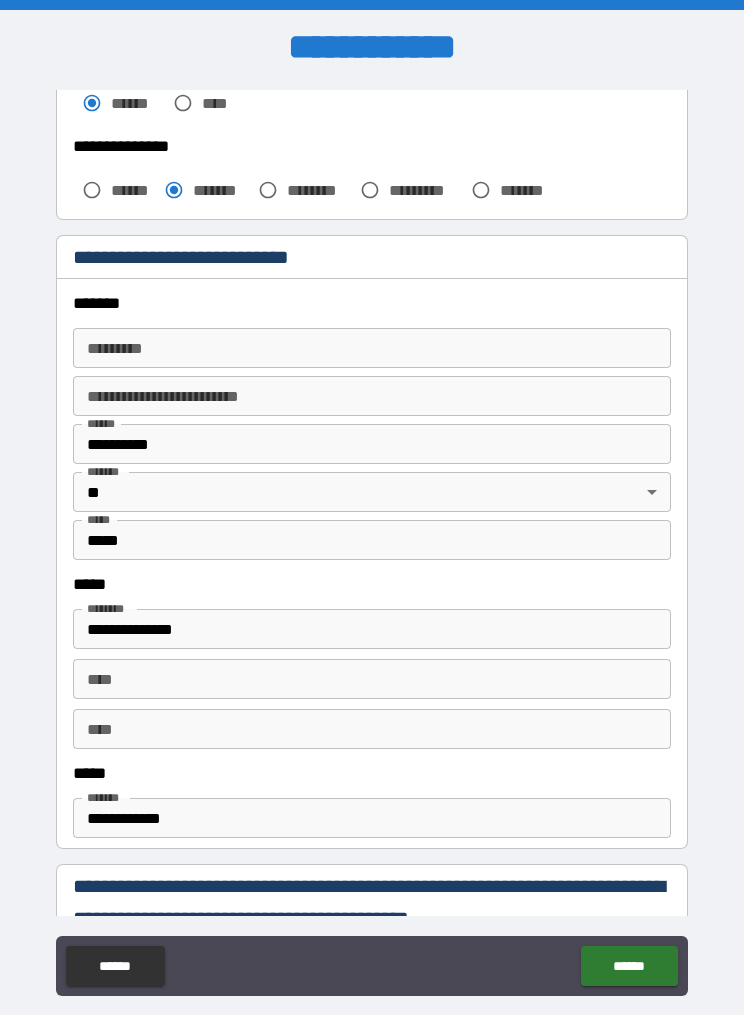 click on "*******   *" at bounding box center [372, 348] 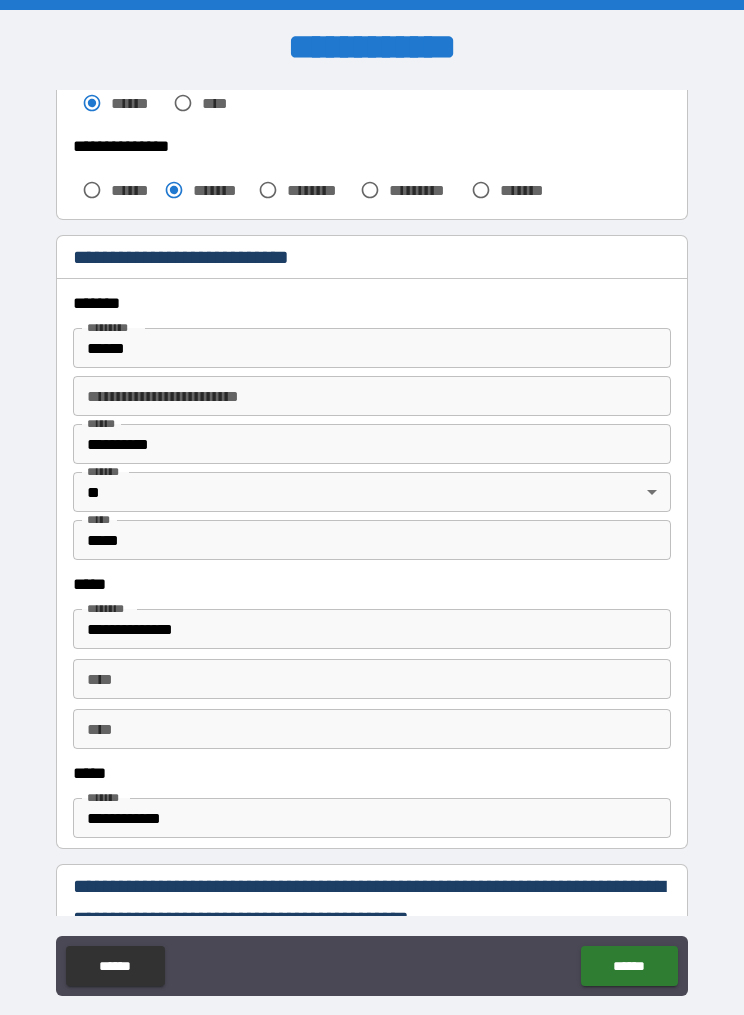 type on "**********" 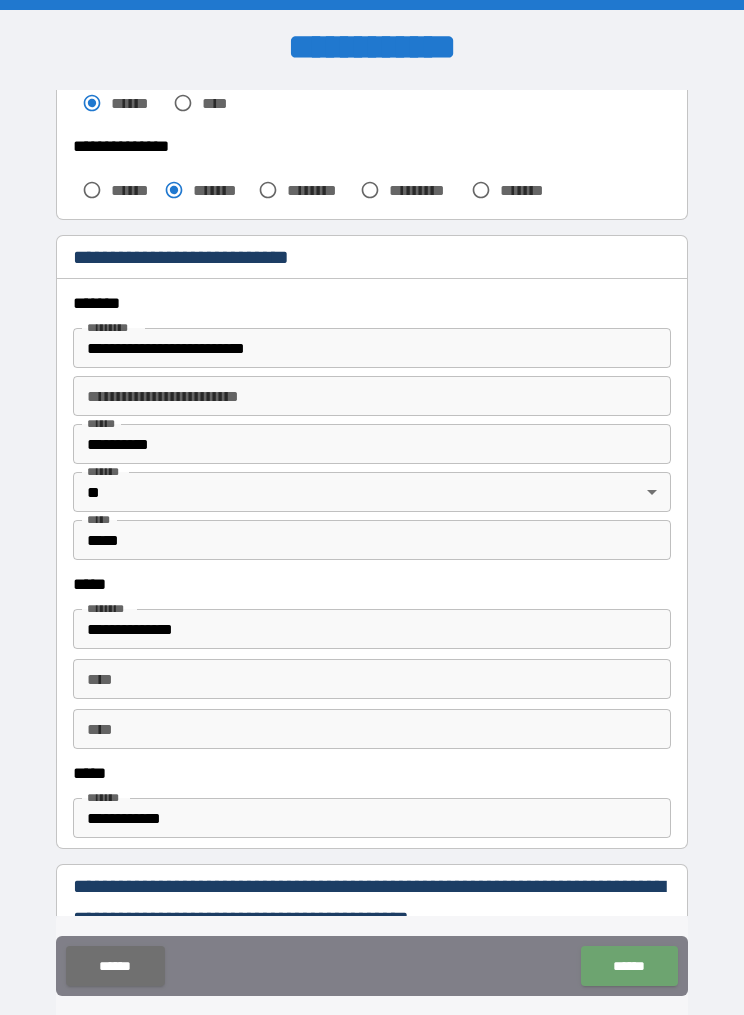 click on "******" at bounding box center (629, 966) 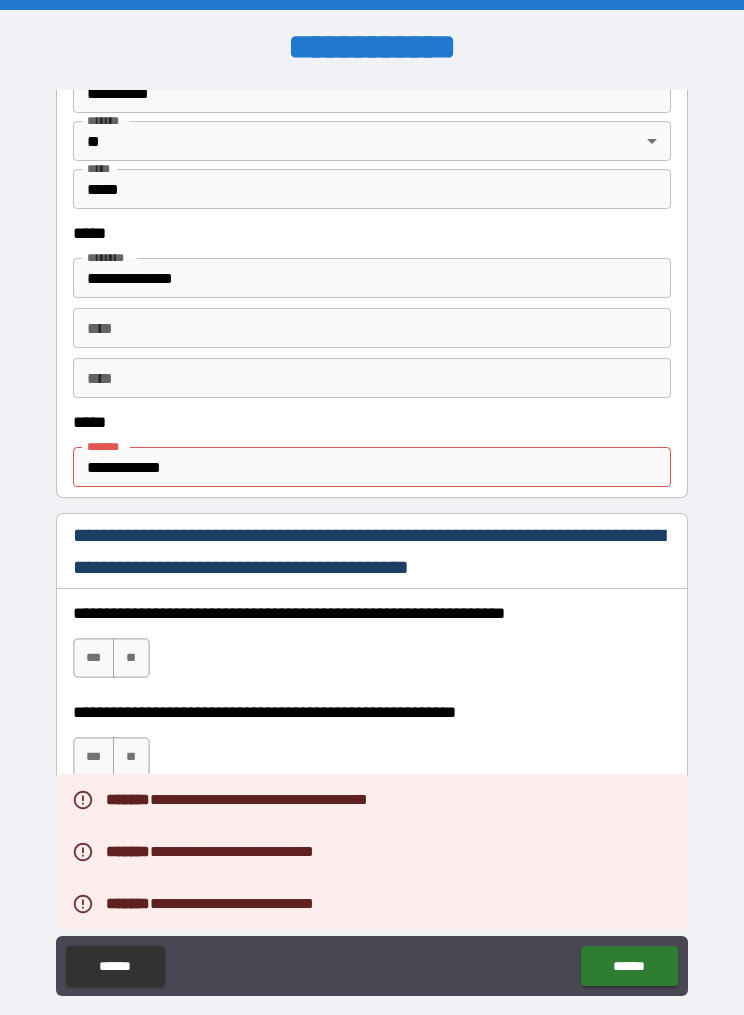 scroll, scrollTop: 953, scrollLeft: 0, axis: vertical 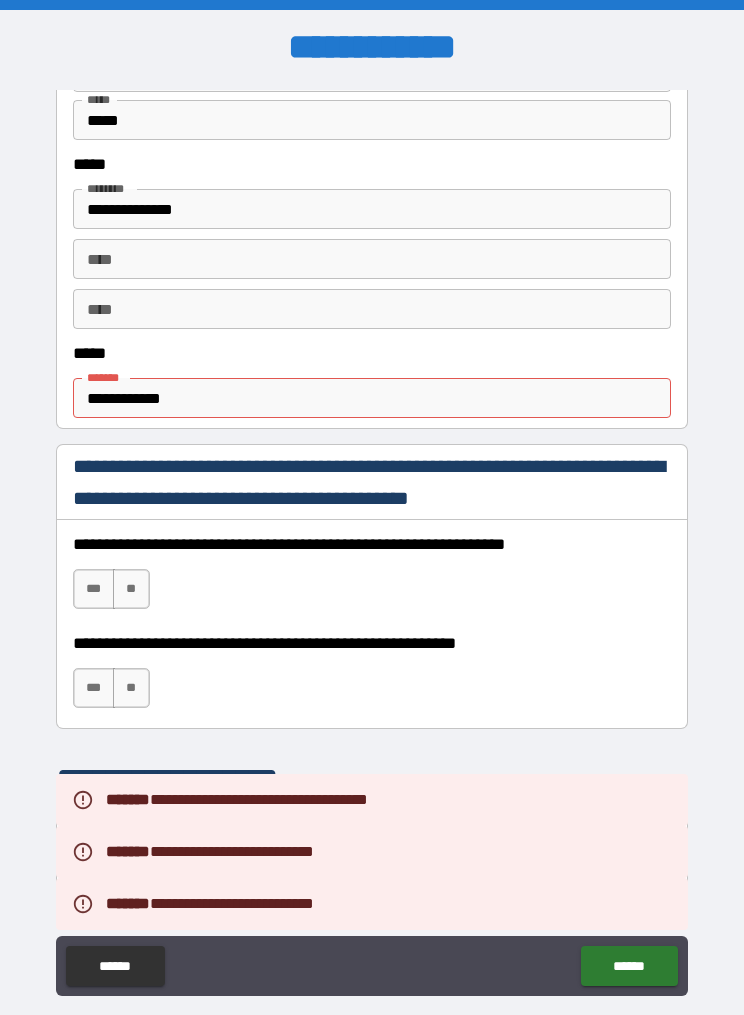 click on "**********" at bounding box center [372, 398] 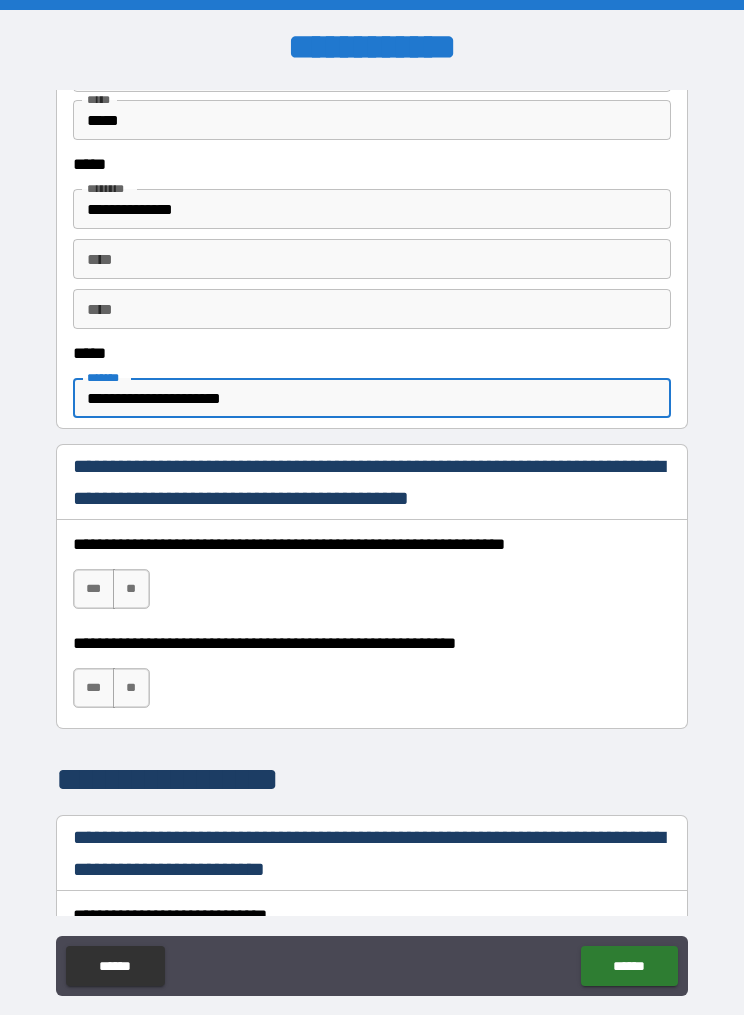 type on "**********" 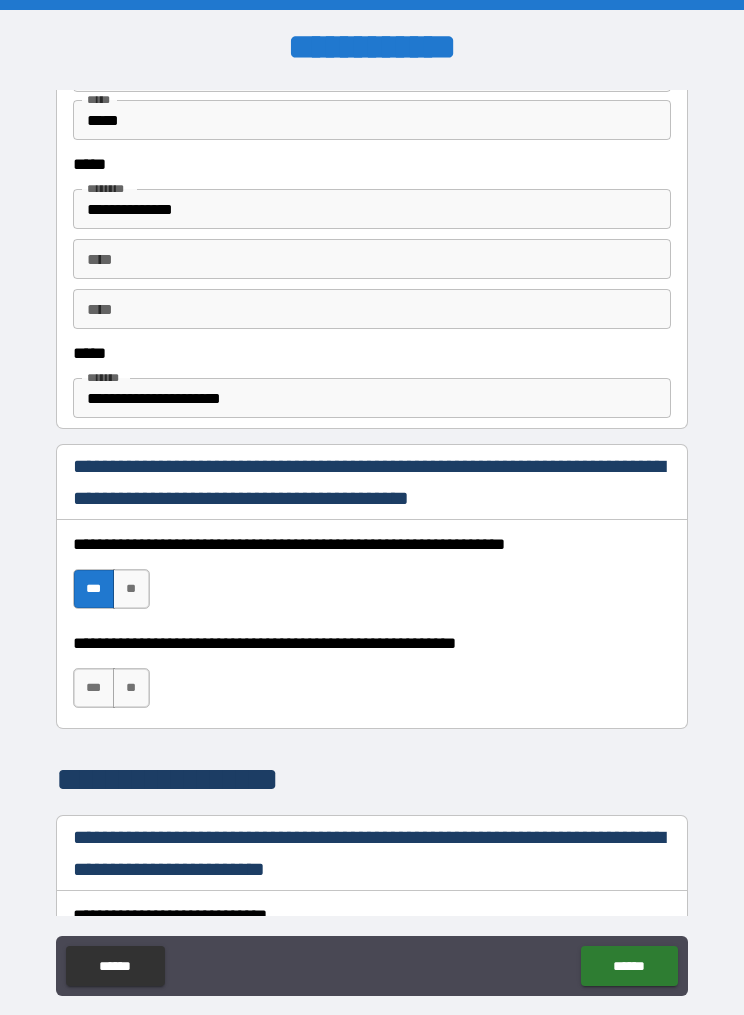 click on "***" at bounding box center [94, 688] 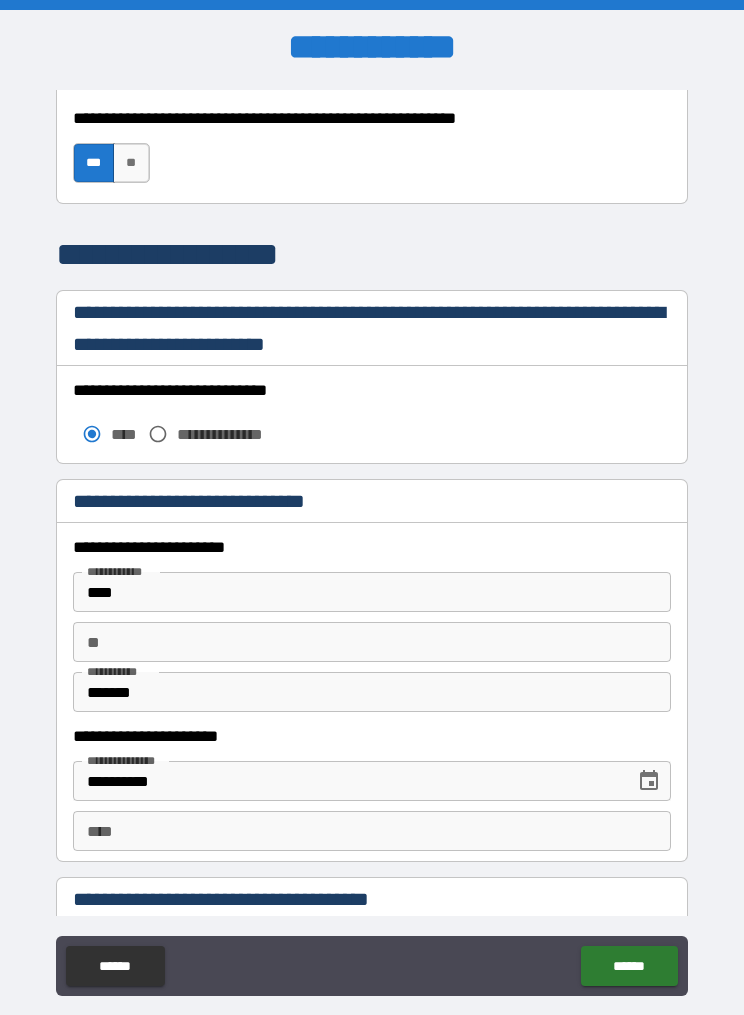 scroll, scrollTop: 1477, scrollLeft: 0, axis: vertical 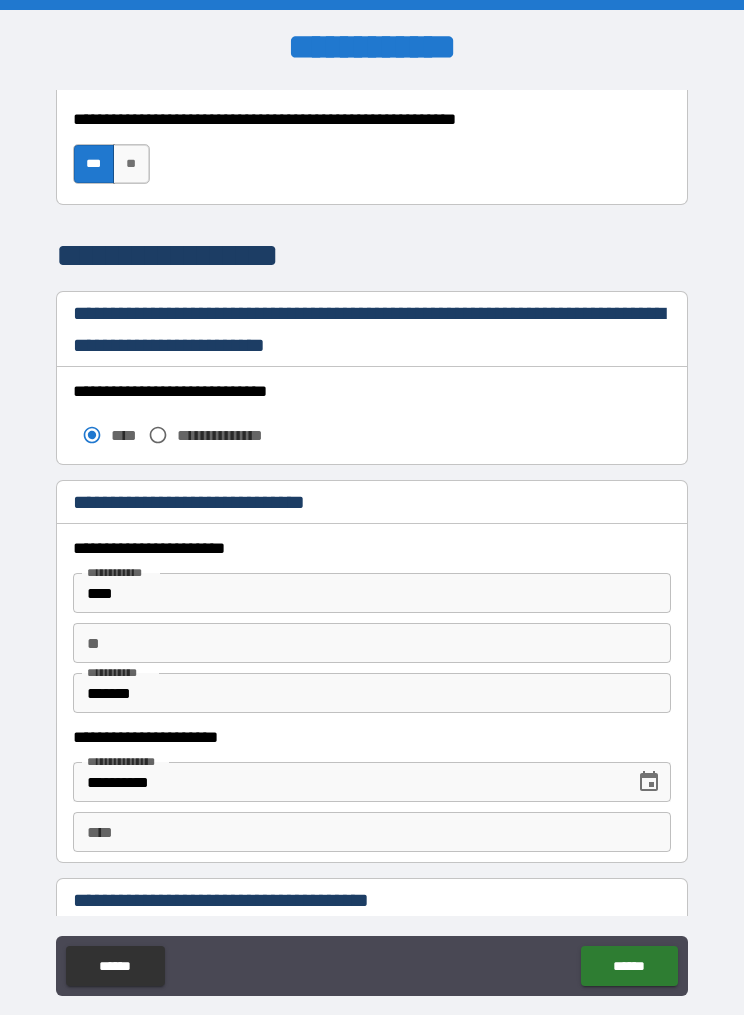 click on "****" at bounding box center (372, 832) 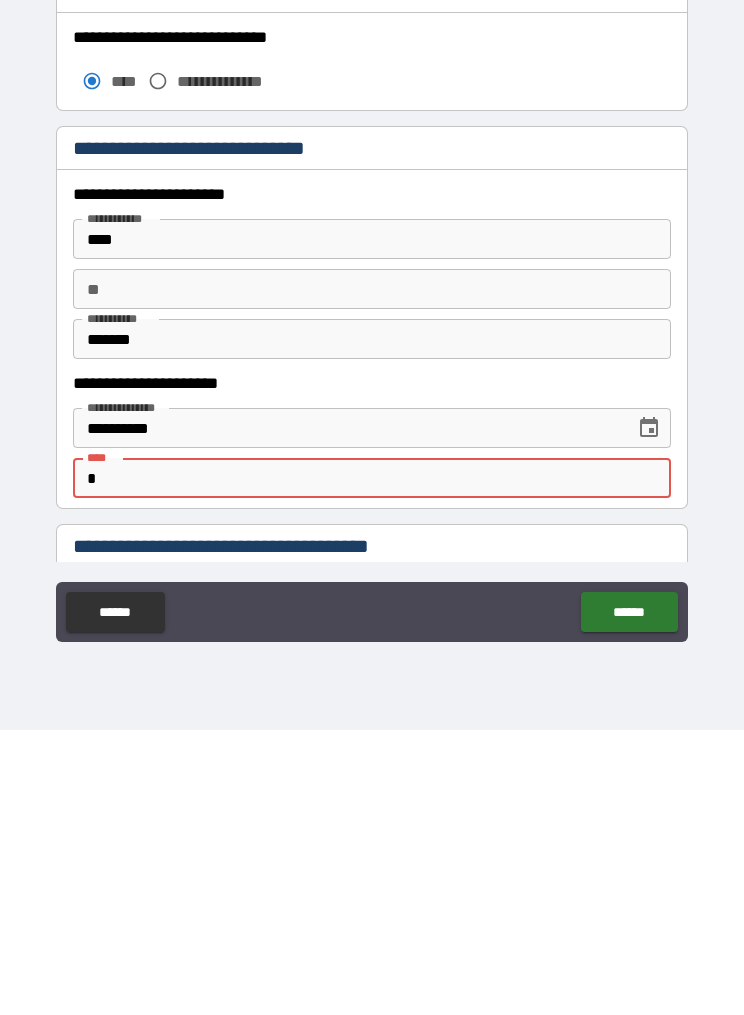 scroll, scrollTop: 69, scrollLeft: 0, axis: vertical 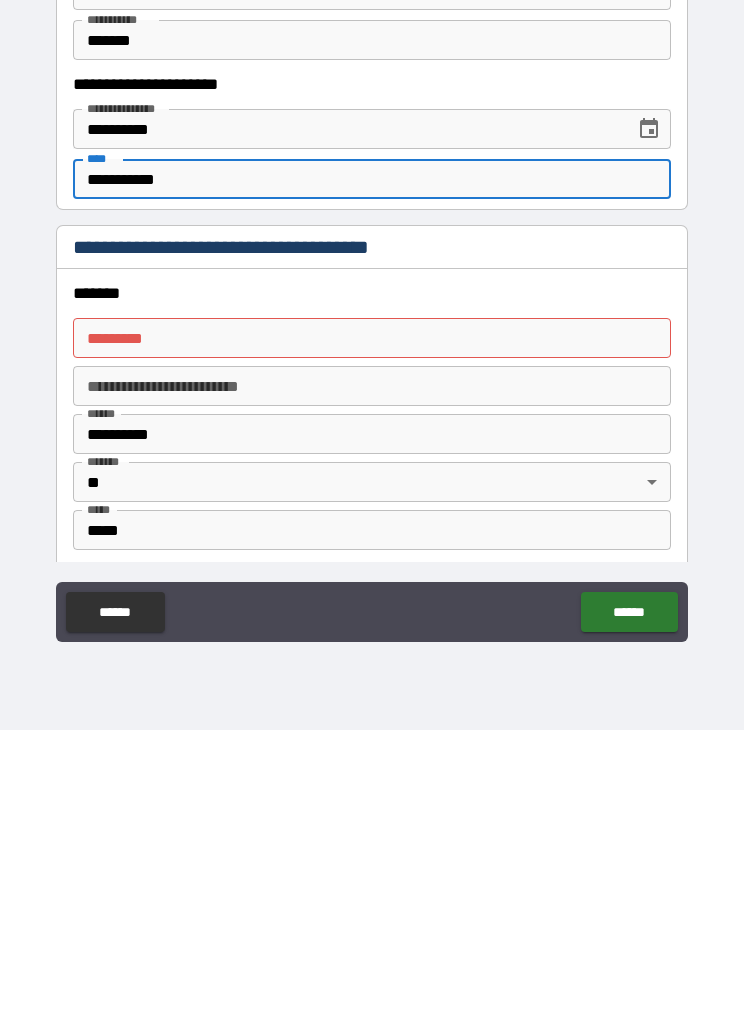 type on "**********" 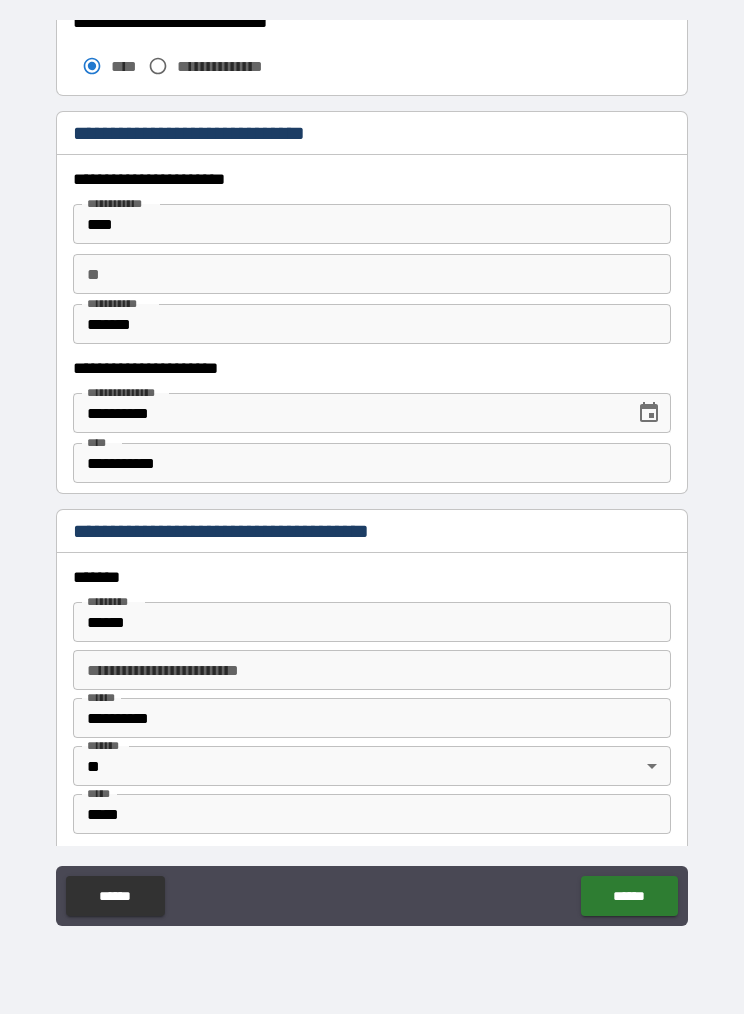 type on "**********" 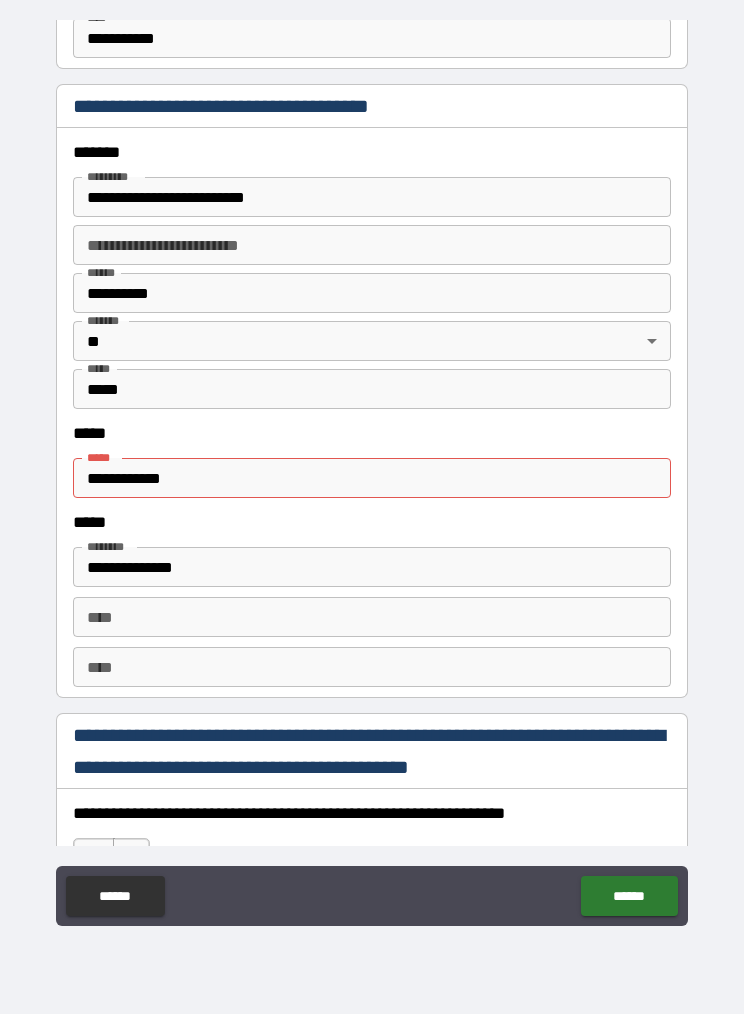 scroll, scrollTop: 2141, scrollLeft: 0, axis: vertical 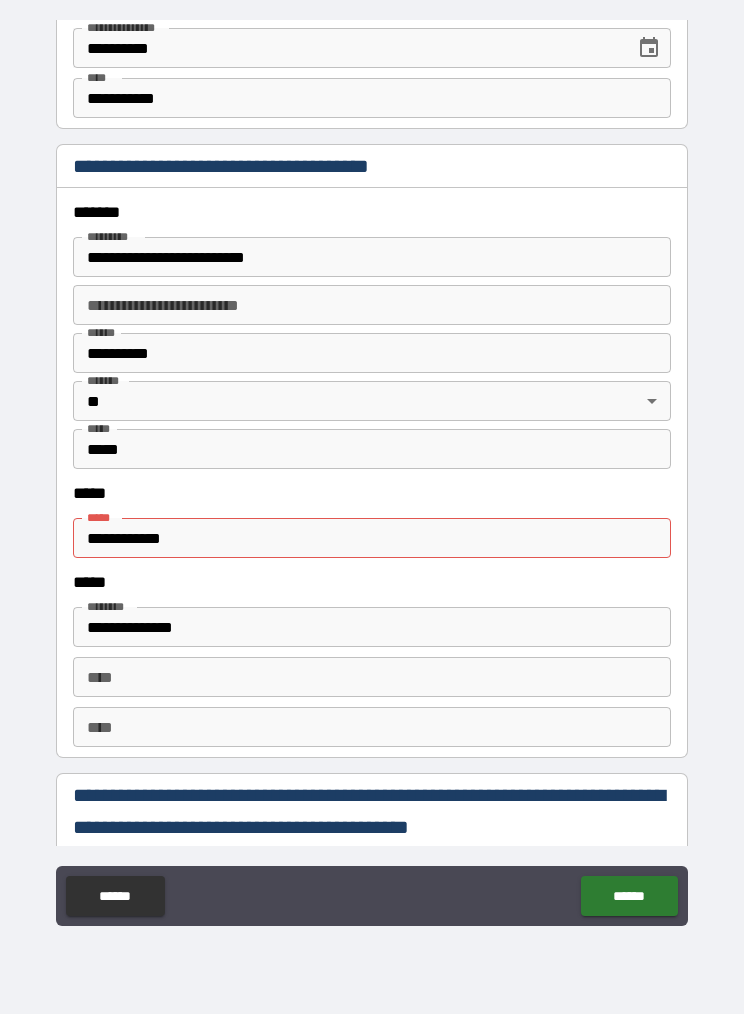 click on "**********" at bounding box center (372, 539) 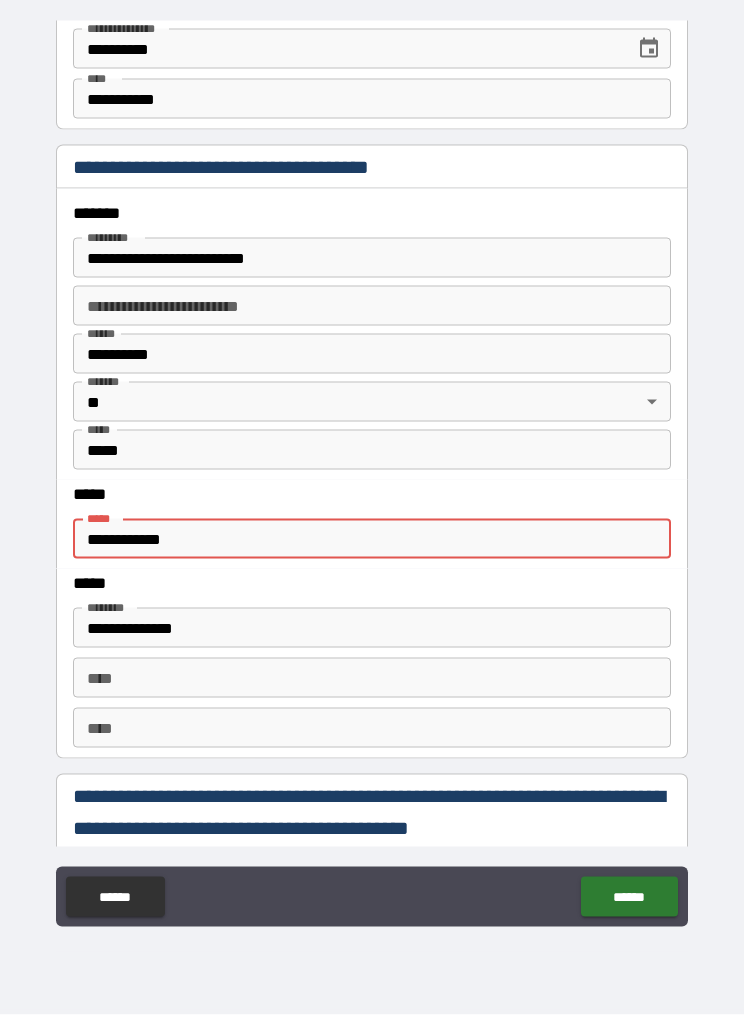 click on "**********" at bounding box center (372, 539) 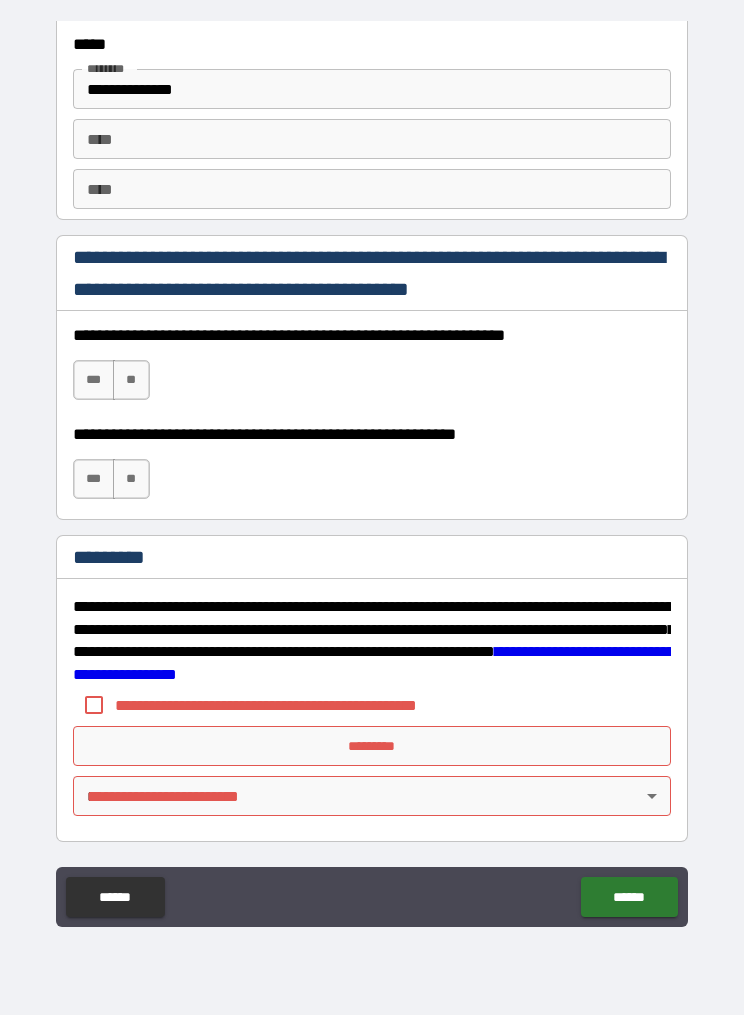 scroll, scrollTop: 2680, scrollLeft: 0, axis: vertical 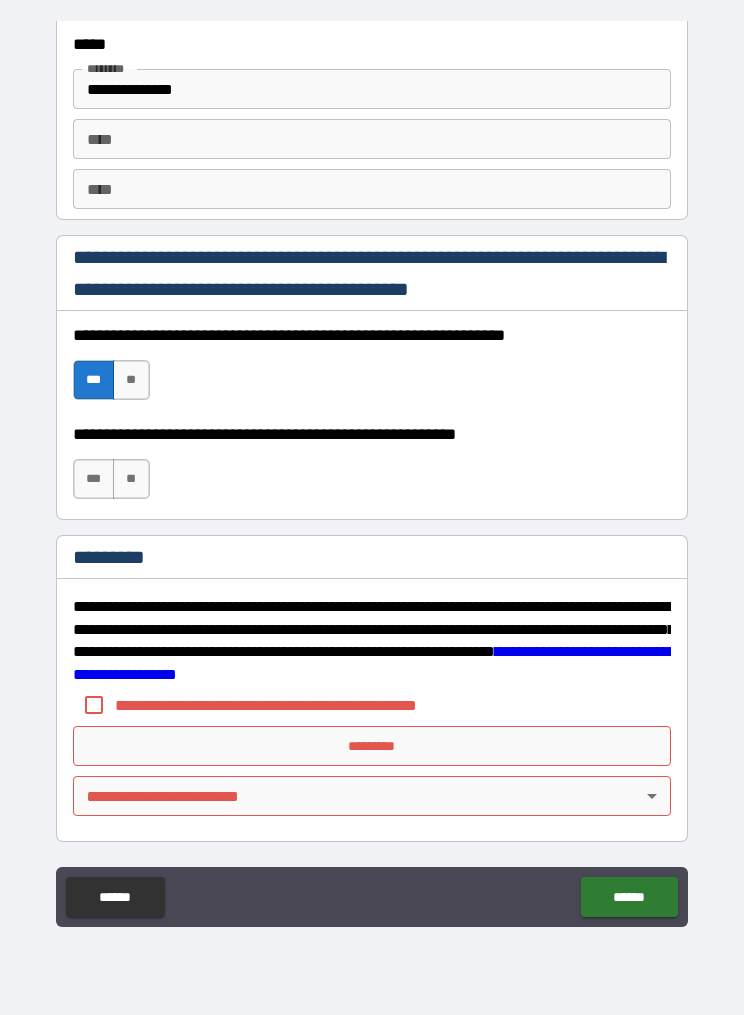 click on "***" at bounding box center (94, 479) 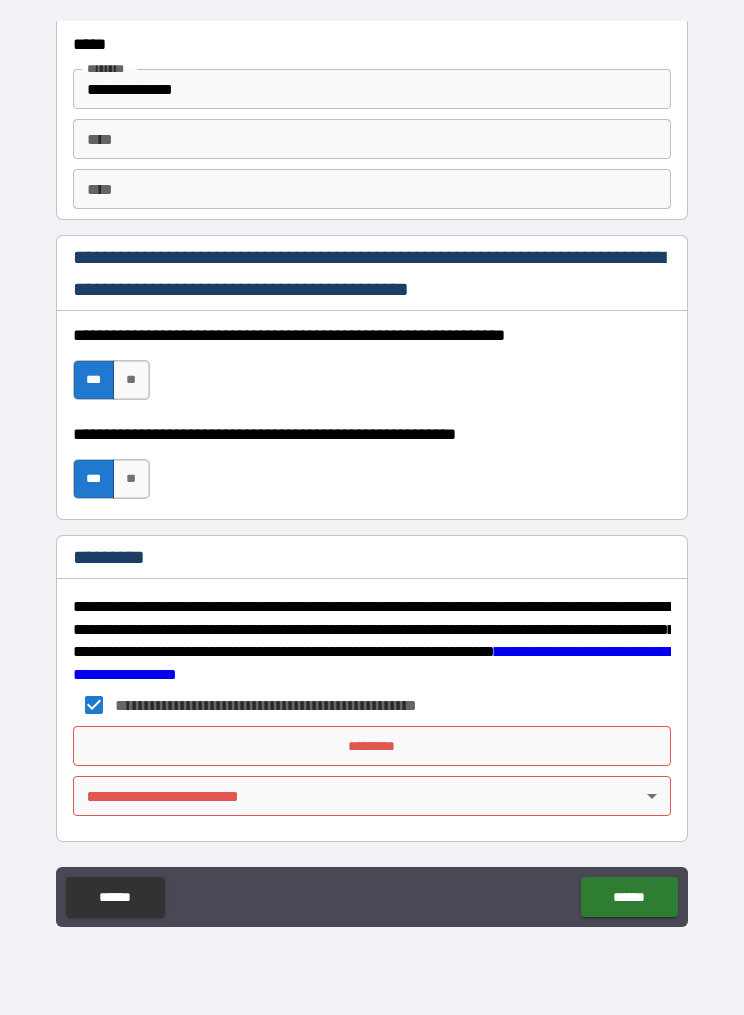 click on "**********" at bounding box center [372, 473] 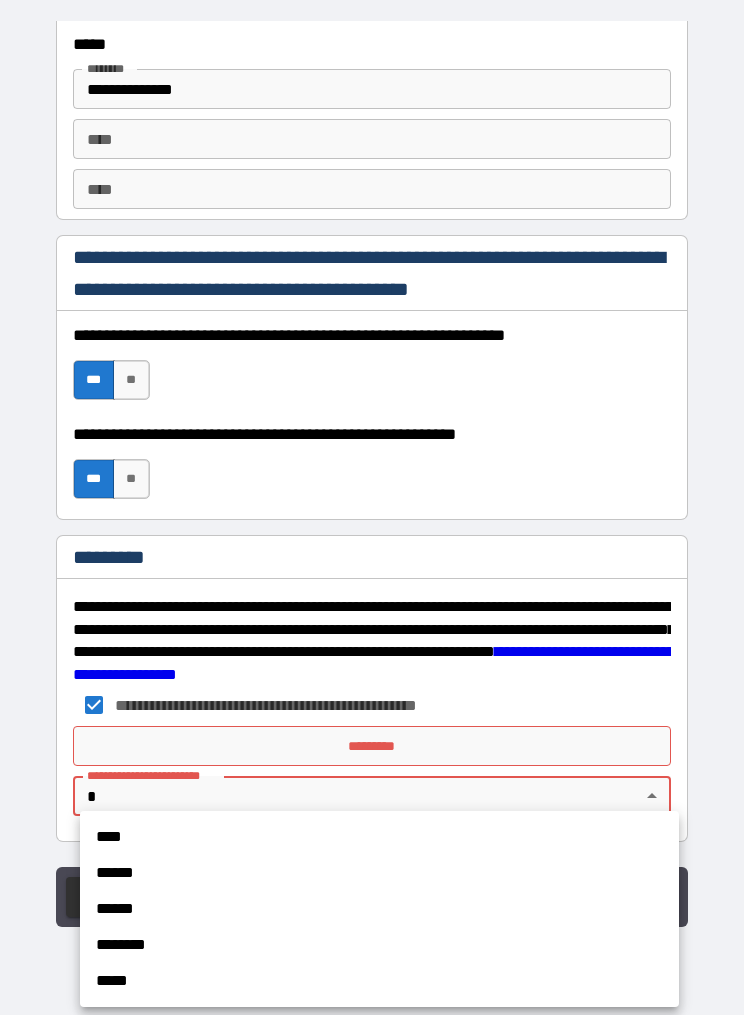 click on "****" at bounding box center [379, 837] 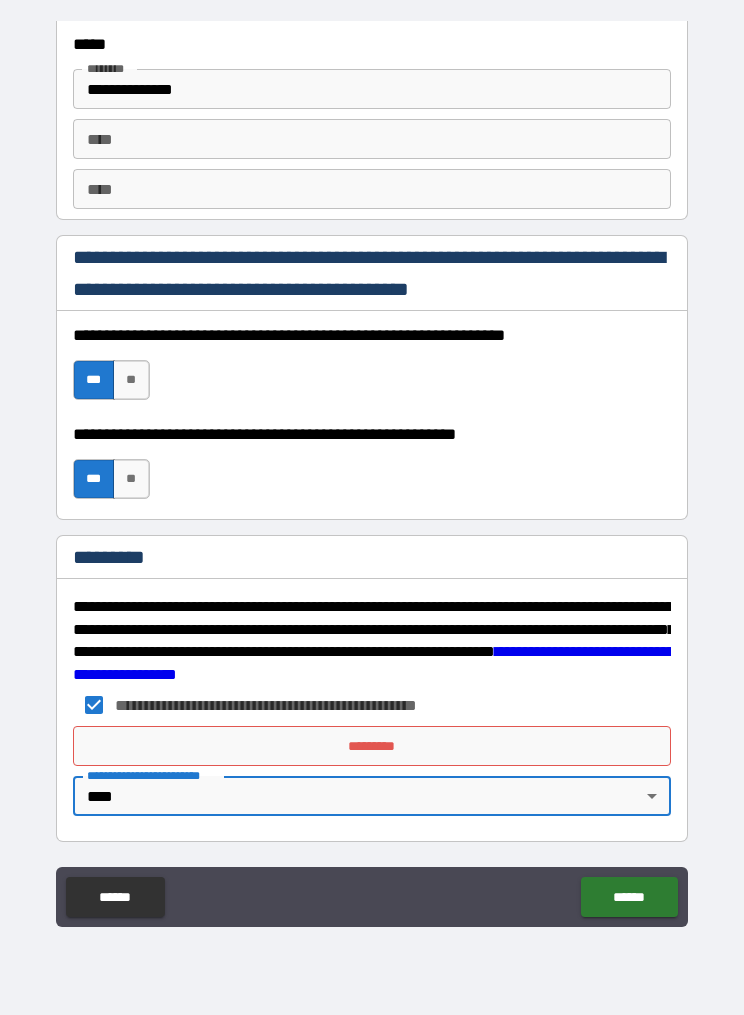 type on "*" 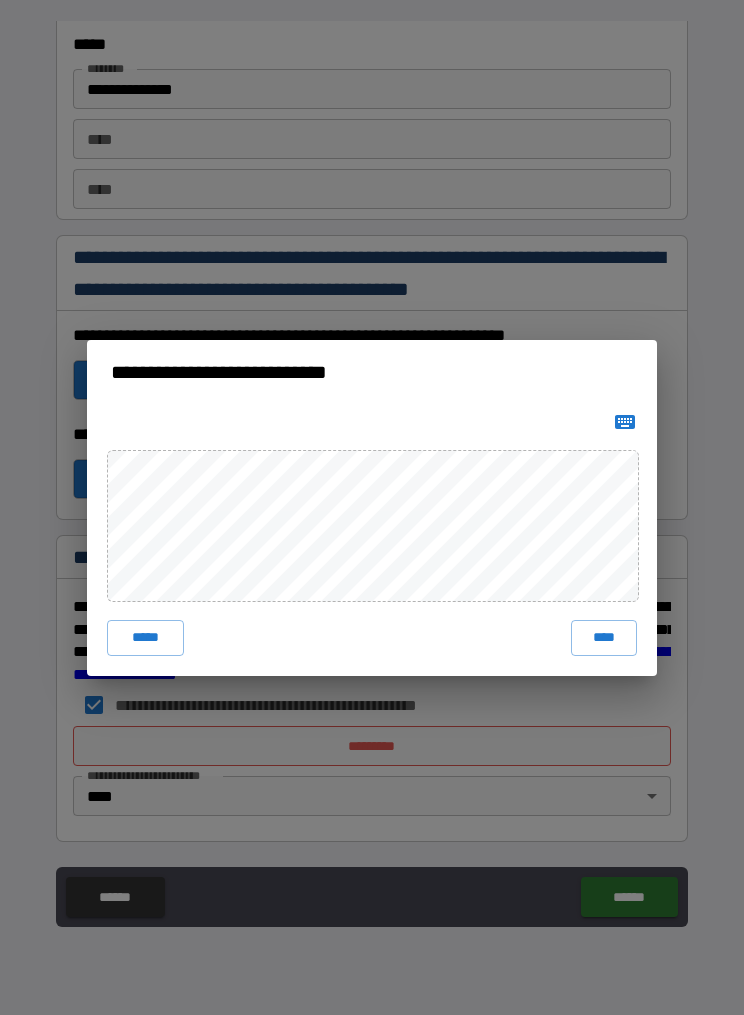 click on "****" at bounding box center [604, 638] 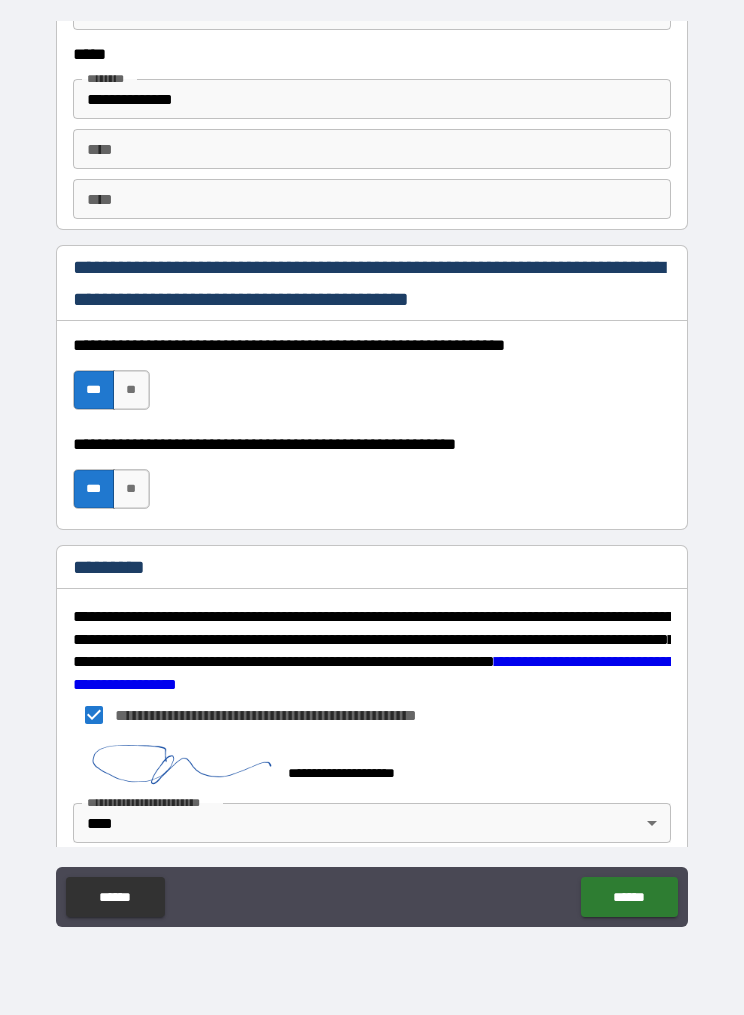 click on "******" at bounding box center (629, 897) 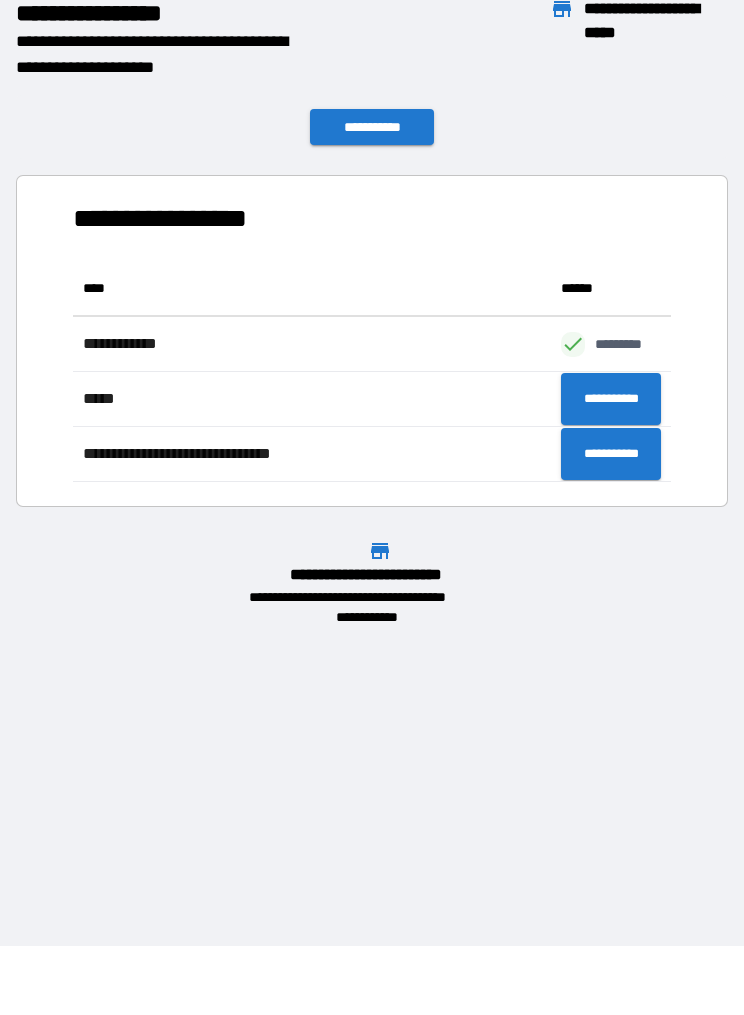 scroll, scrollTop: 1, scrollLeft: 1, axis: both 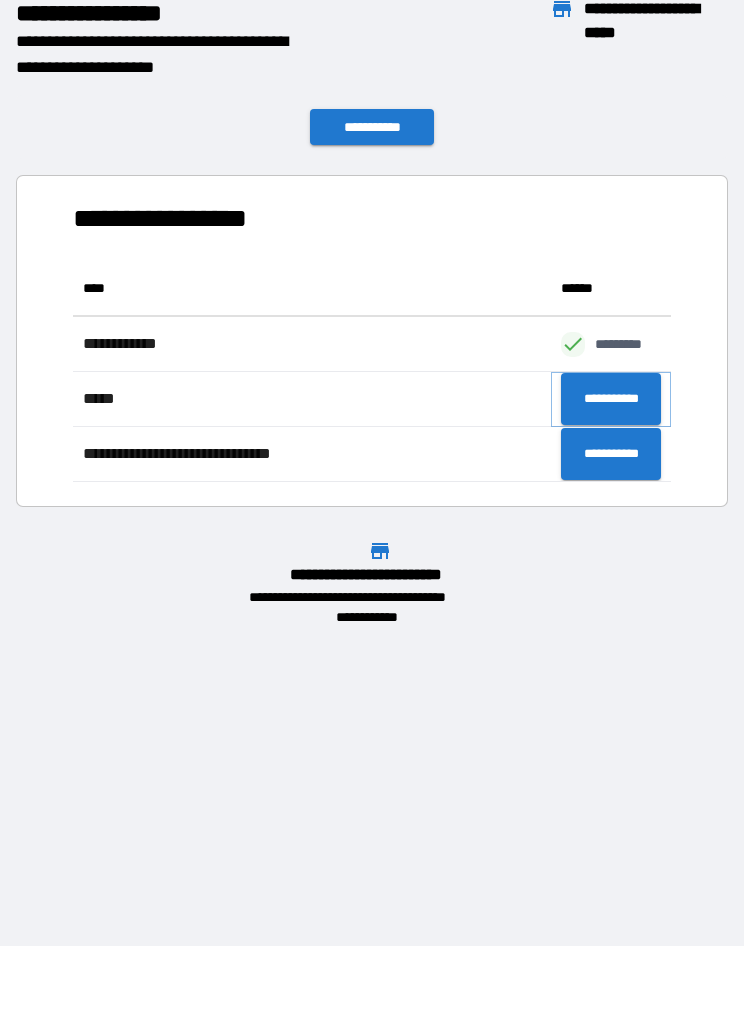 click on "**********" at bounding box center [611, 399] 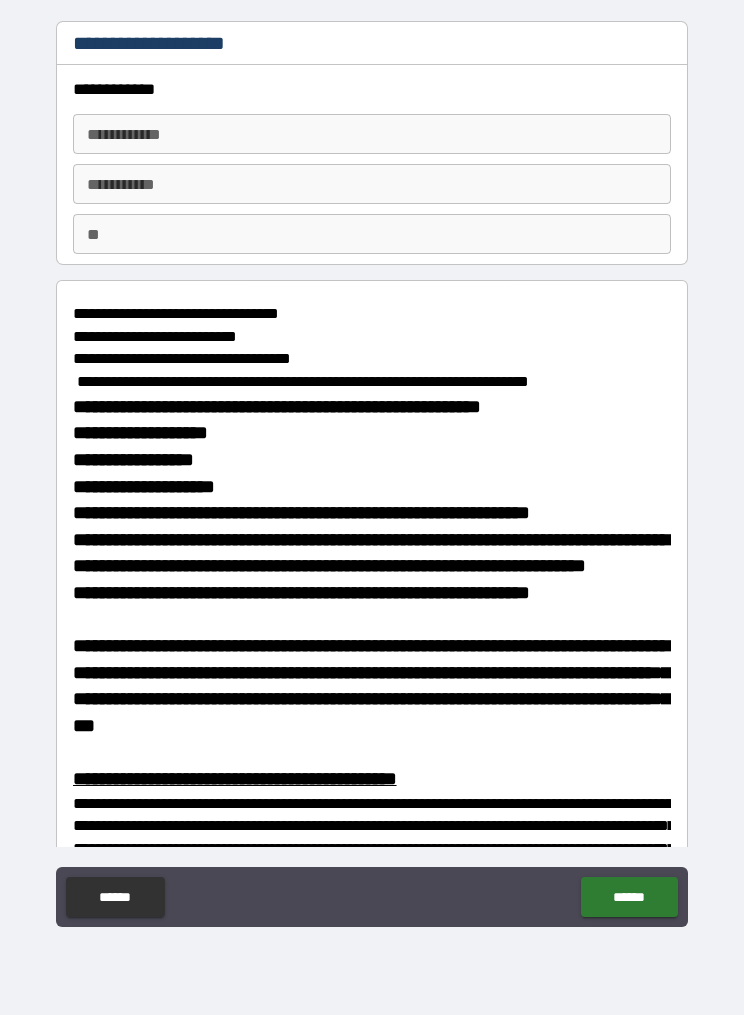 click on "**********" at bounding box center [372, 134] 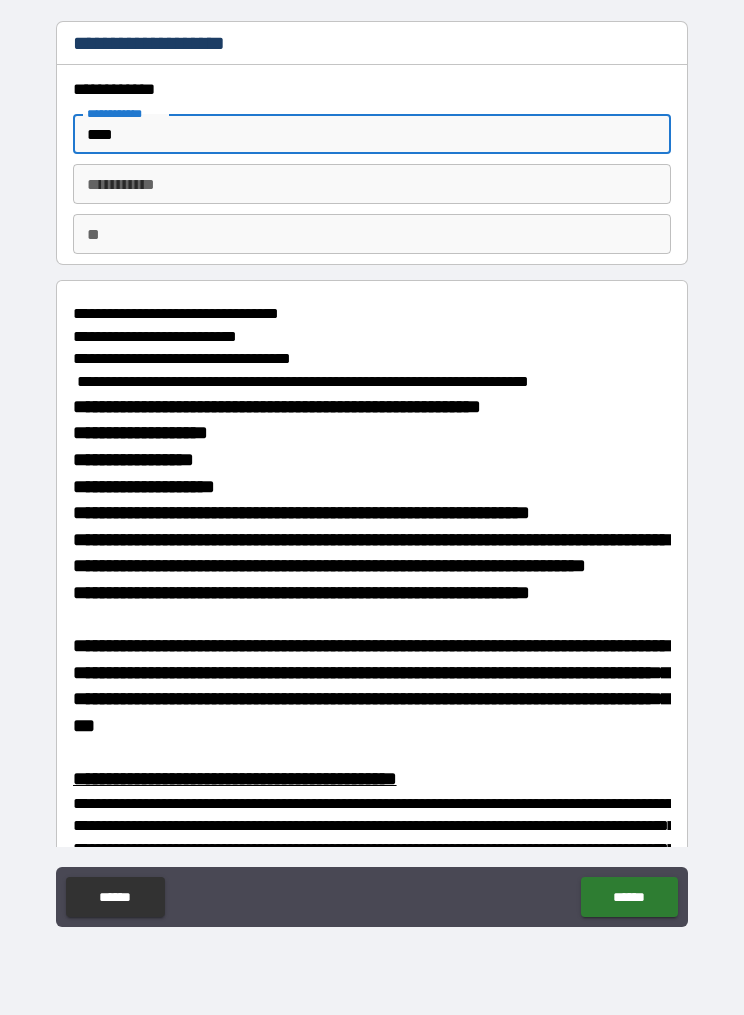 type on "****" 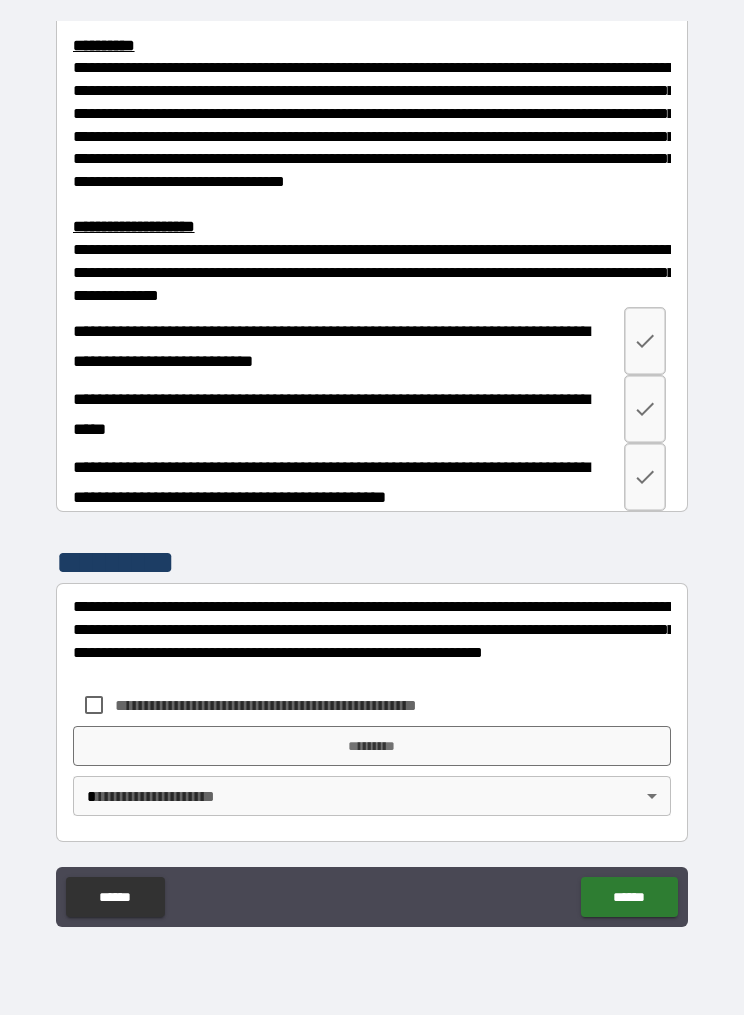 scroll, scrollTop: 2474, scrollLeft: 0, axis: vertical 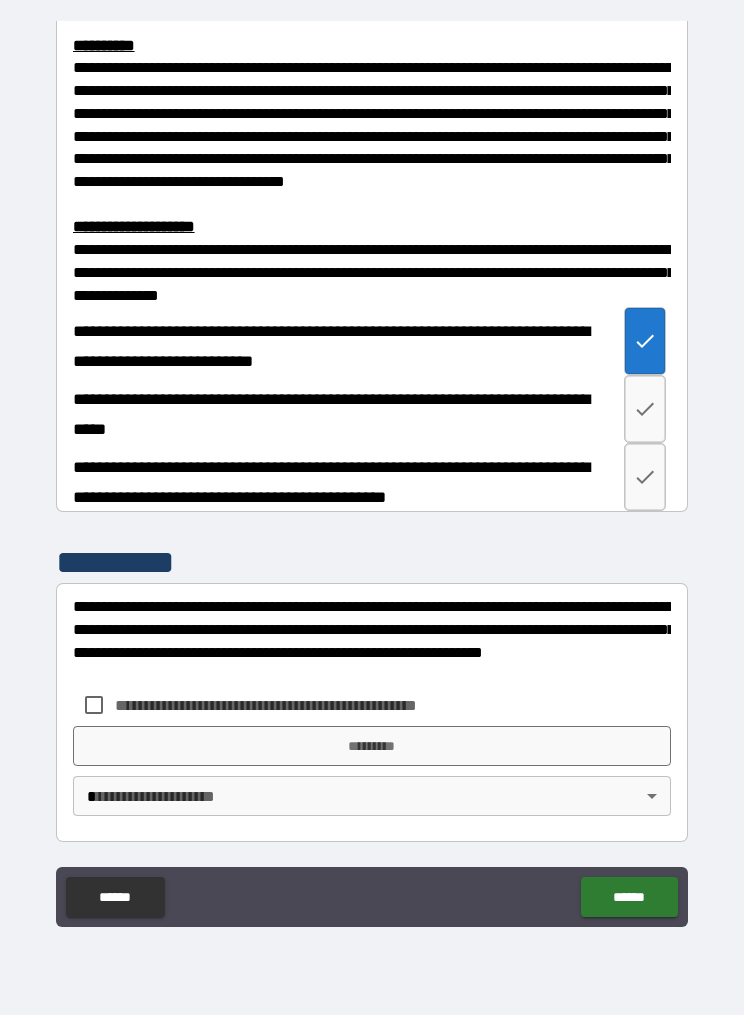 click 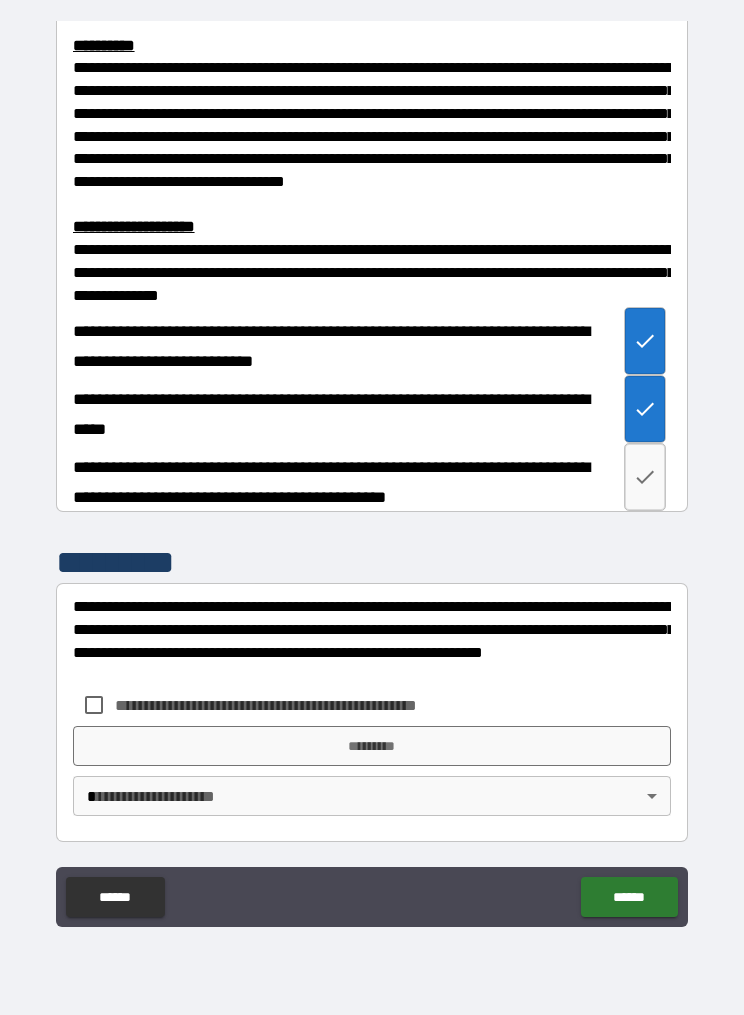 click 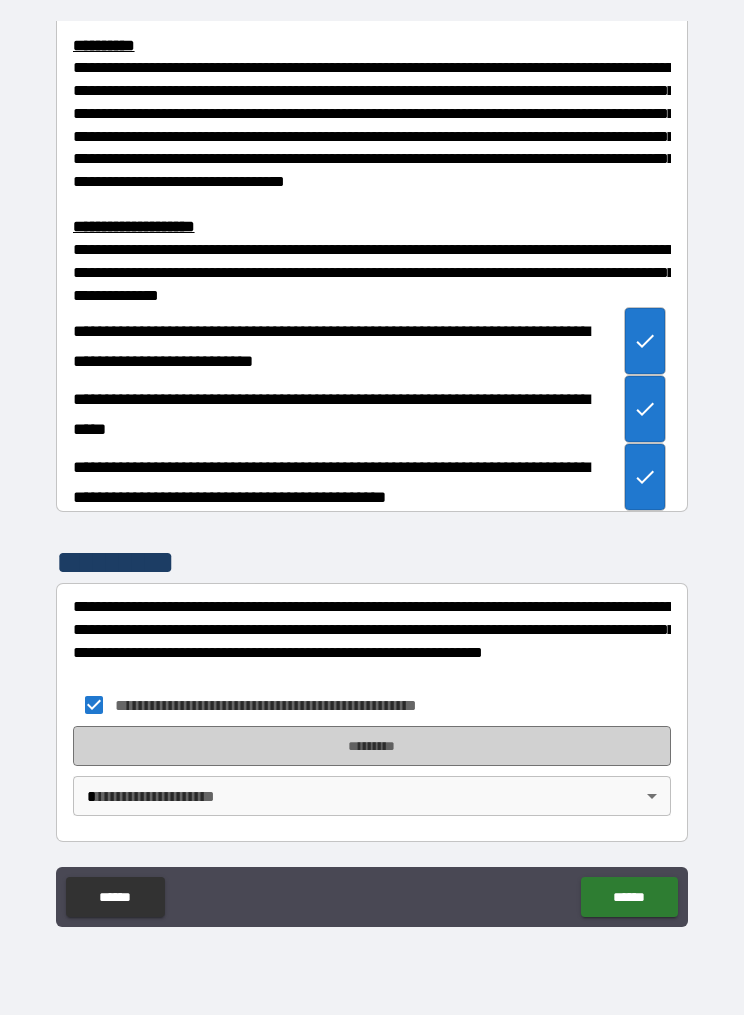click on "*********" at bounding box center [372, 746] 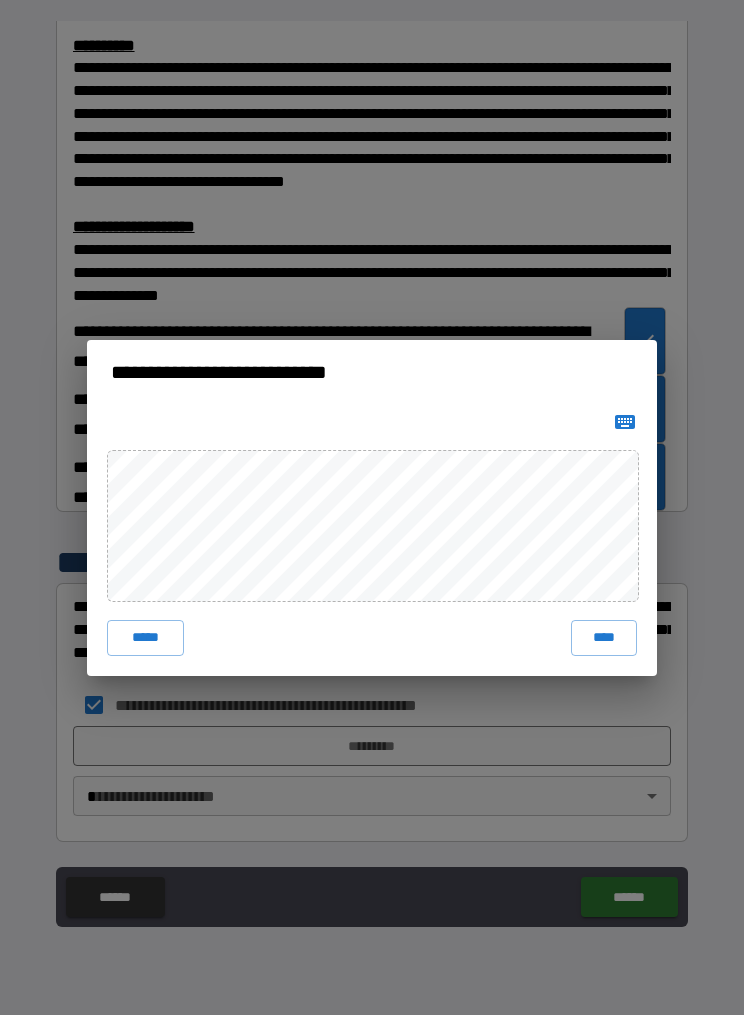 click on "****" at bounding box center [604, 638] 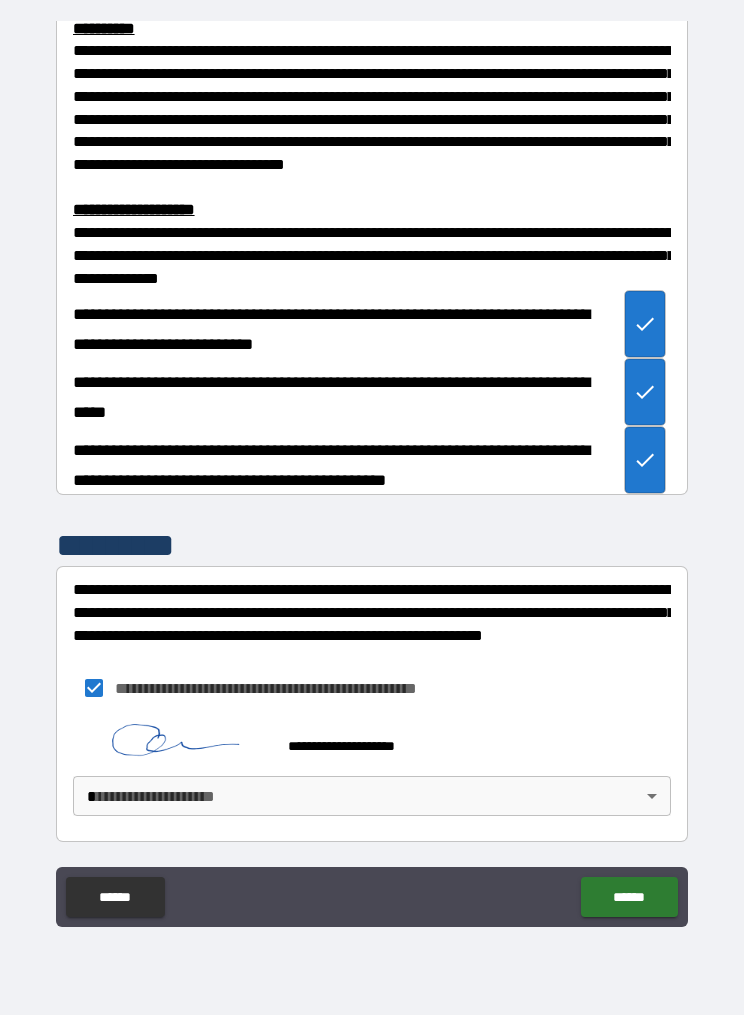 scroll, scrollTop: 2464, scrollLeft: 0, axis: vertical 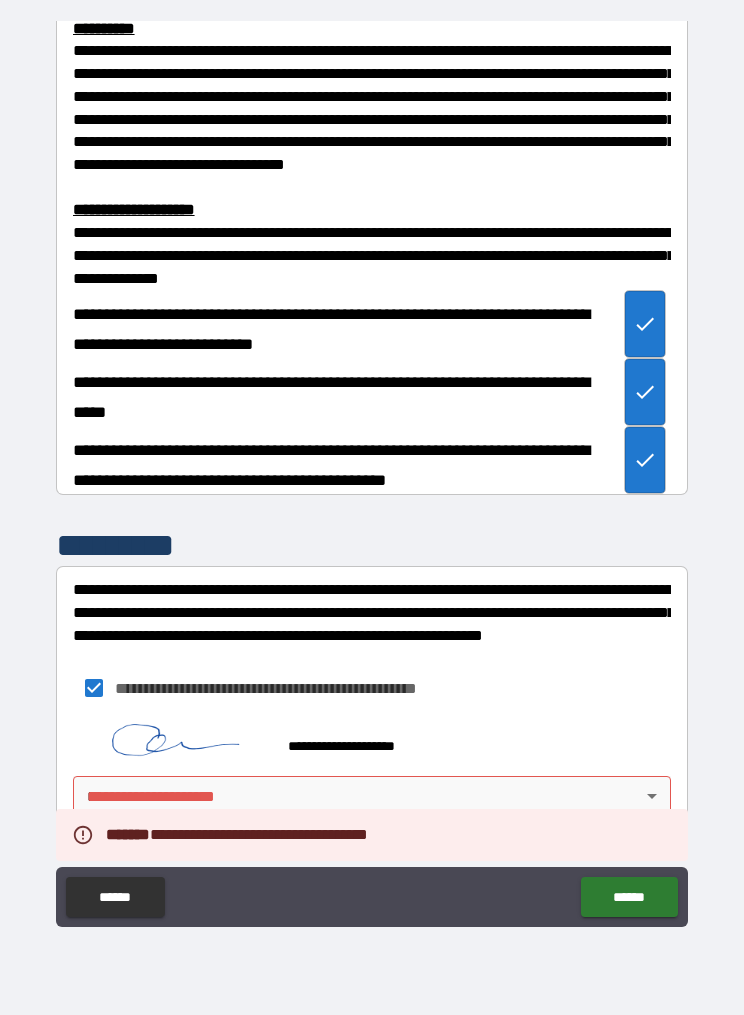 click on "**********" at bounding box center [372, 473] 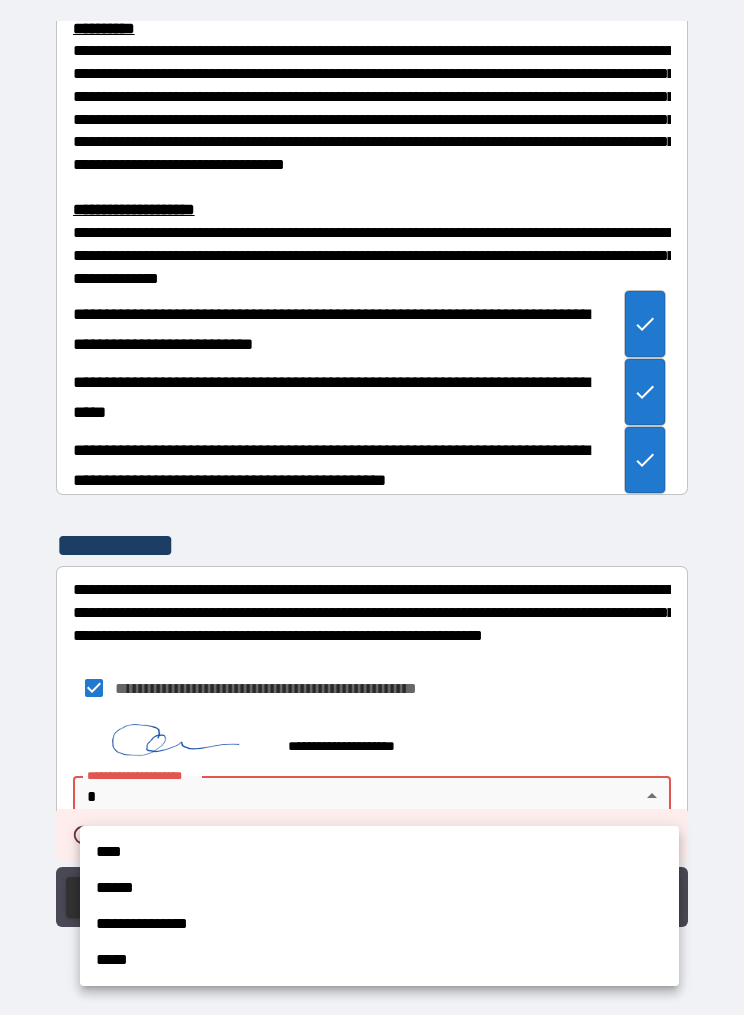 click on "****" at bounding box center (379, 852) 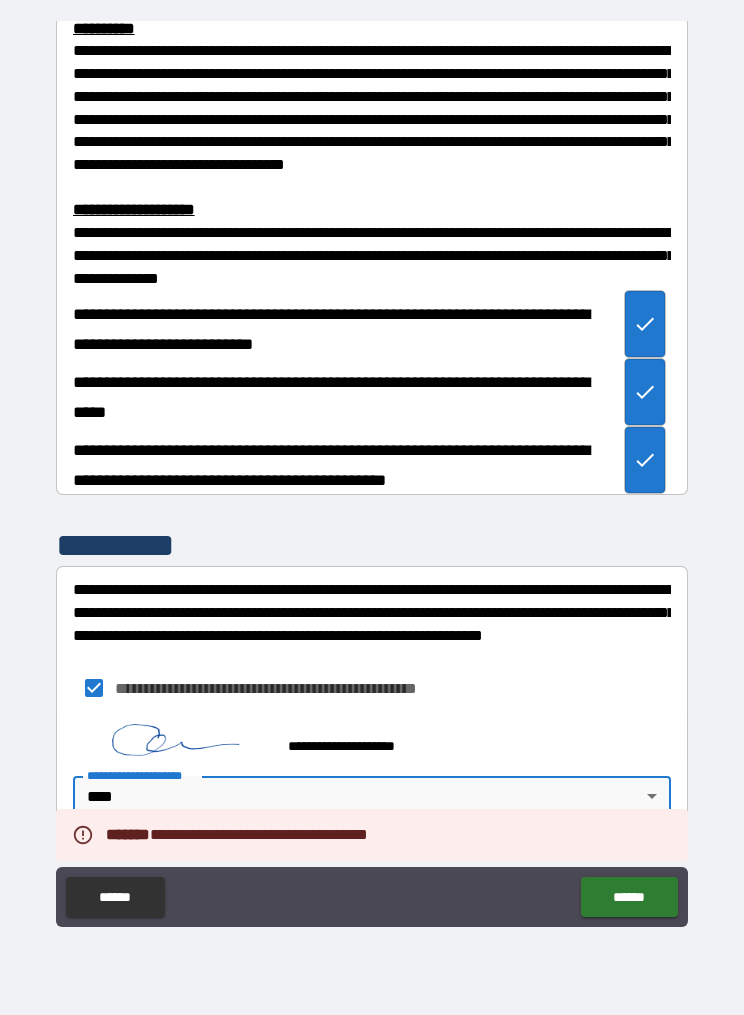 click on "******" at bounding box center (629, 897) 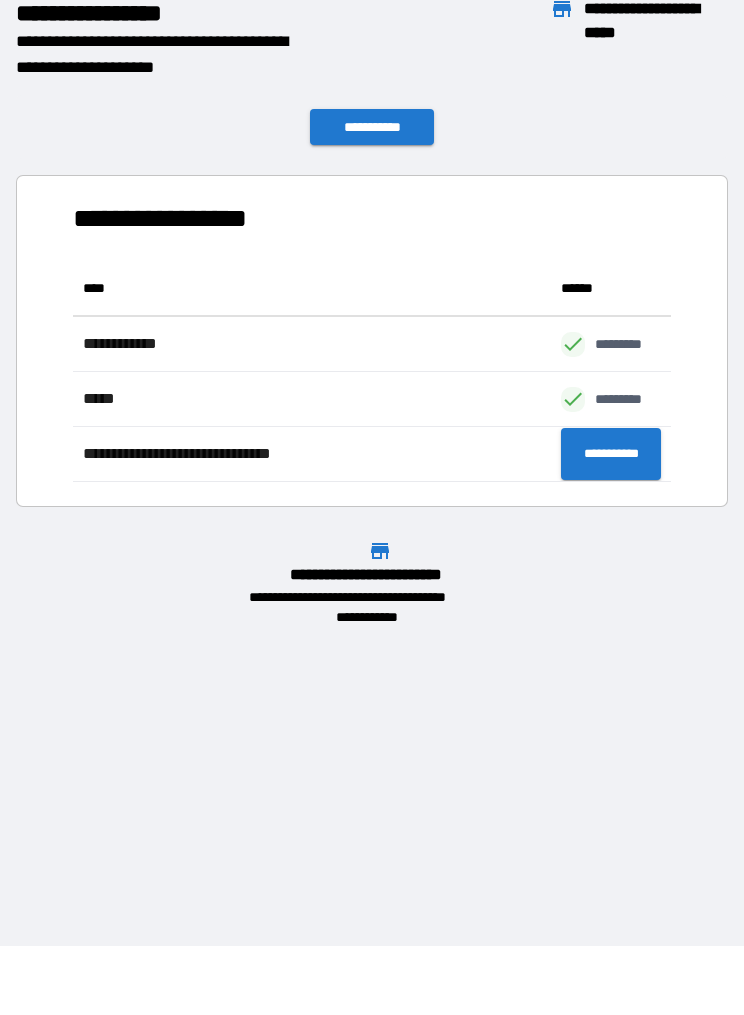 scroll, scrollTop: 1, scrollLeft: 1, axis: both 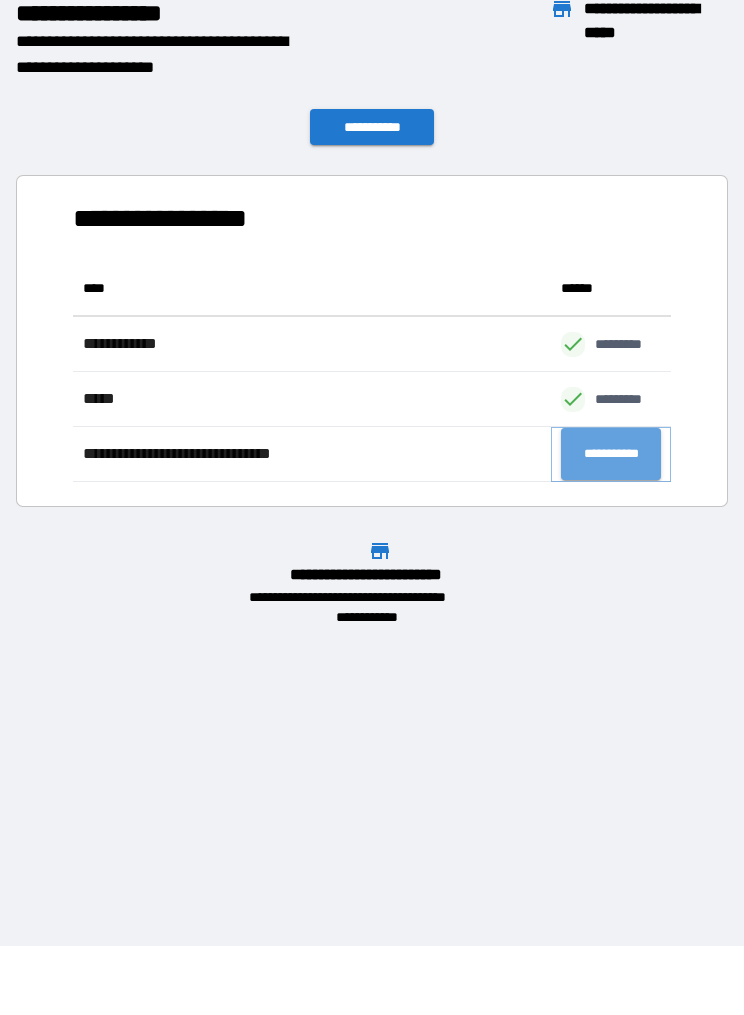 click on "**********" at bounding box center (611, 454) 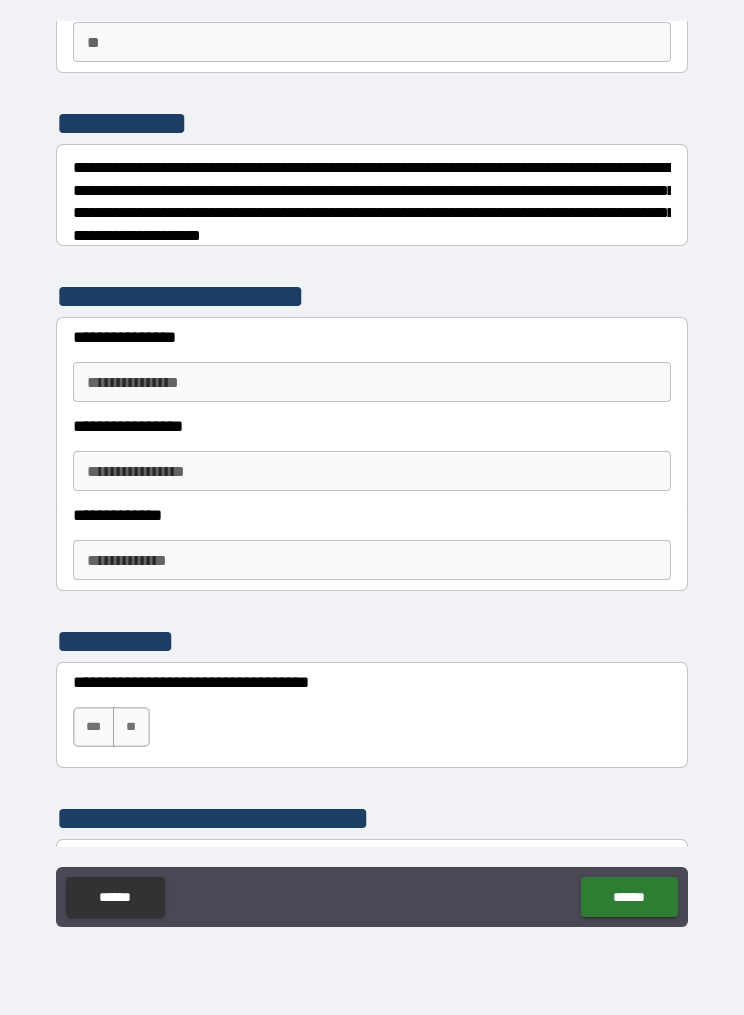 scroll, scrollTop: 195, scrollLeft: 0, axis: vertical 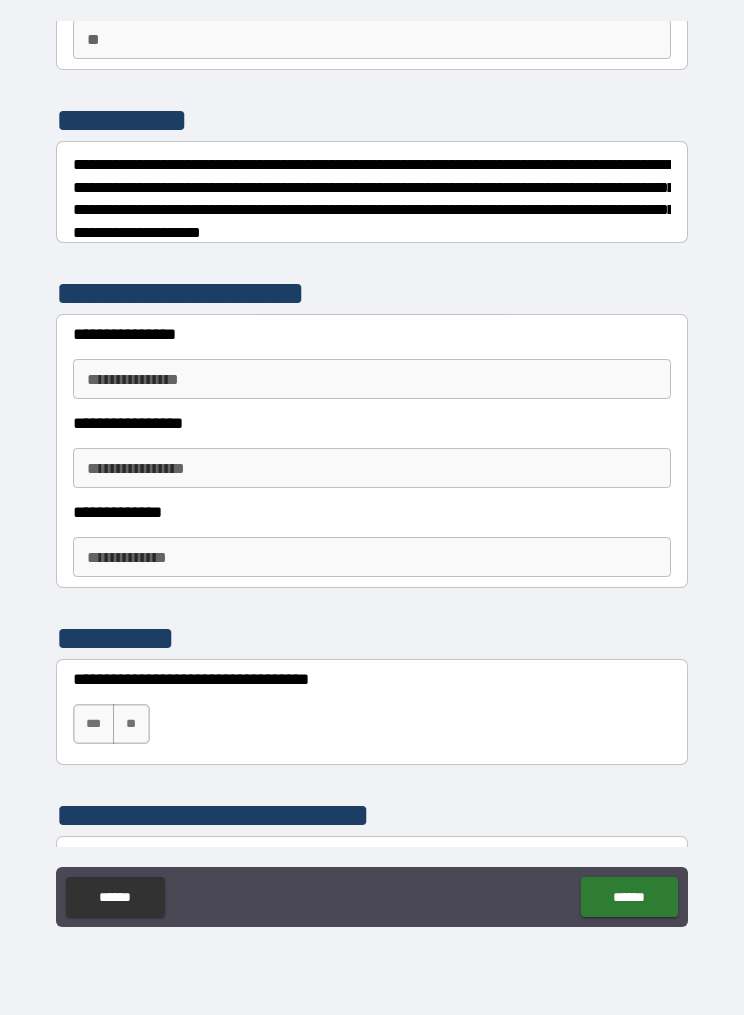 click on "**" at bounding box center [131, 724] 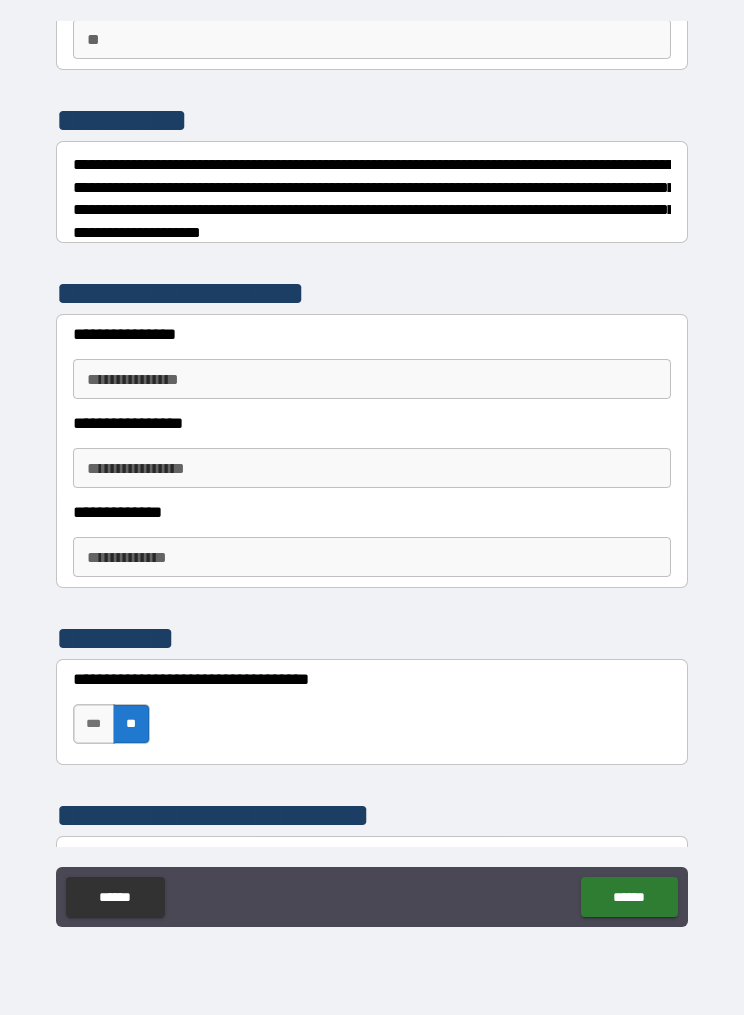 click on "***" at bounding box center (94, 724) 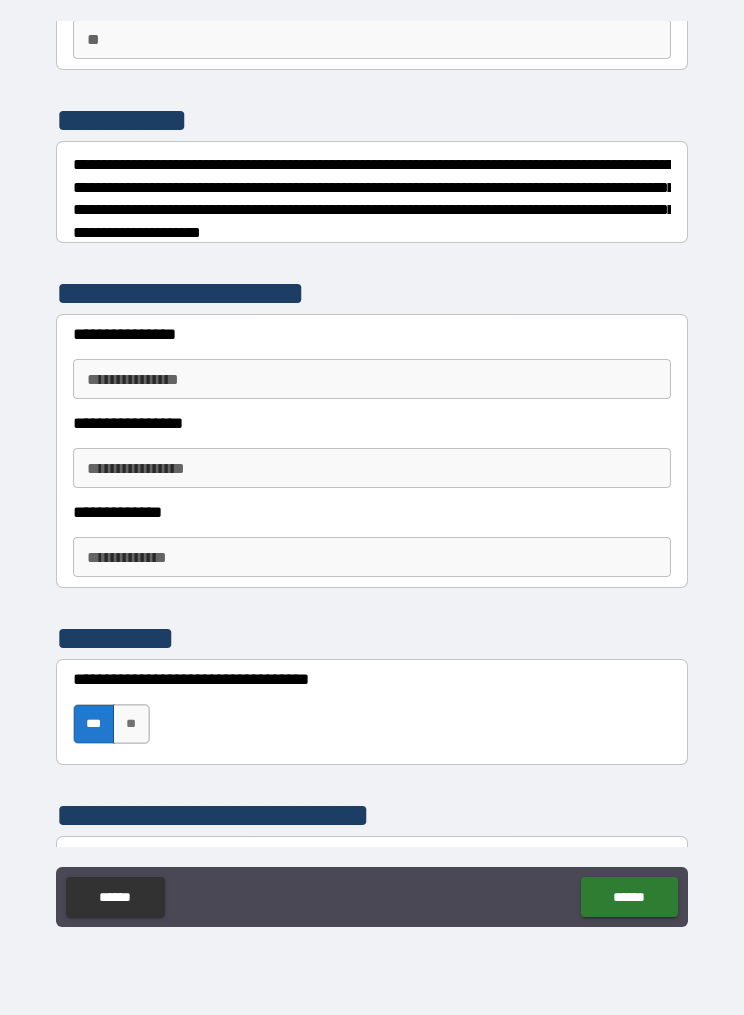click on "**" at bounding box center (131, 724) 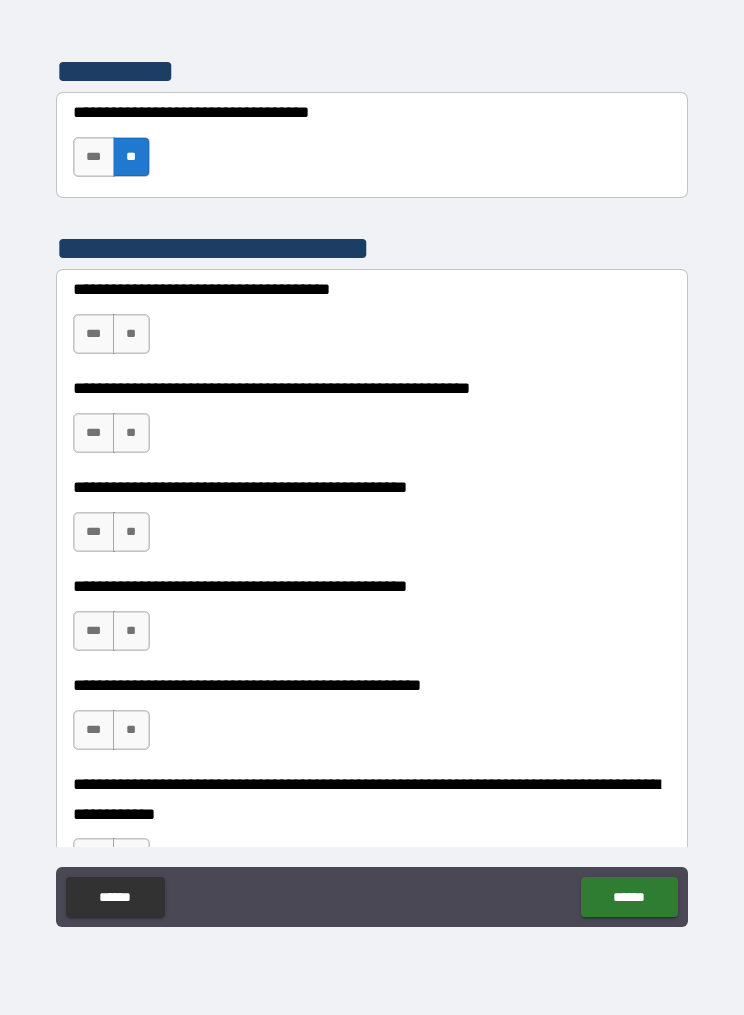 scroll, scrollTop: 780, scrollLeft: 0, axis: vertical 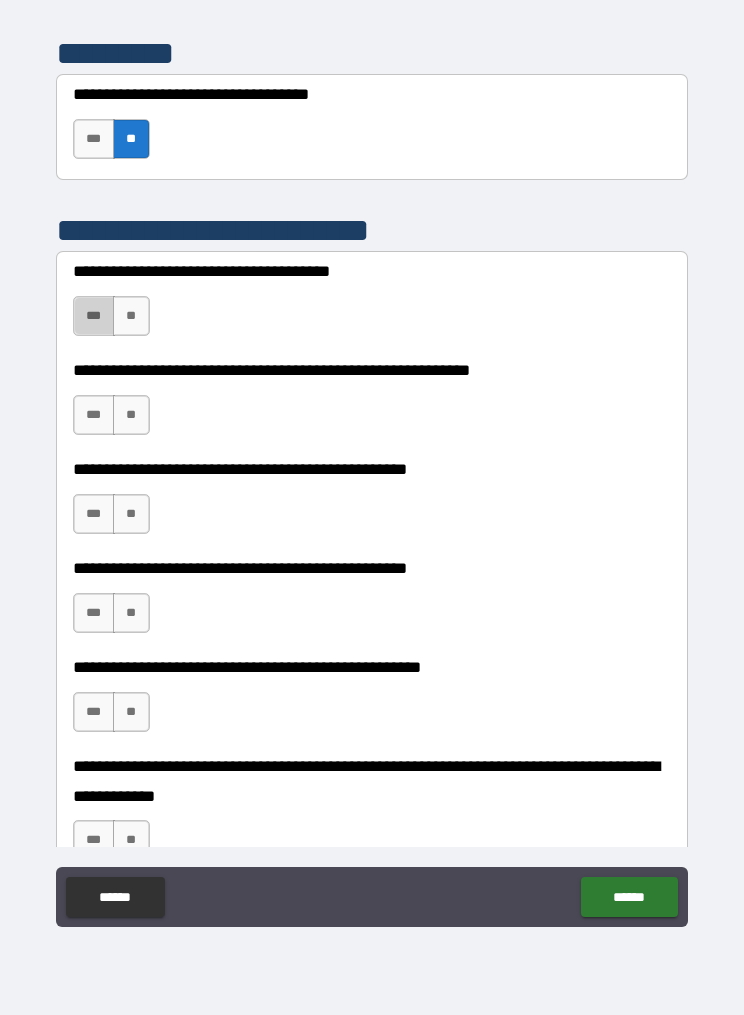 click on "***" at bounding box center (94, 316) 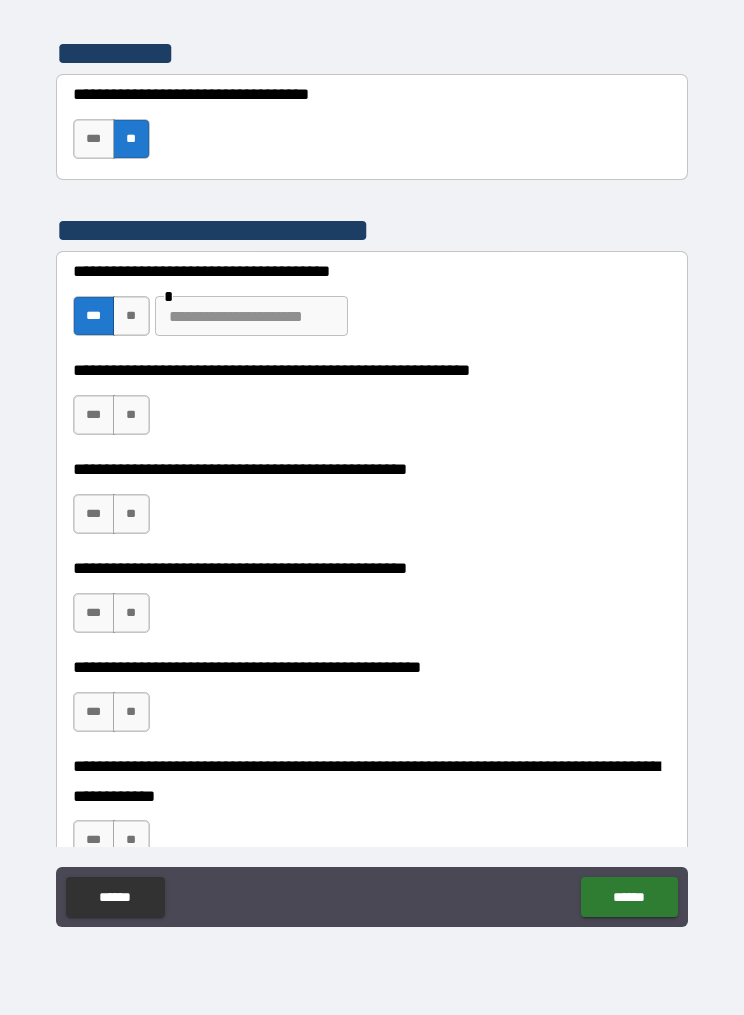 click on "**" at bounding box center (131, 415) 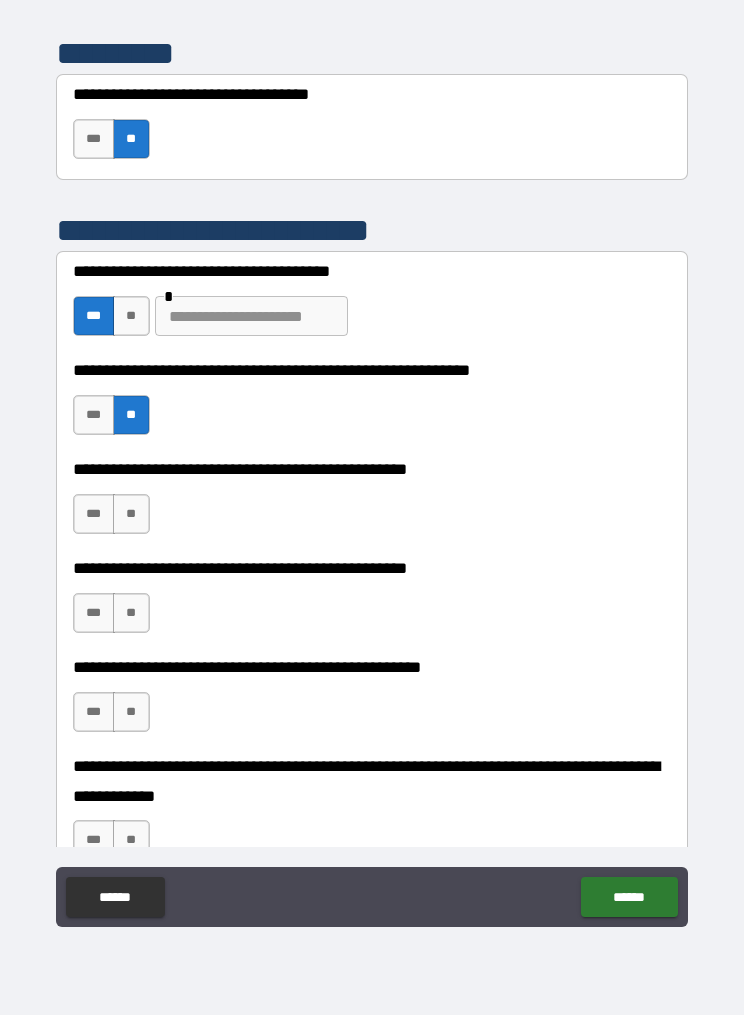 click on "**" at bounding box center (131, 514) 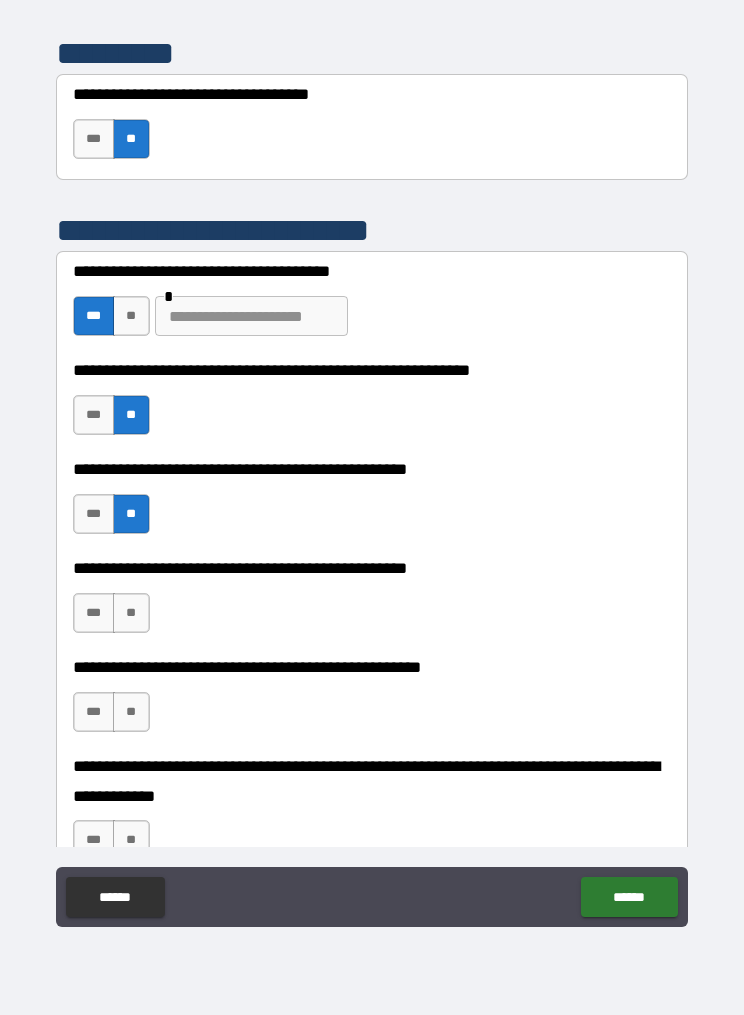 click on "***" at bounding box center [94, 613] 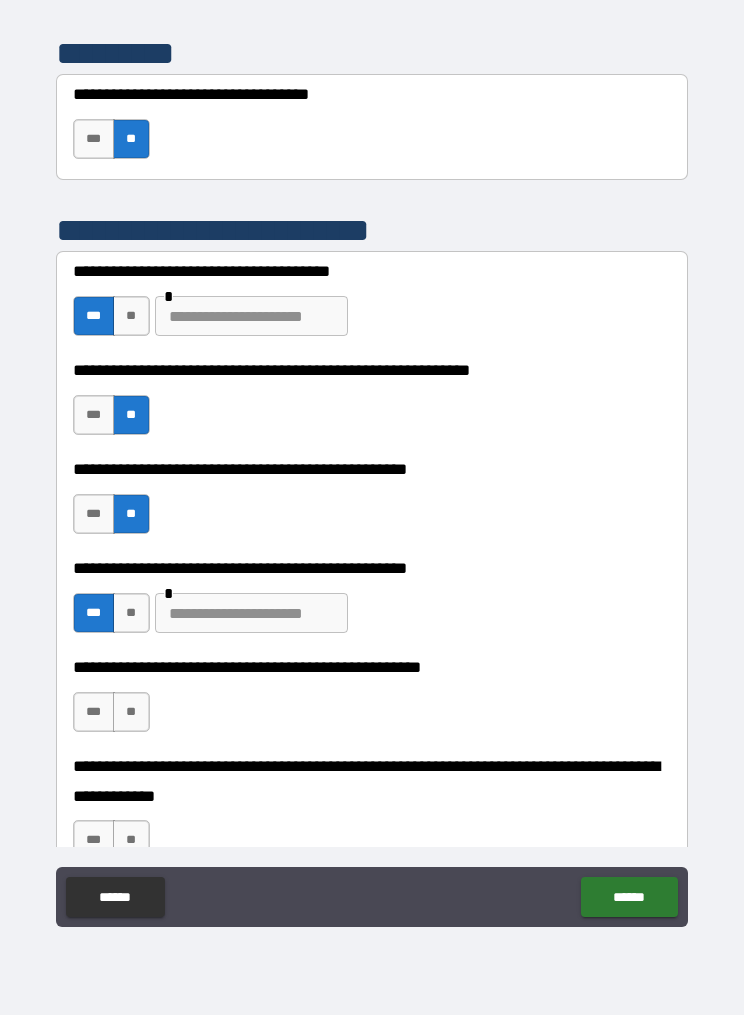 click at bounding box center (251, 613) 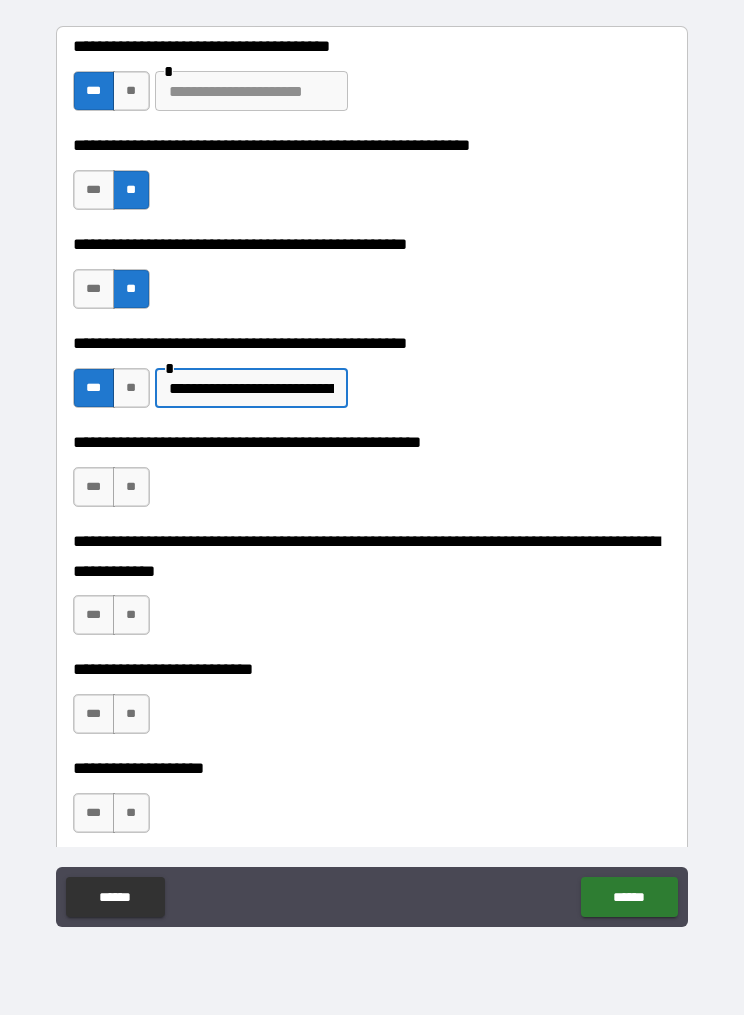 scroll, scrollTop: 1104, scrollLeft: 0, axis: vertical 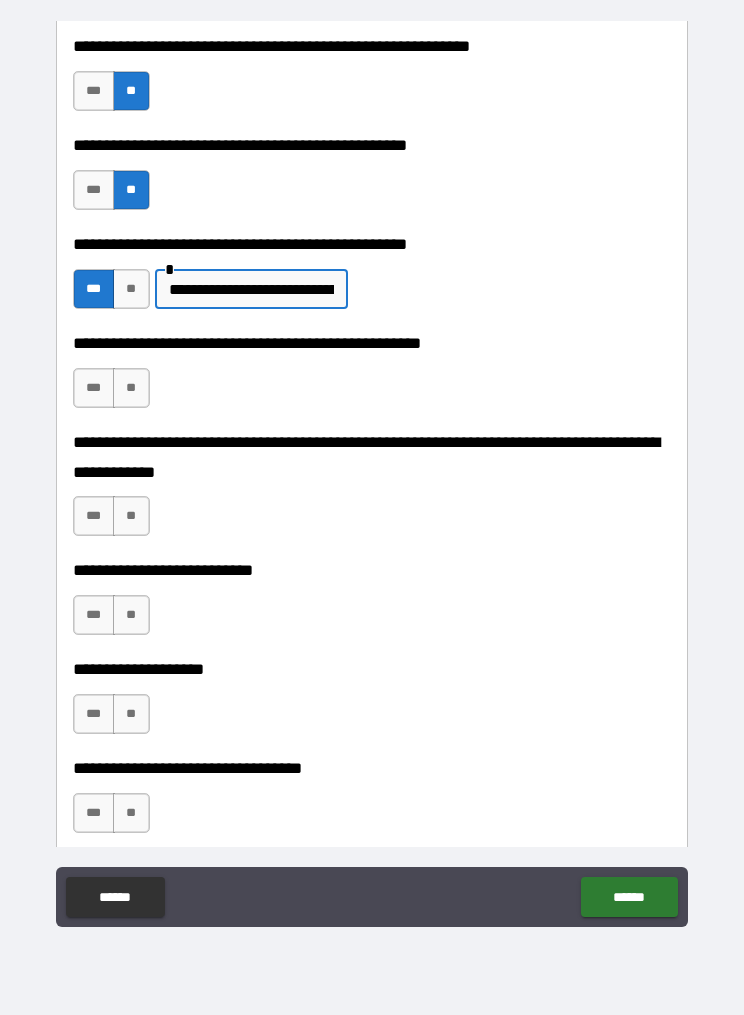 type on "**********" 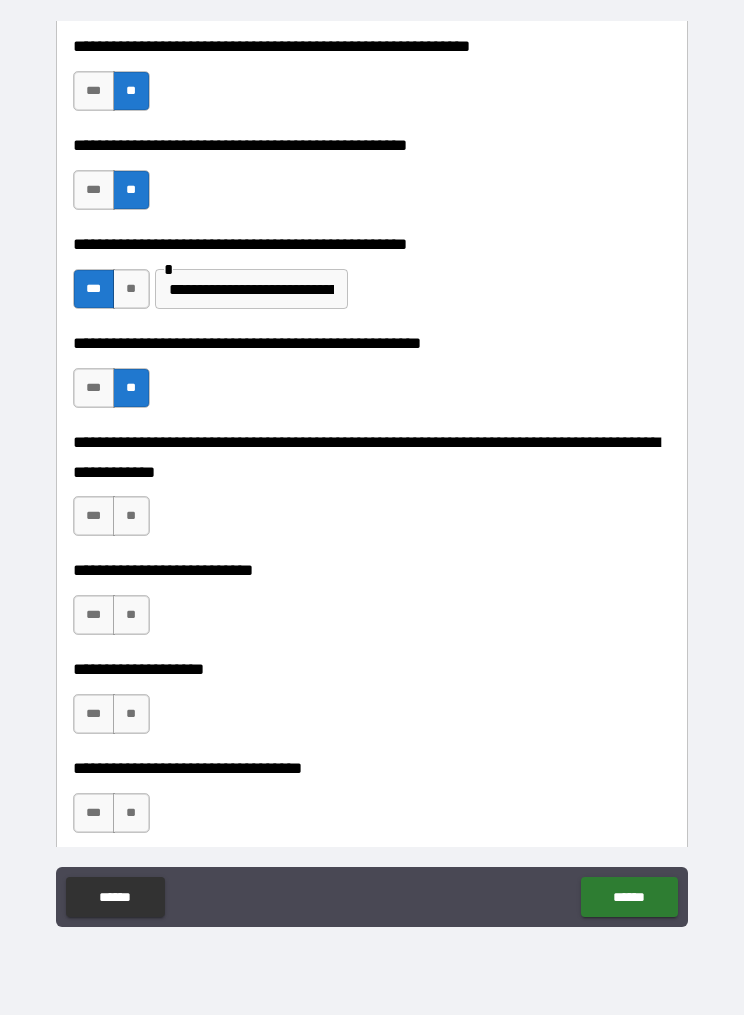 click on "**" at bounding box center [131, 516] 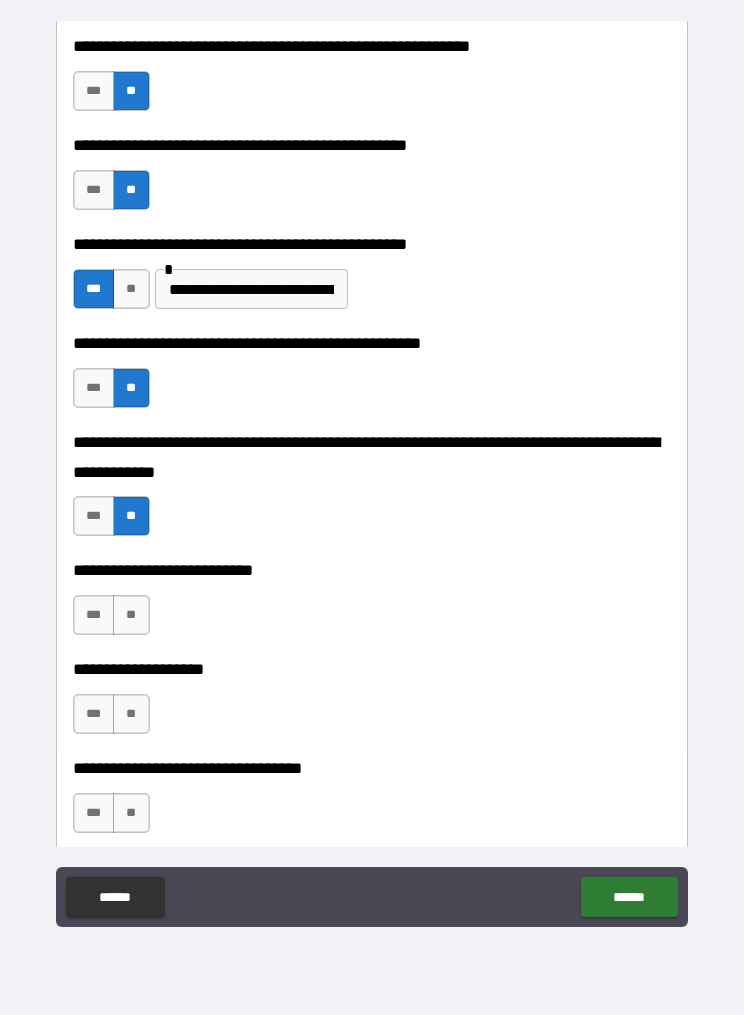 click on "**" at bounding box center (131, 615) 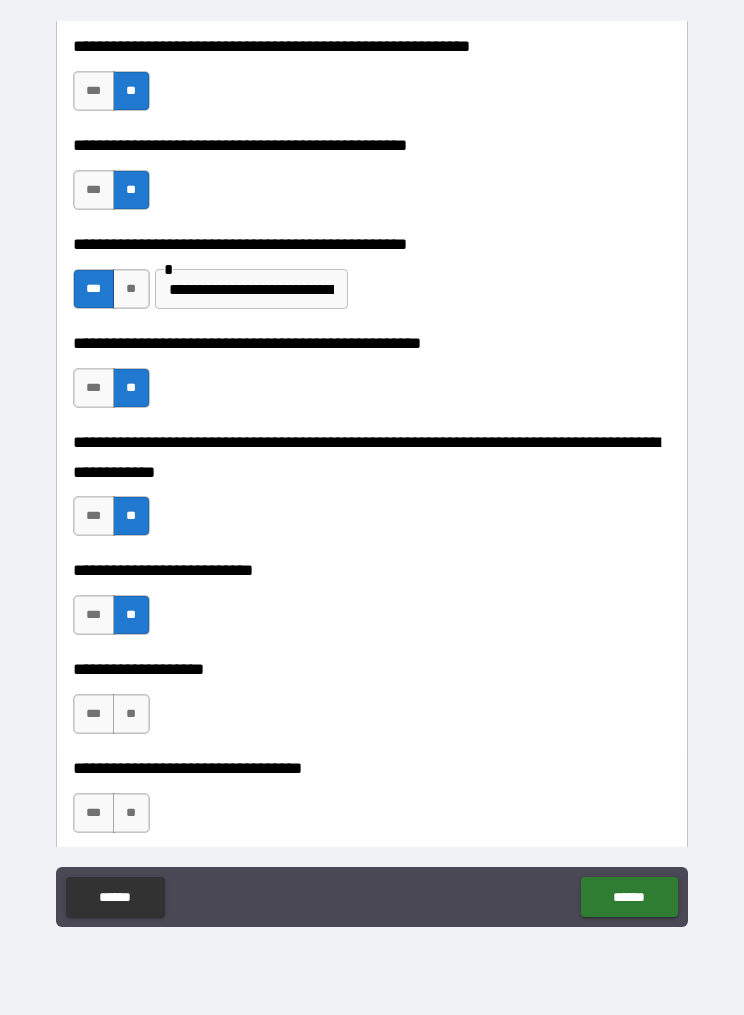 click on "**" at bounding box center [131, 714] 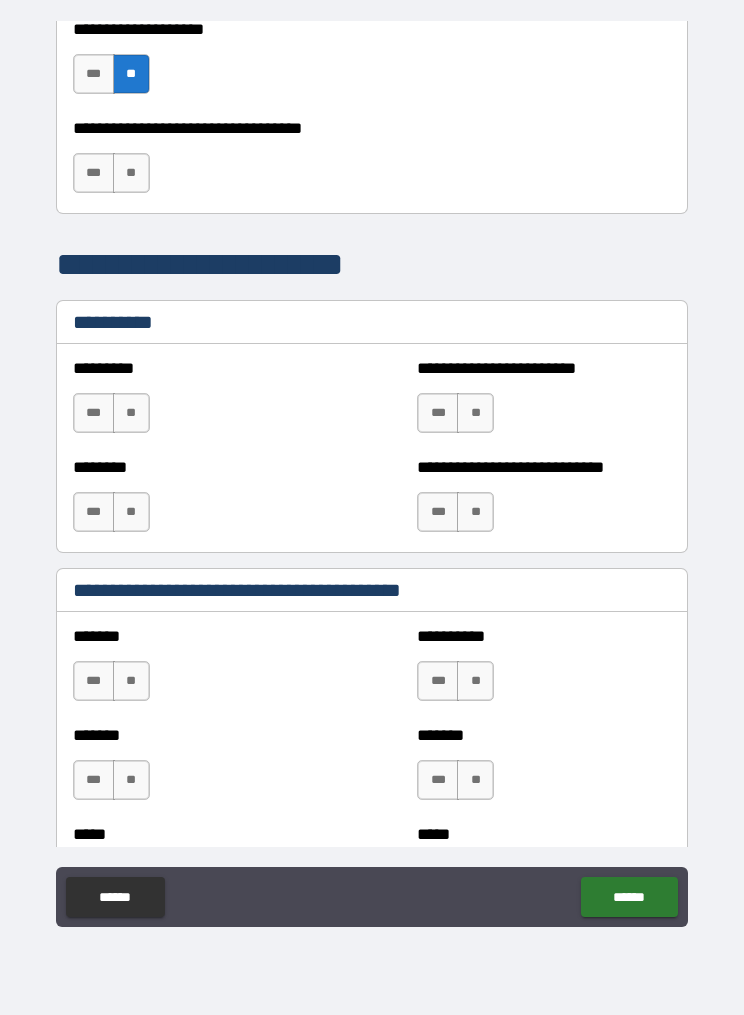 scroll, scrollTop: 1750, scrollLeft: 0, axis: vertical 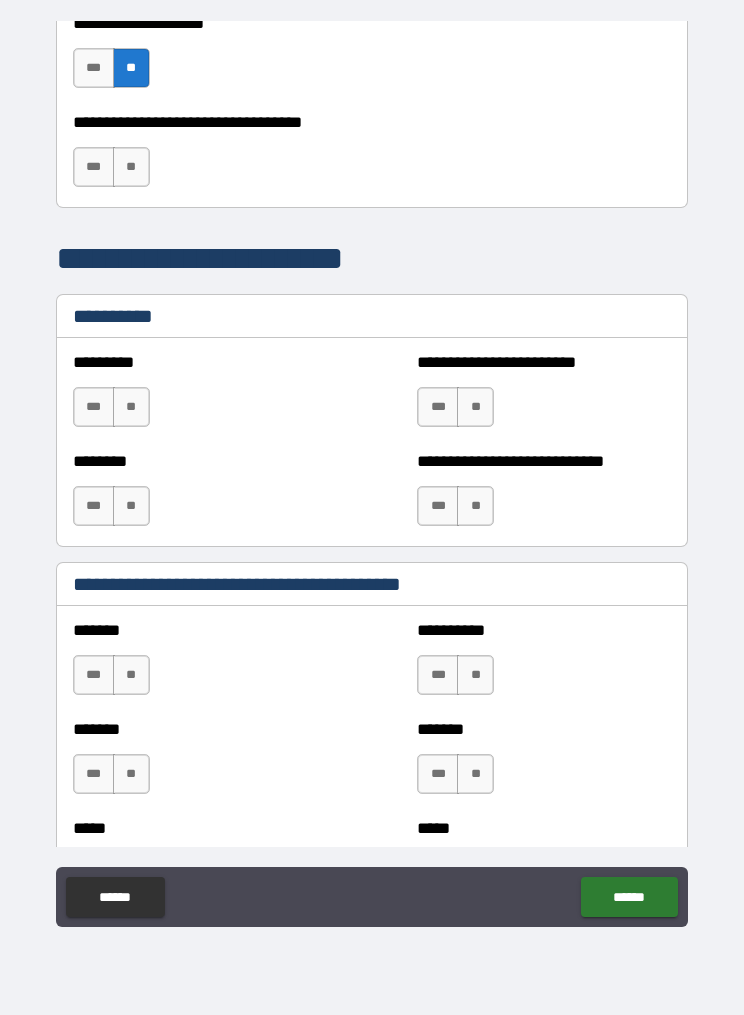 click on "**" at bounding box center [131, 167] 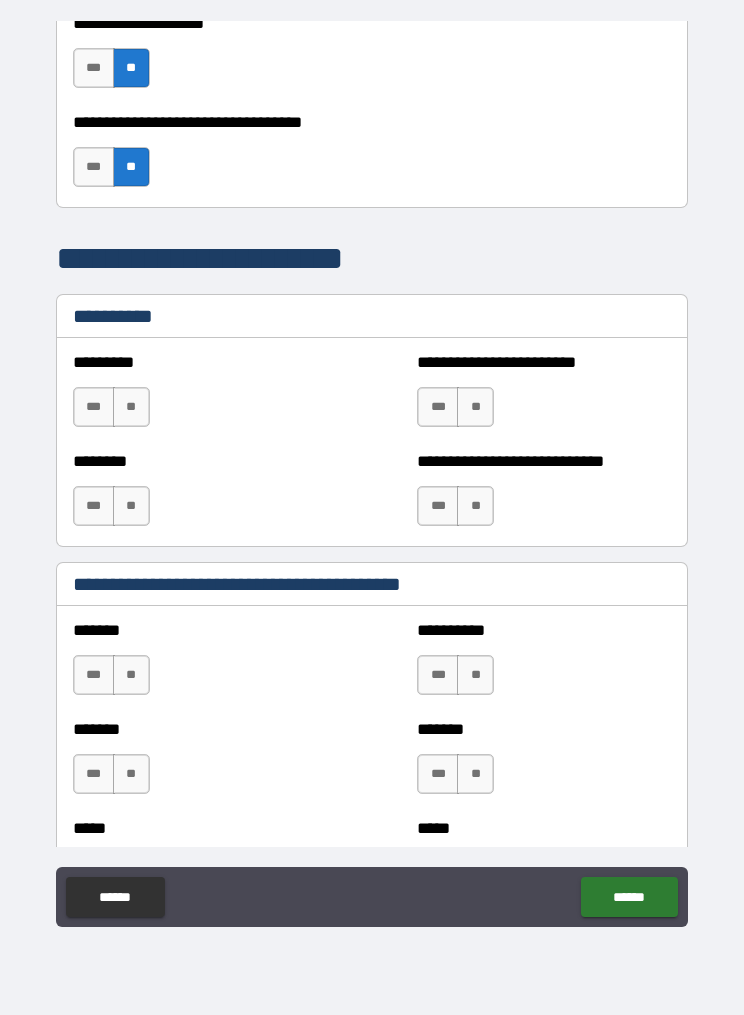 click on "**" at bounding box center [131, 407] 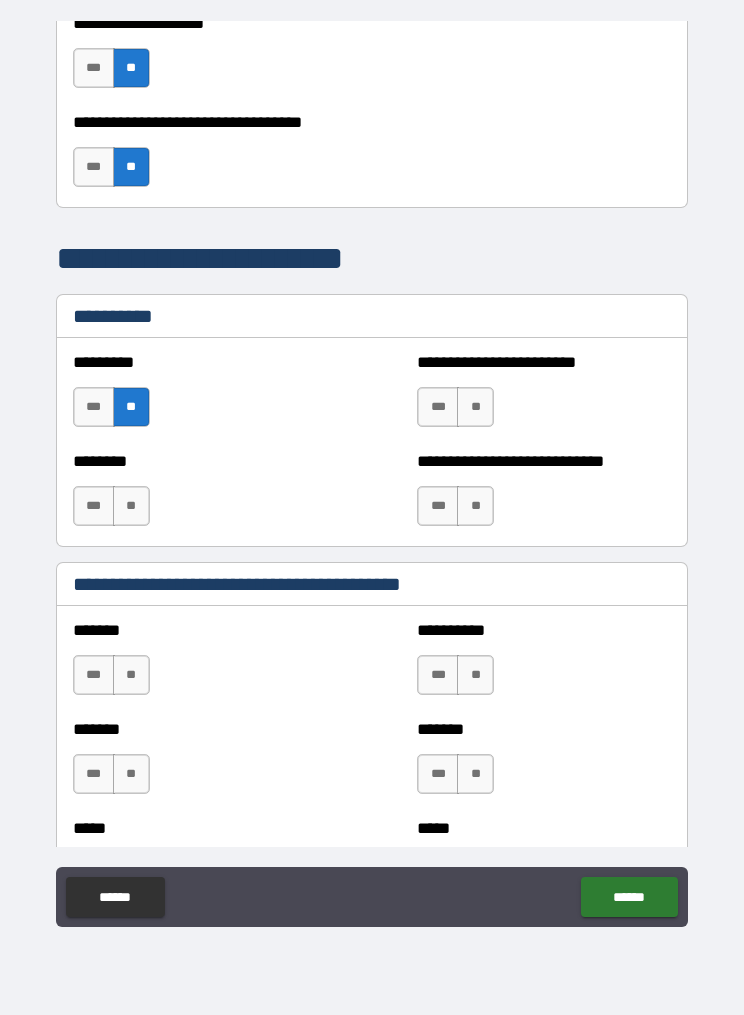 click on "**" at bounding box center [475, 407] 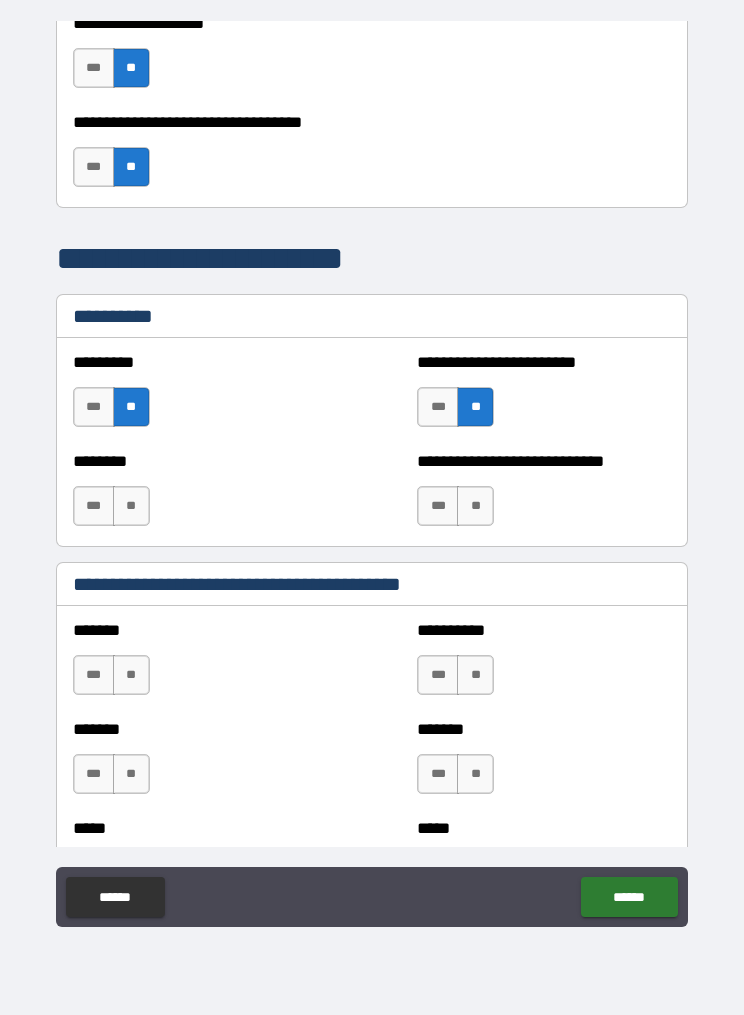 click on "**" at bounding box center (475, 506) 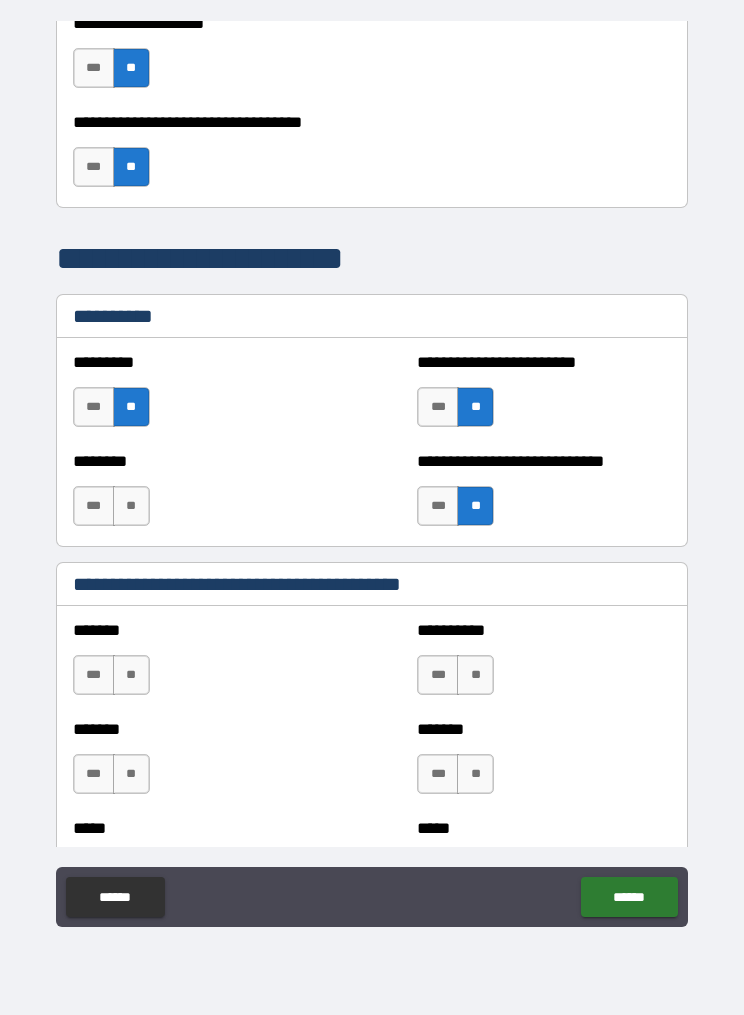 scroll, scrollTop: 1751, scrollLeft: 0, axis: vertical 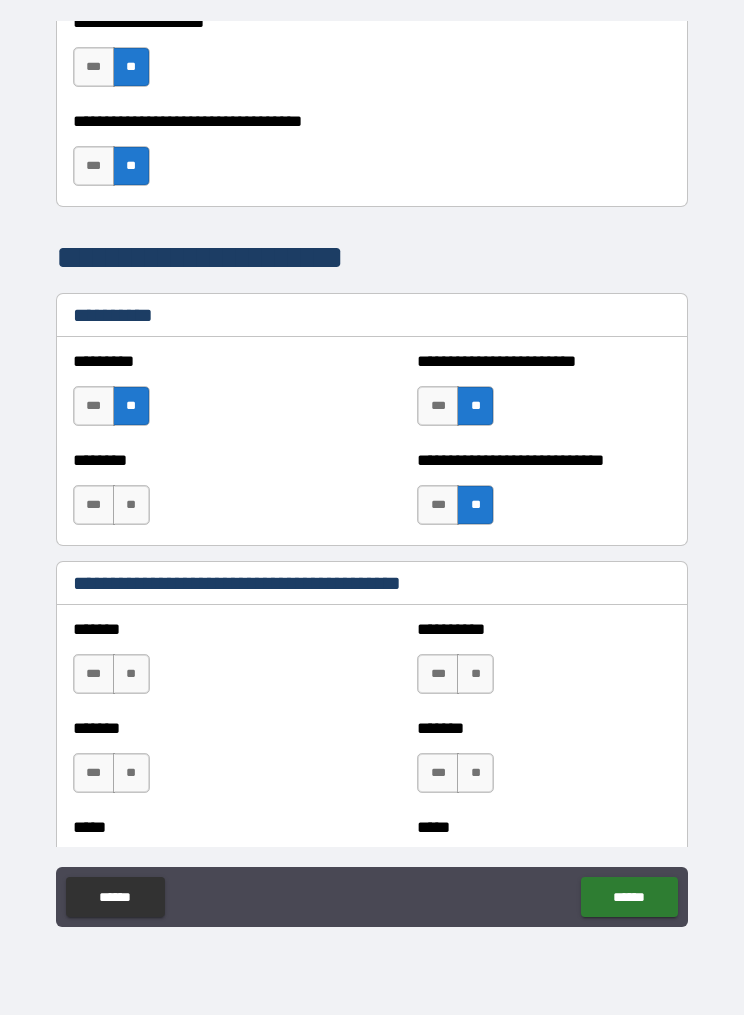 click on "**" at bounding box center [131, 505] 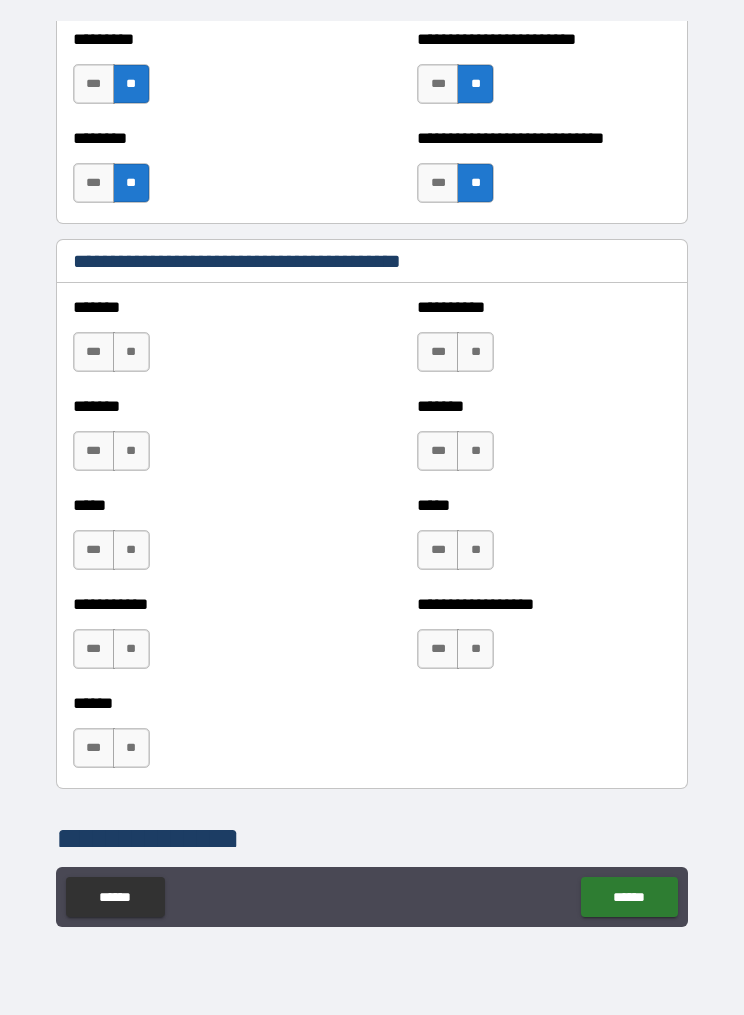 scroll, scrollTop: 2185, scrollLeft: 0, axis: vertical 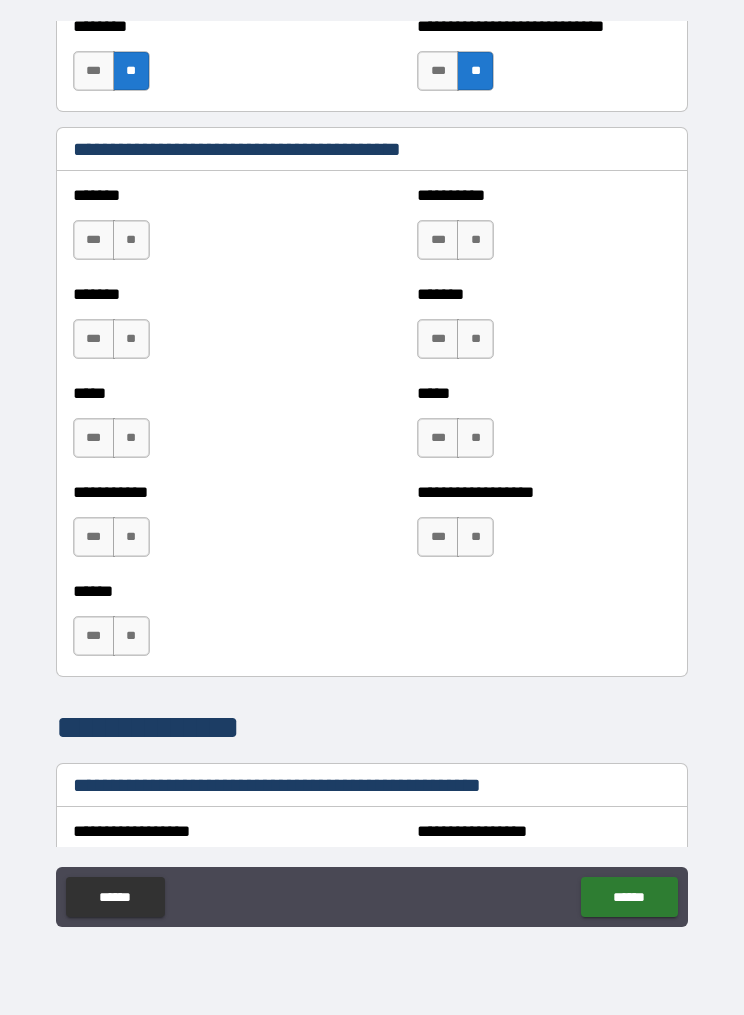 click on "**" at bounding box center (131, 636) 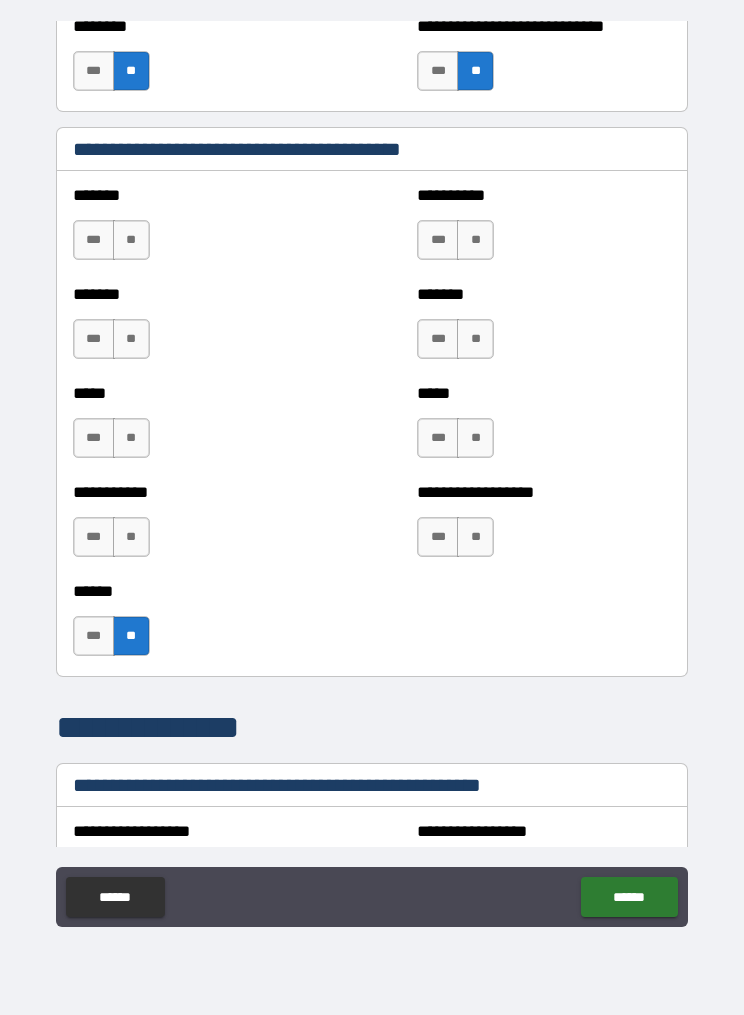 click on "**" at bounding box center (131, 537) 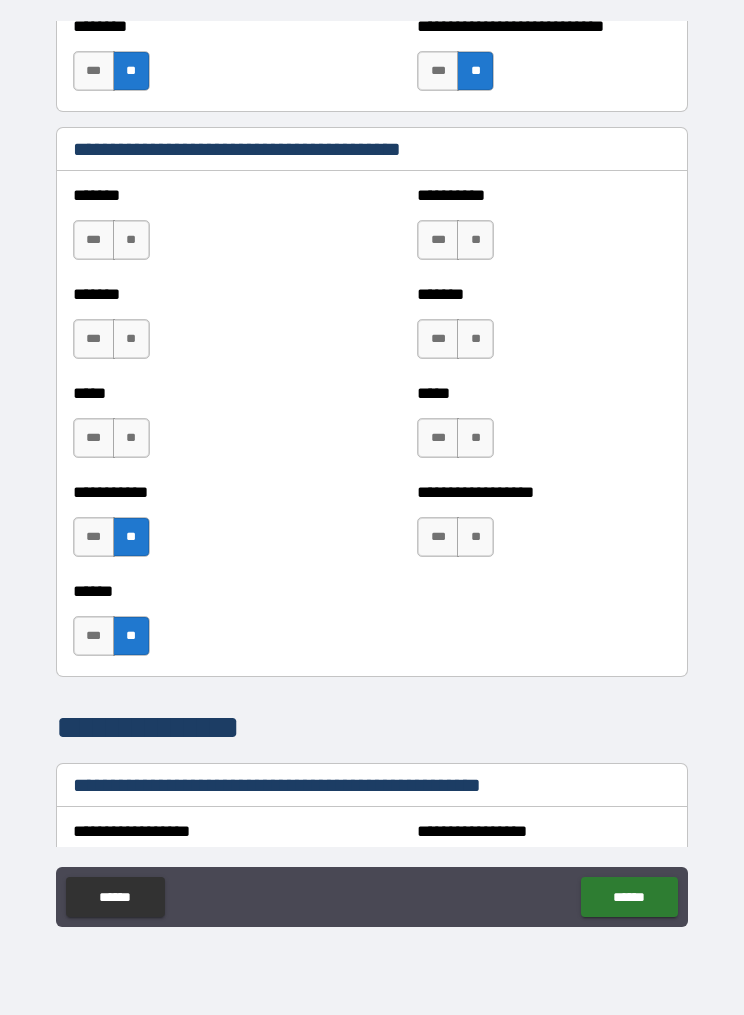 click on "**" at bounding box center [131, 438] 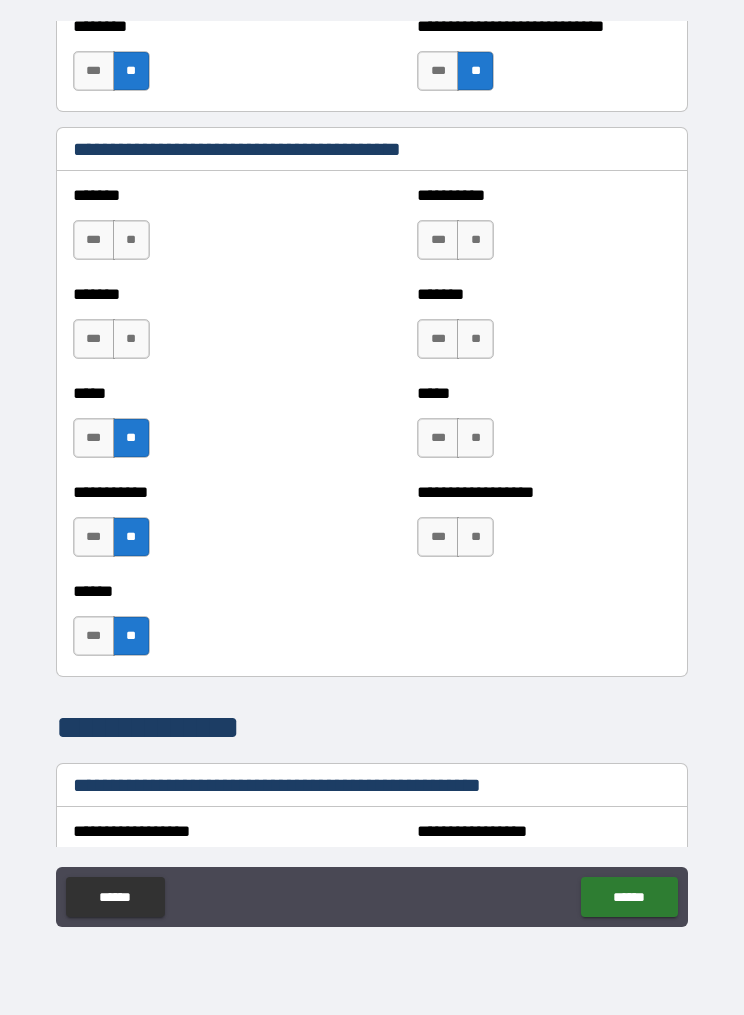 click on "**" at bounding box center (131, 339) 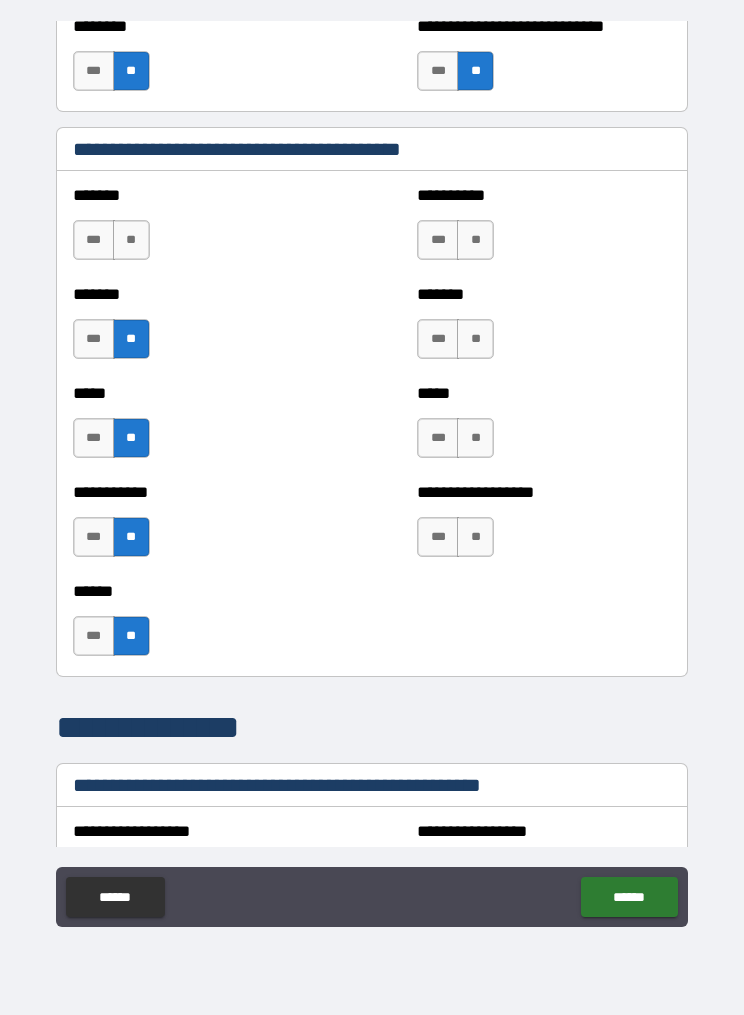 click on "**" at bounding box center (131, 240) 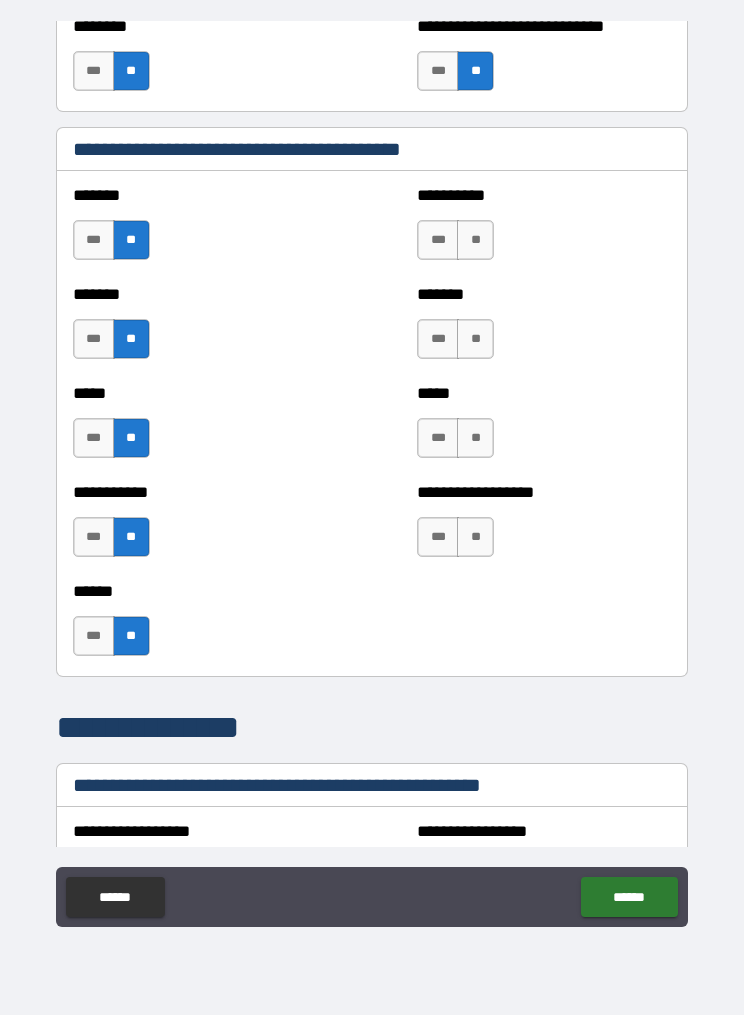 click on "**" at bounding box center [475, 240] 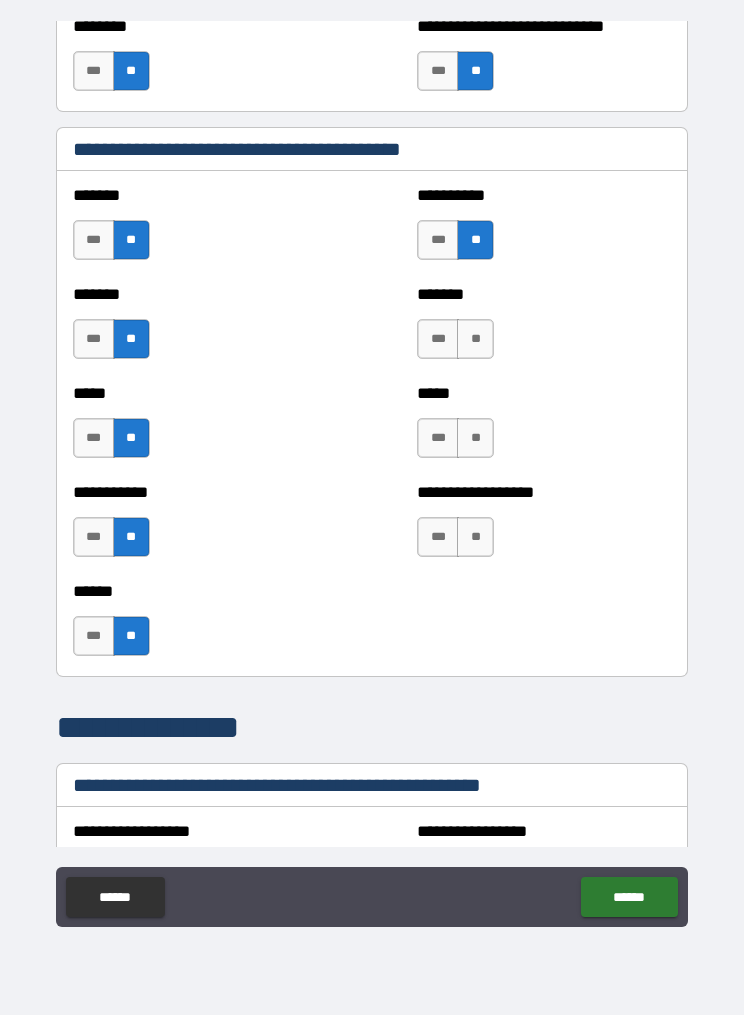 click on "**" at bounding box center [475, 339] 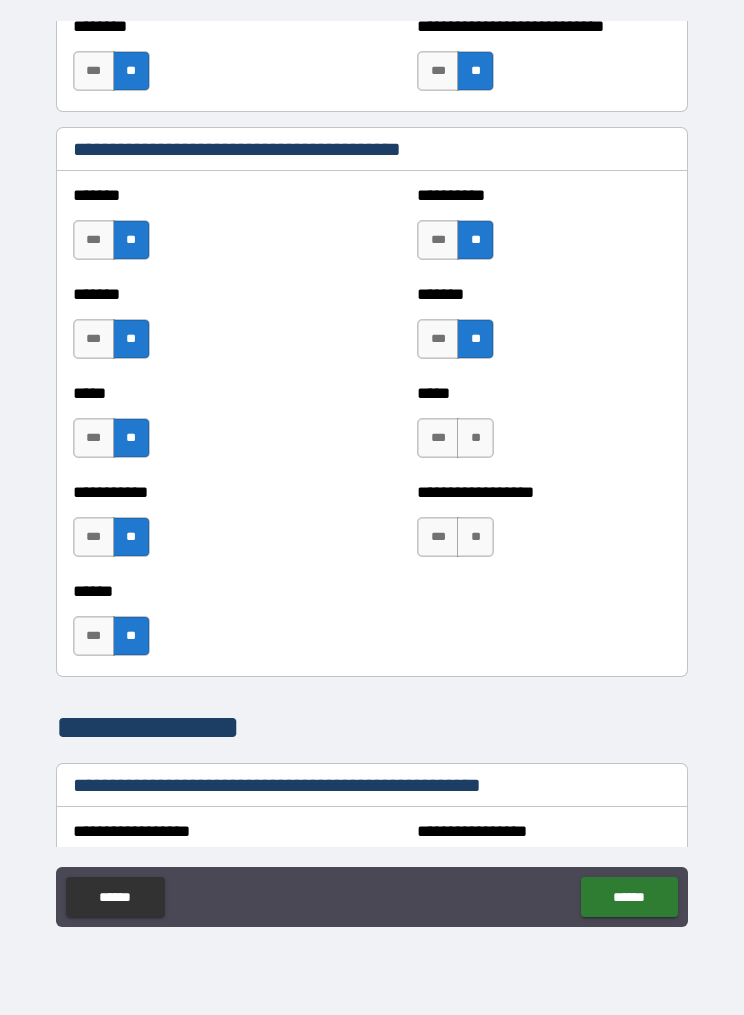 click on "**" at bounding box center [475, 438] 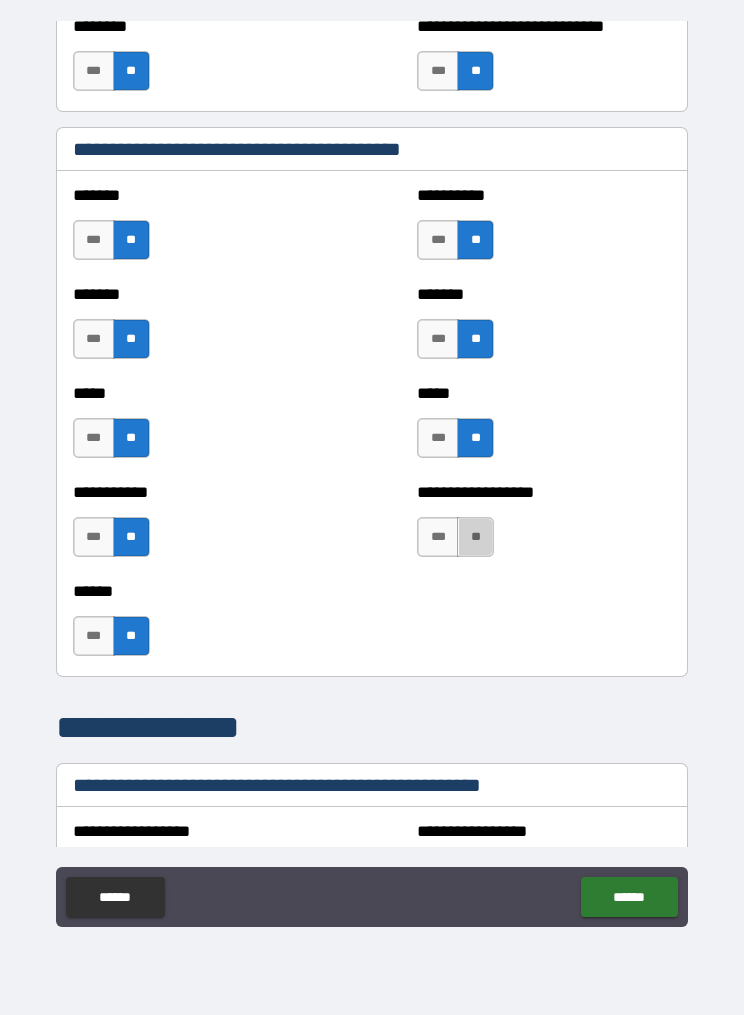 click on "**" at bounding box center [475, 537] 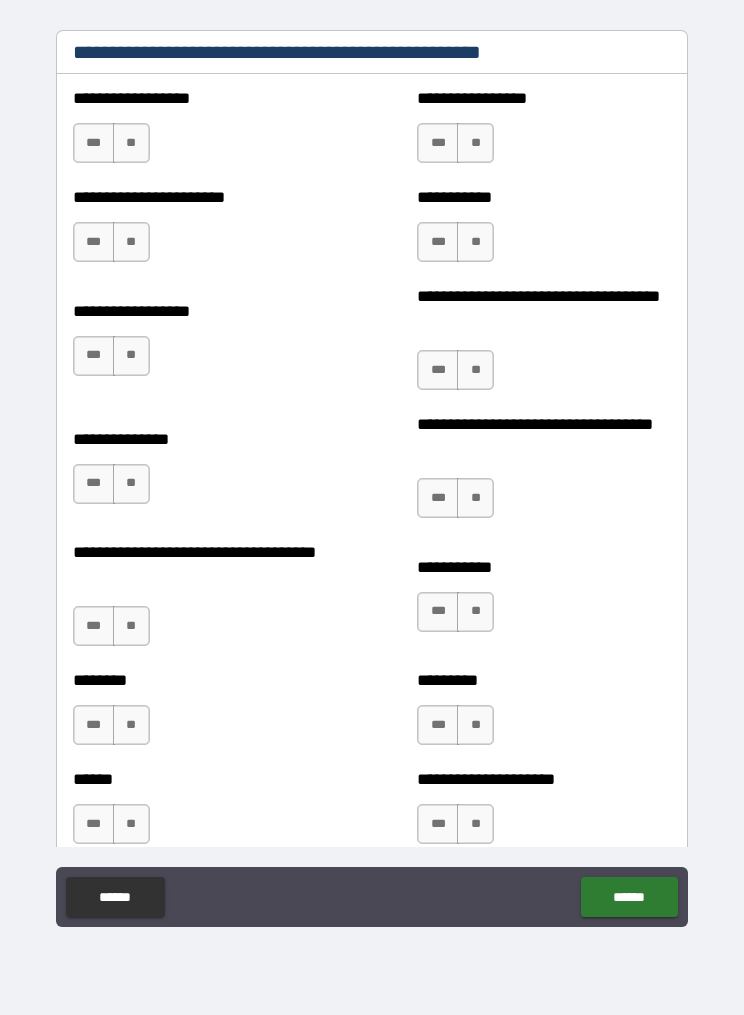 scroll, scrollTop: 2911, scrollLeft: 0, axis: vertical 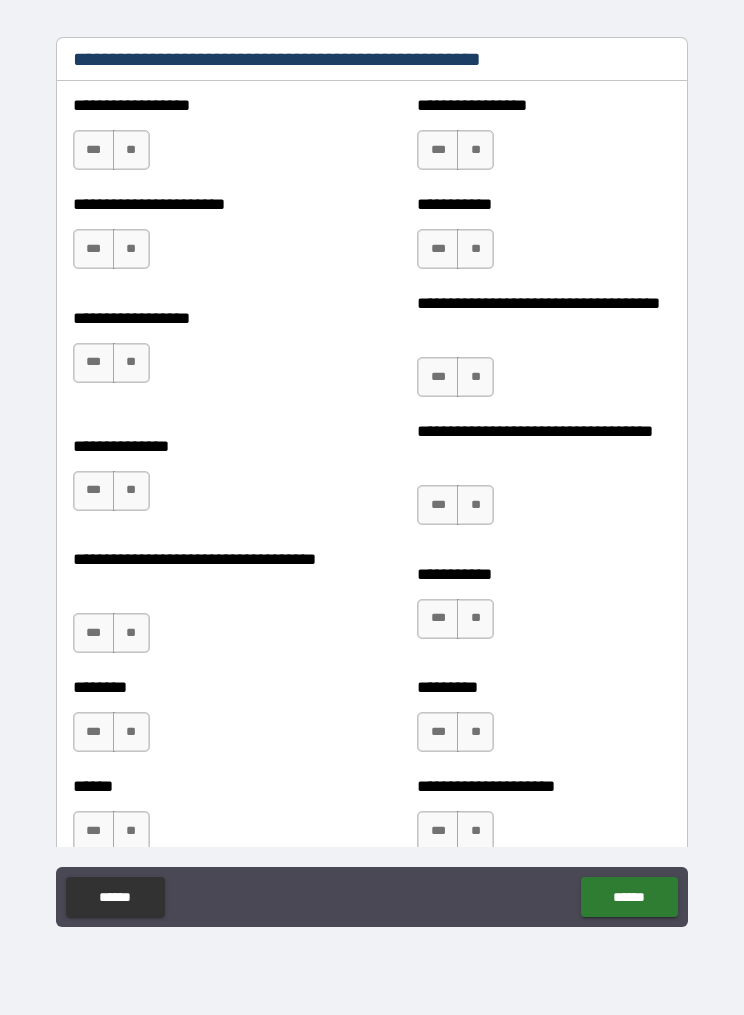 click on "**" at bounding box center (475, 150) 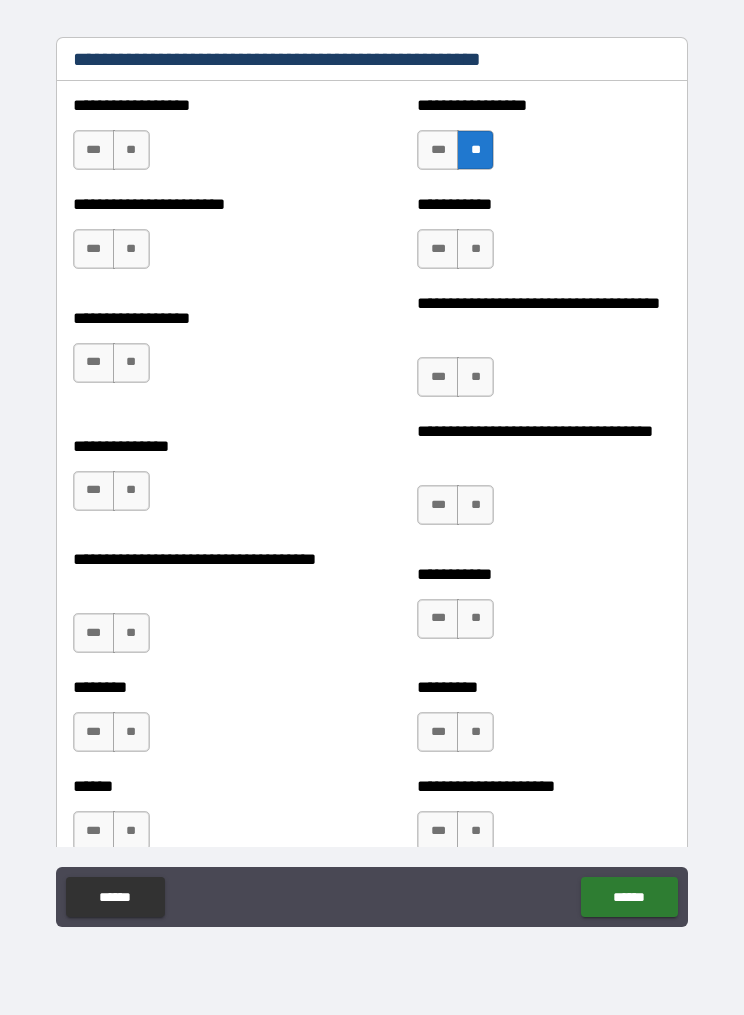 click on "**" at bounding box center (131, 150) 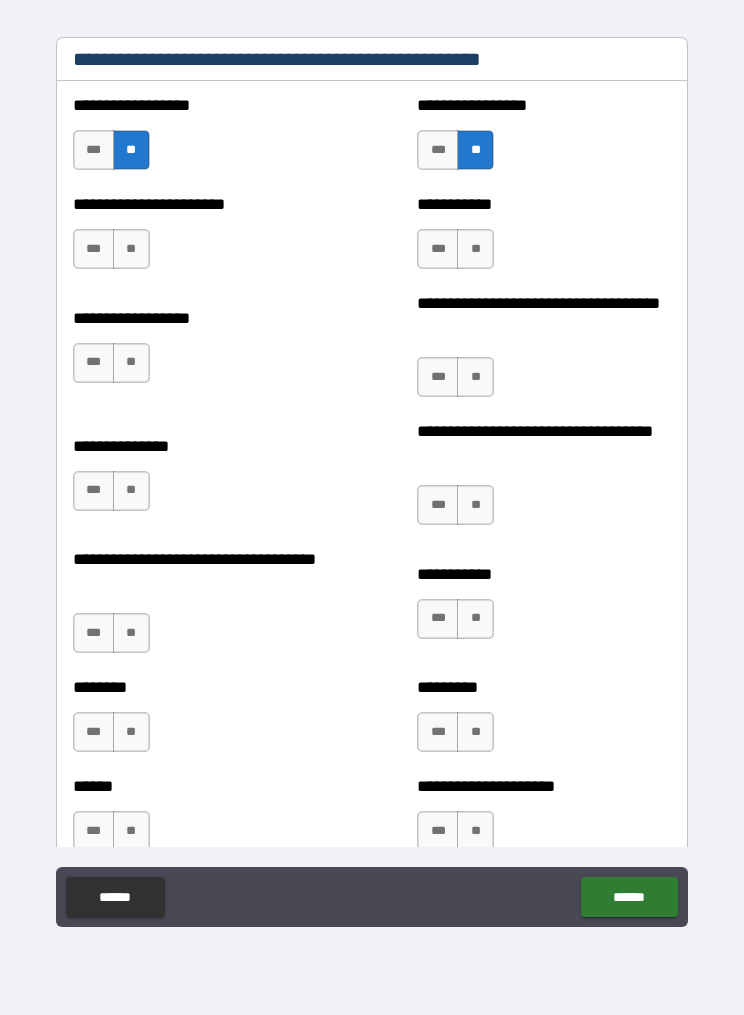 click on "**" at bounding box center [131, 249] 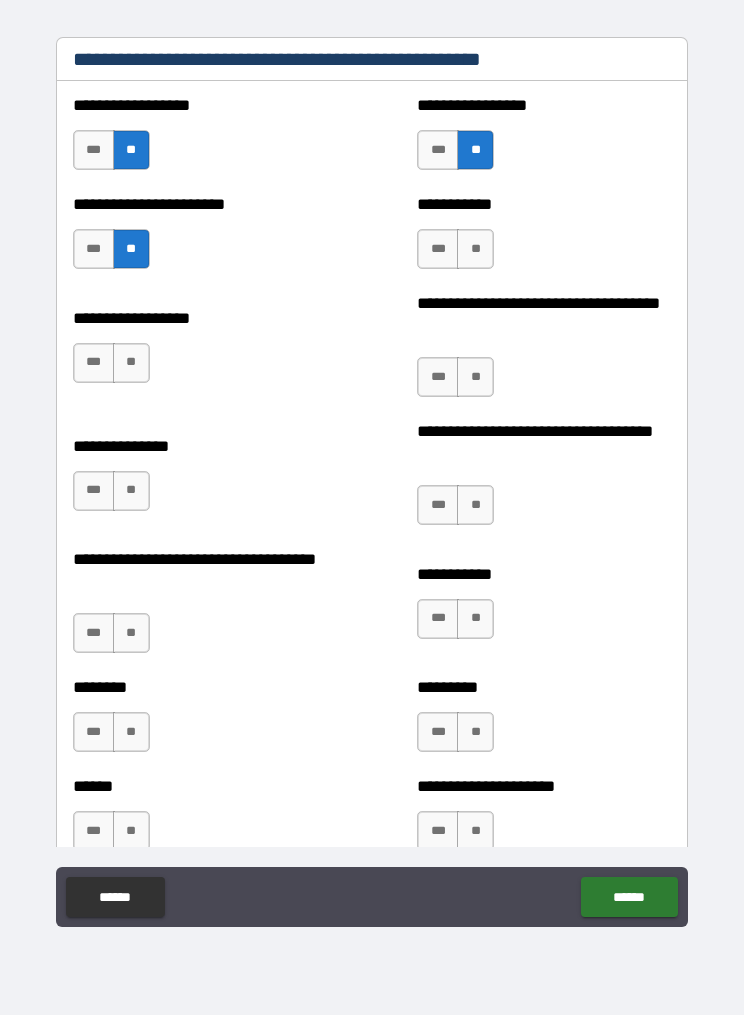 click on "**" at bounding box center [475, 249] 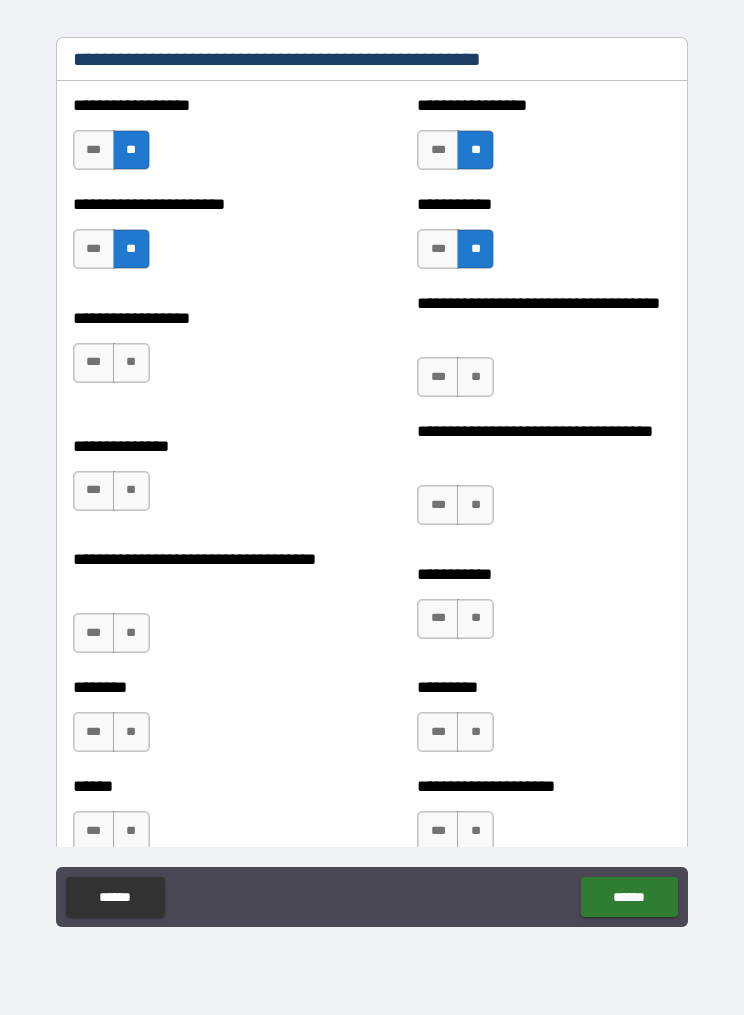 click on "**" at bounding box center [131, 363] 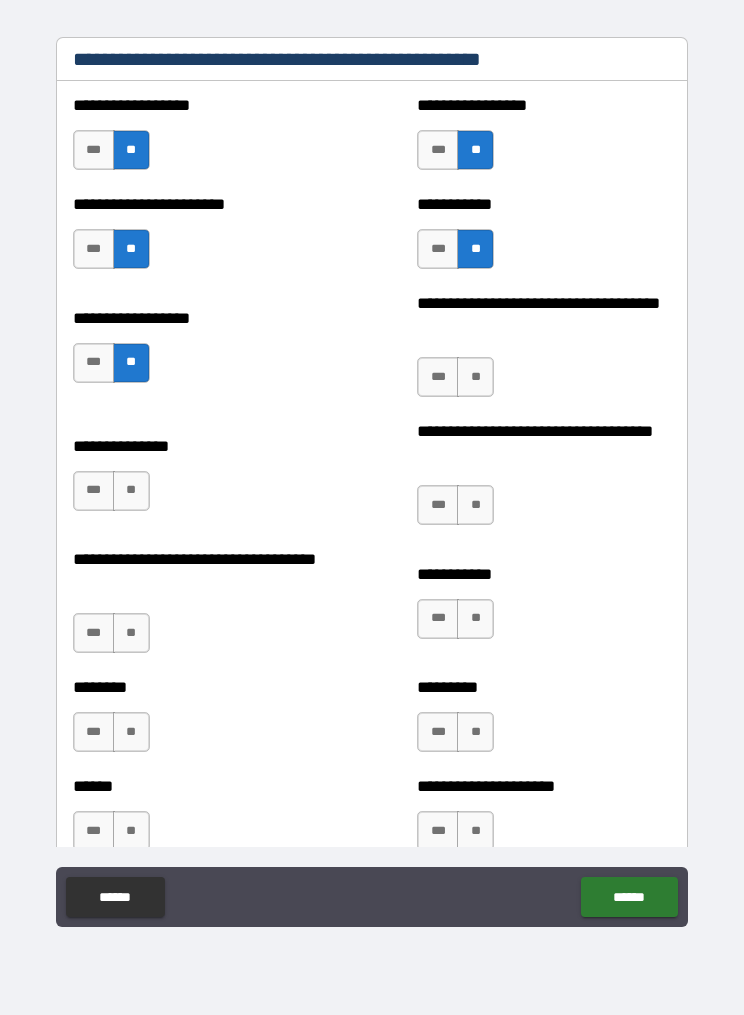 click on "**" at bounding box center [475, 377] 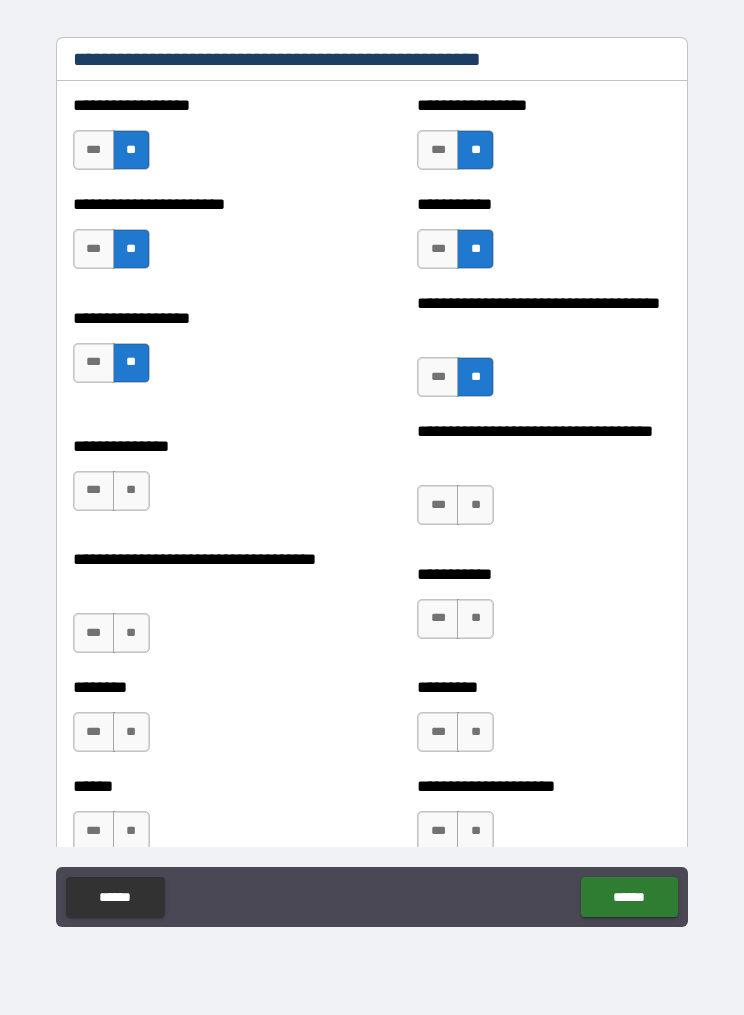 click on "**" at bounding box center (131, 491) 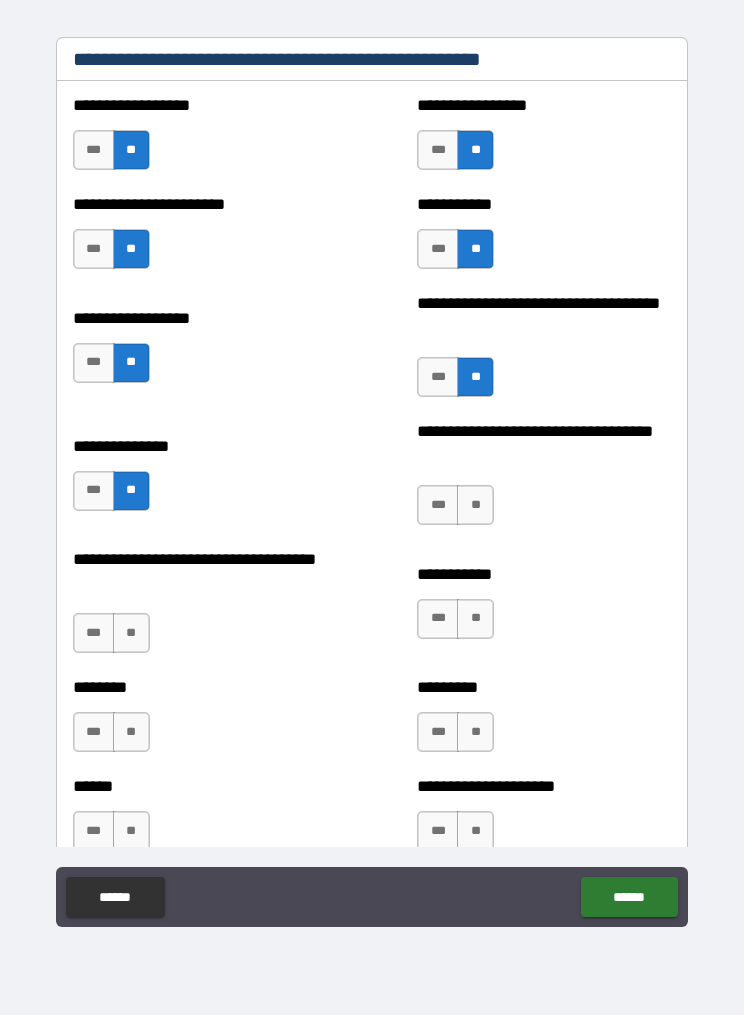 click on "**" at bounding box center [475, 505] 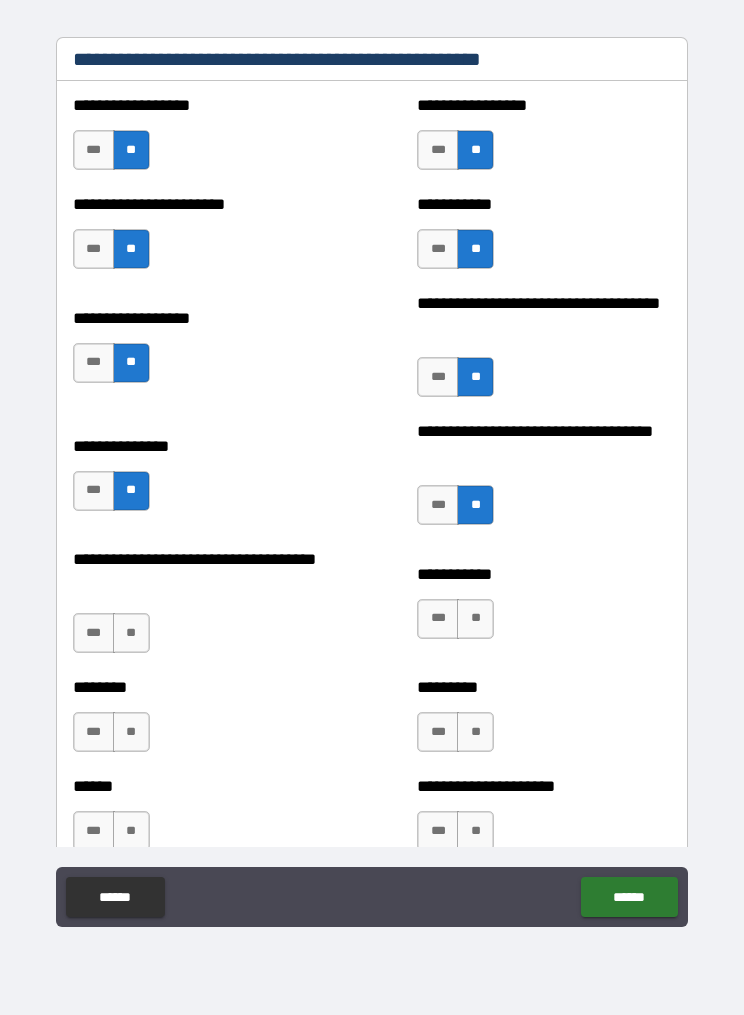 click on "**" at bounding box center (131, 633) 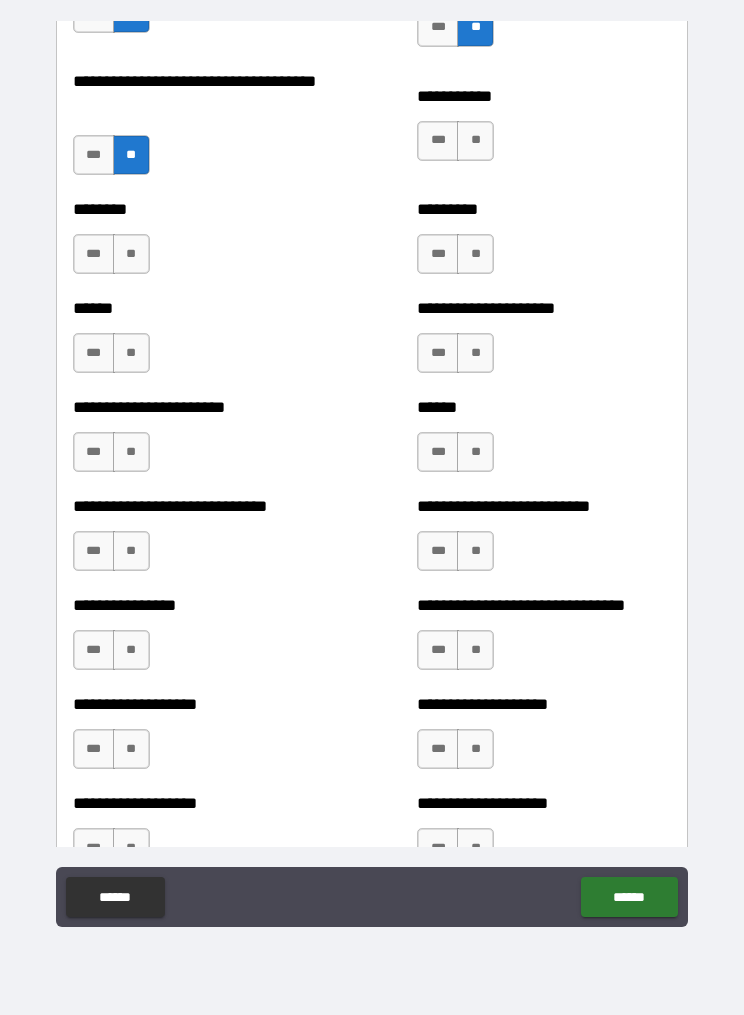 scroll, scrollTop: 3388, scrollLeft: 0, axis: vertical 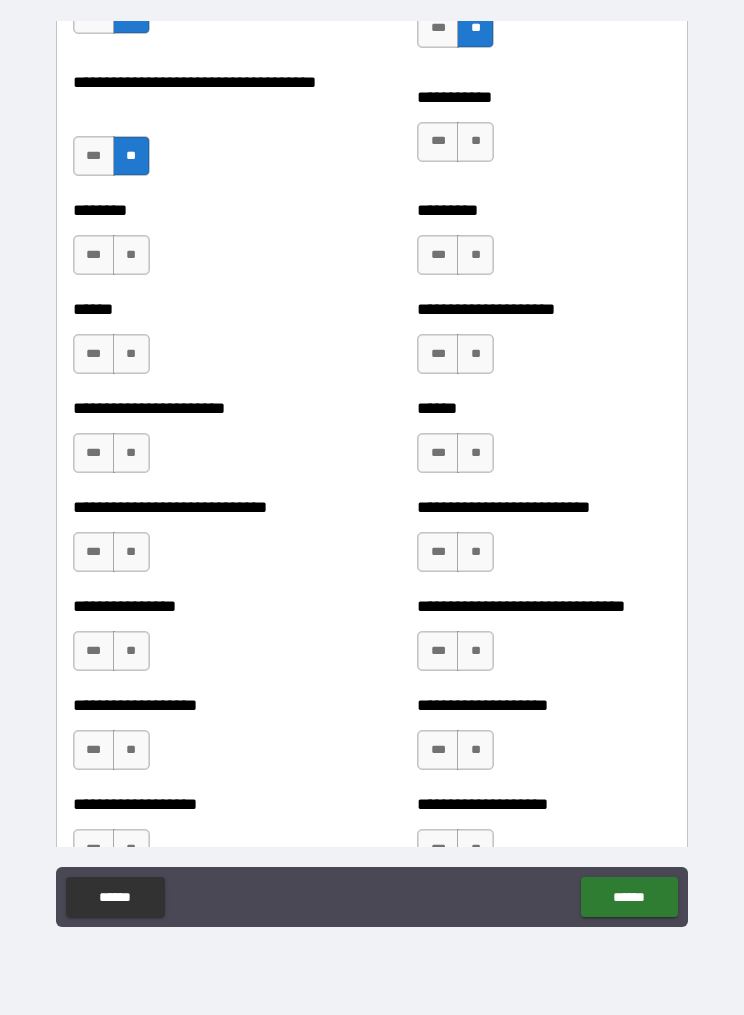 click on "**" at bounding box center (475, 142) 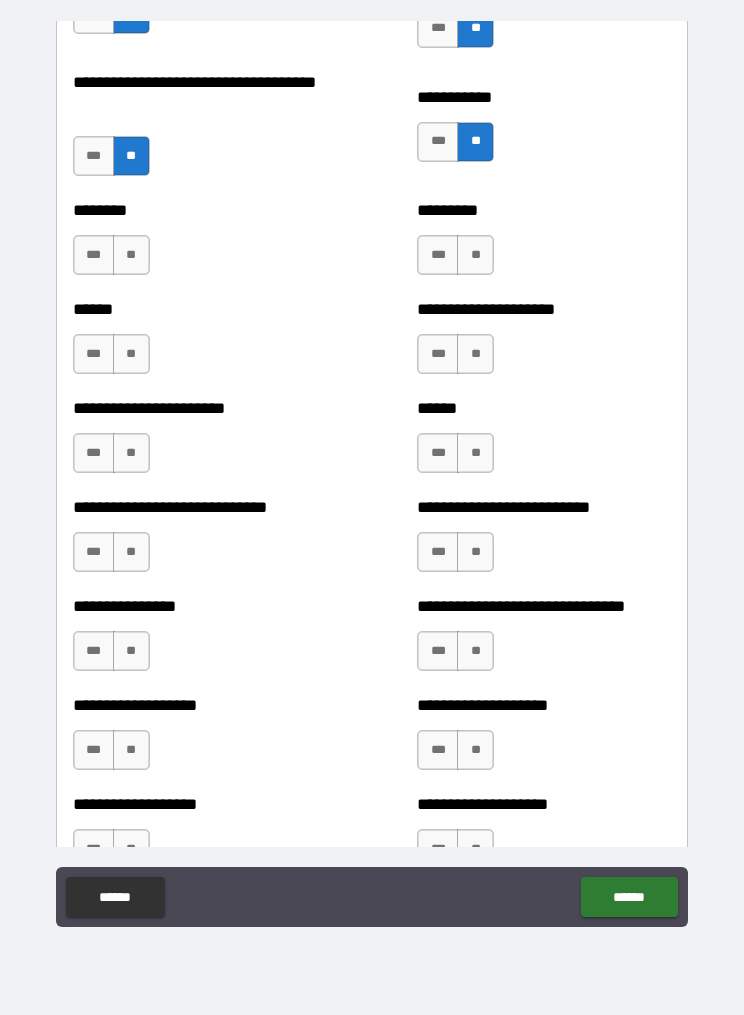 click on "**" at bounding box center (131, 255) 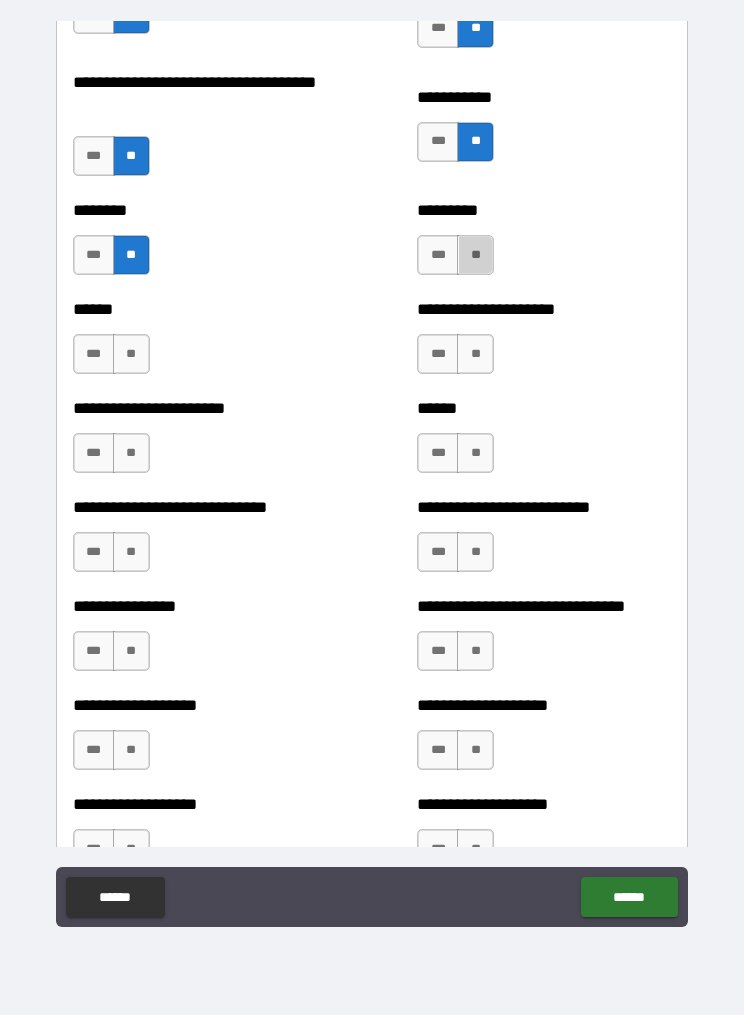 click on "**" at bounding box center (475, 255) 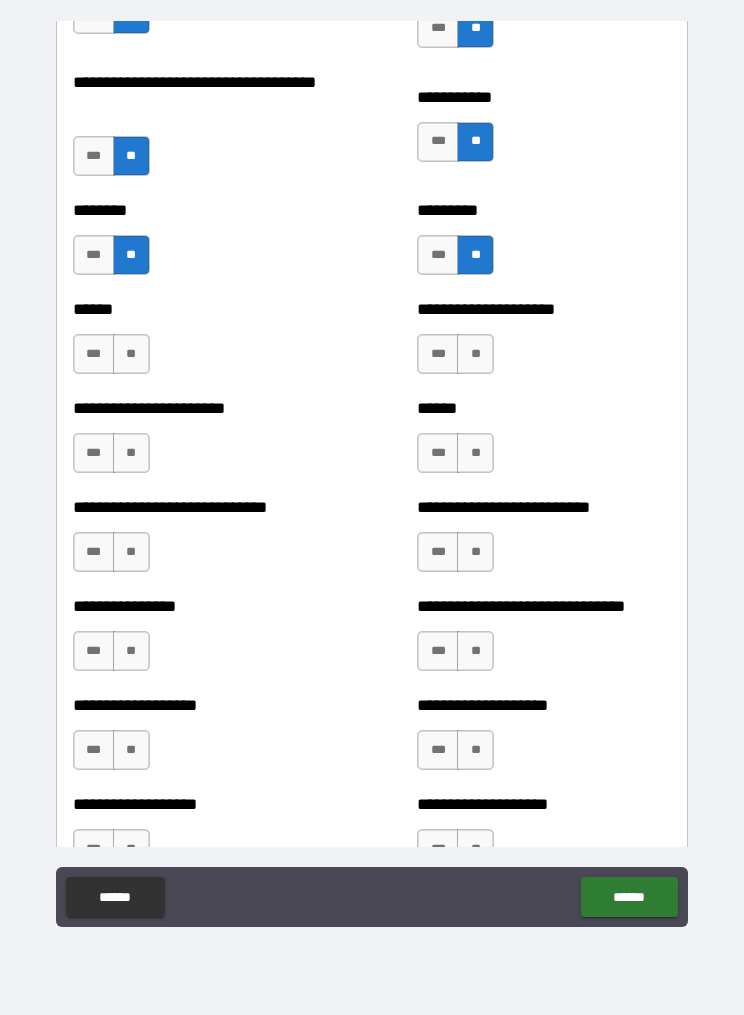 click on "**" at bounding box center [131, 354] 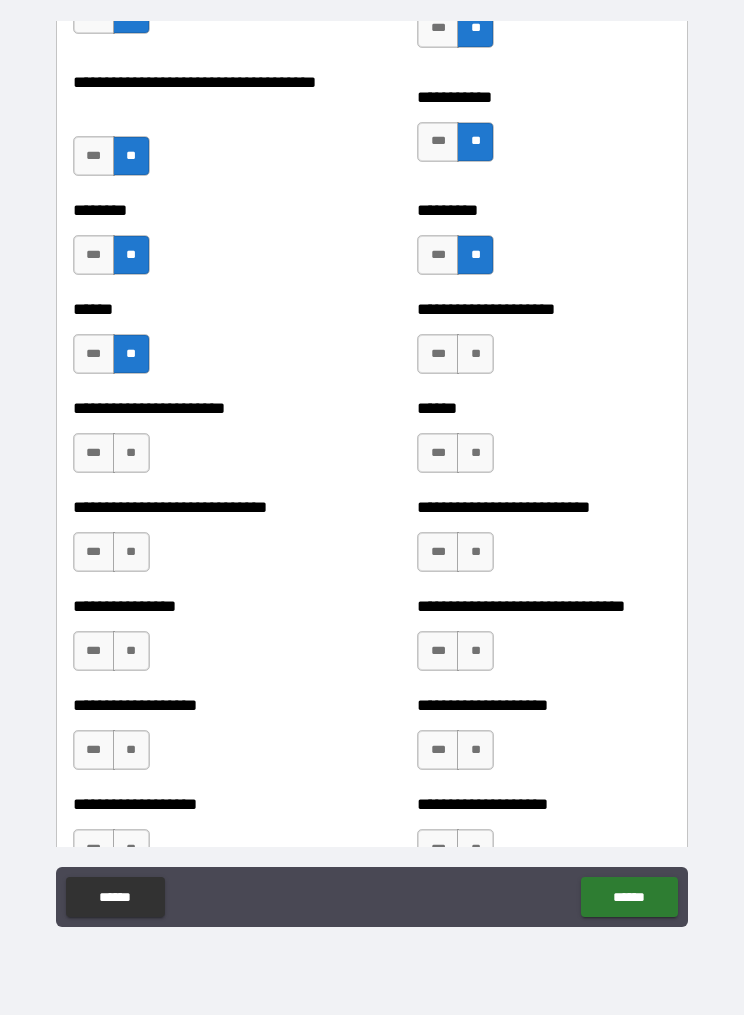 click on "**" at bounding box center [475, 354] 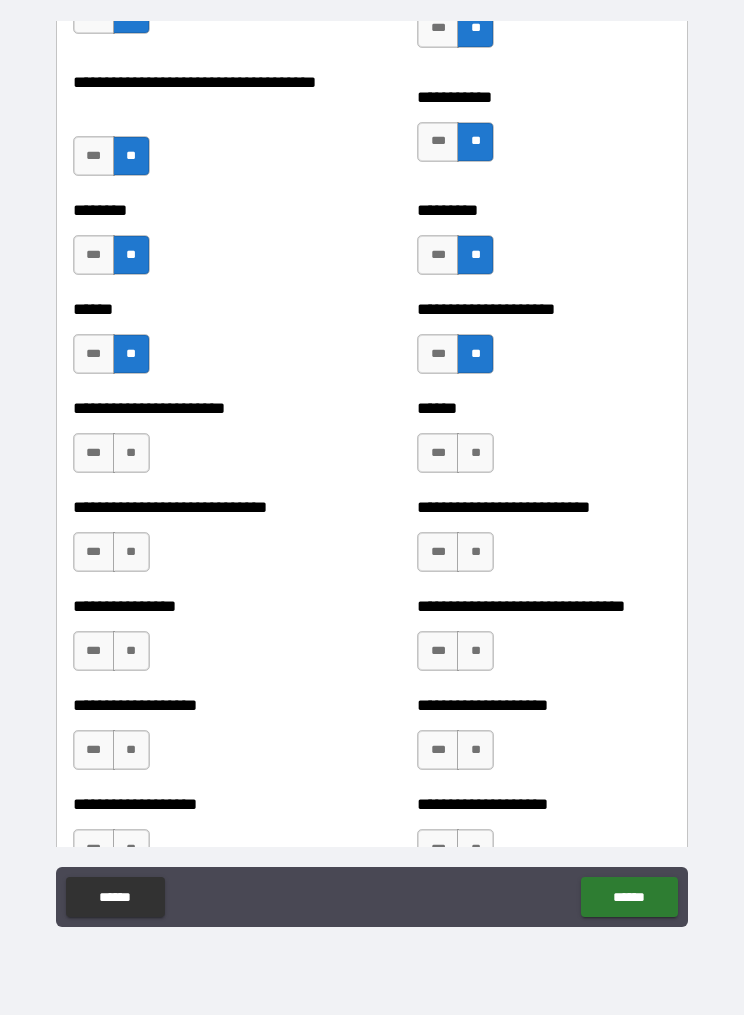 click on "**" at bounding box center [131, 453] 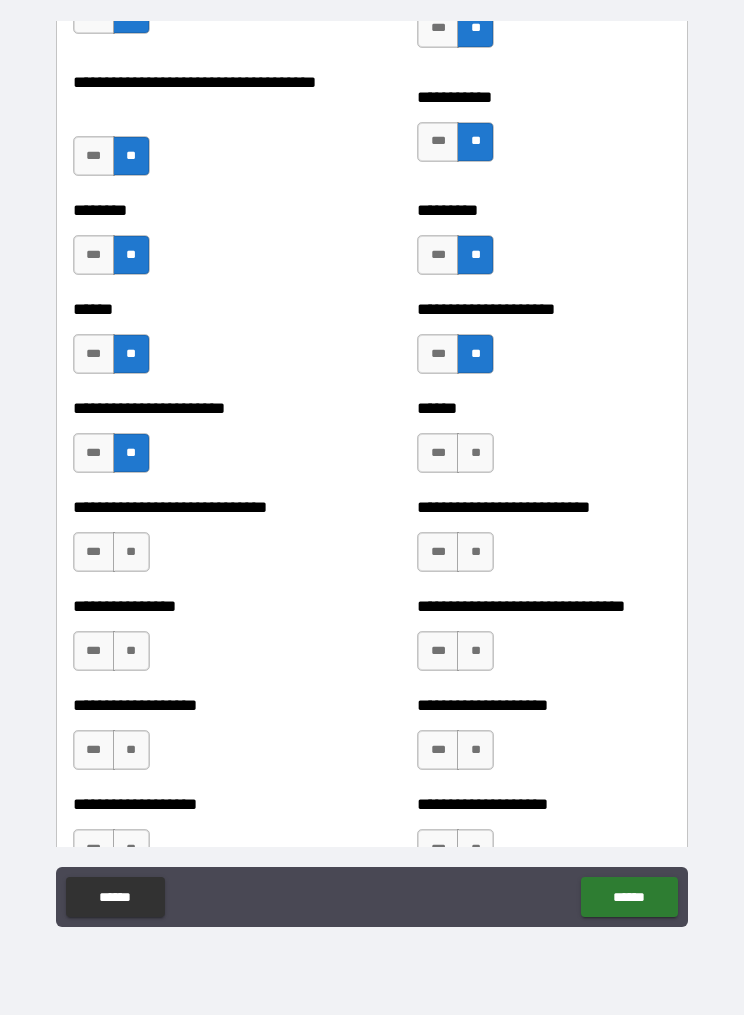 click on "**" at bounding box center [475, 453] 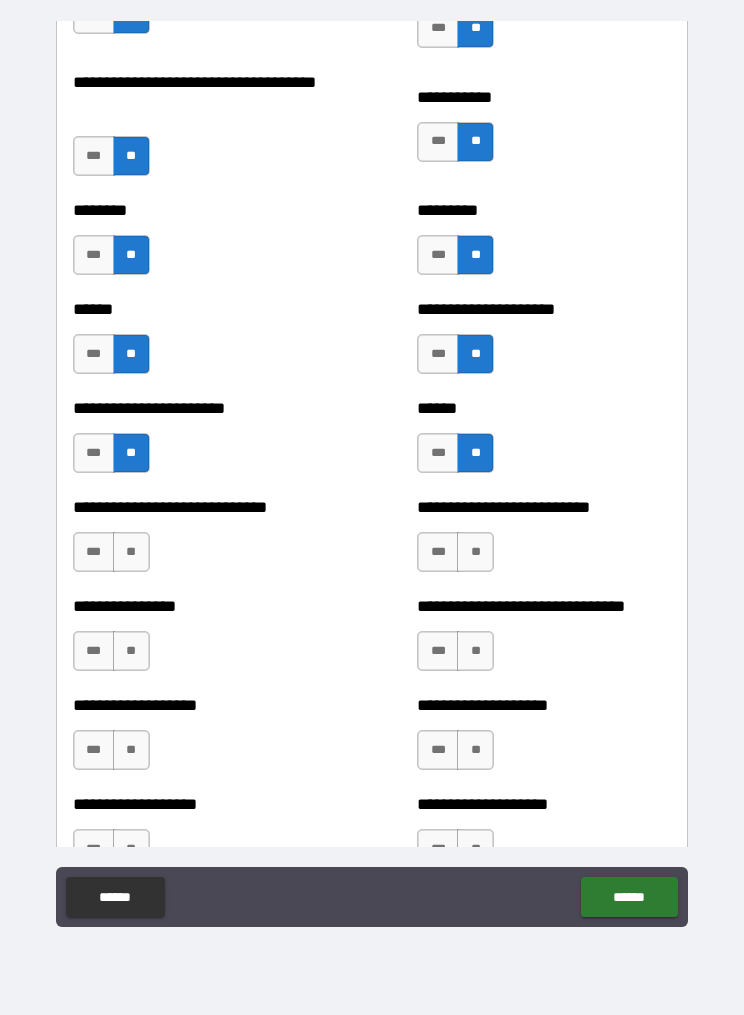 click on "**" at bounding box center (131, 552) 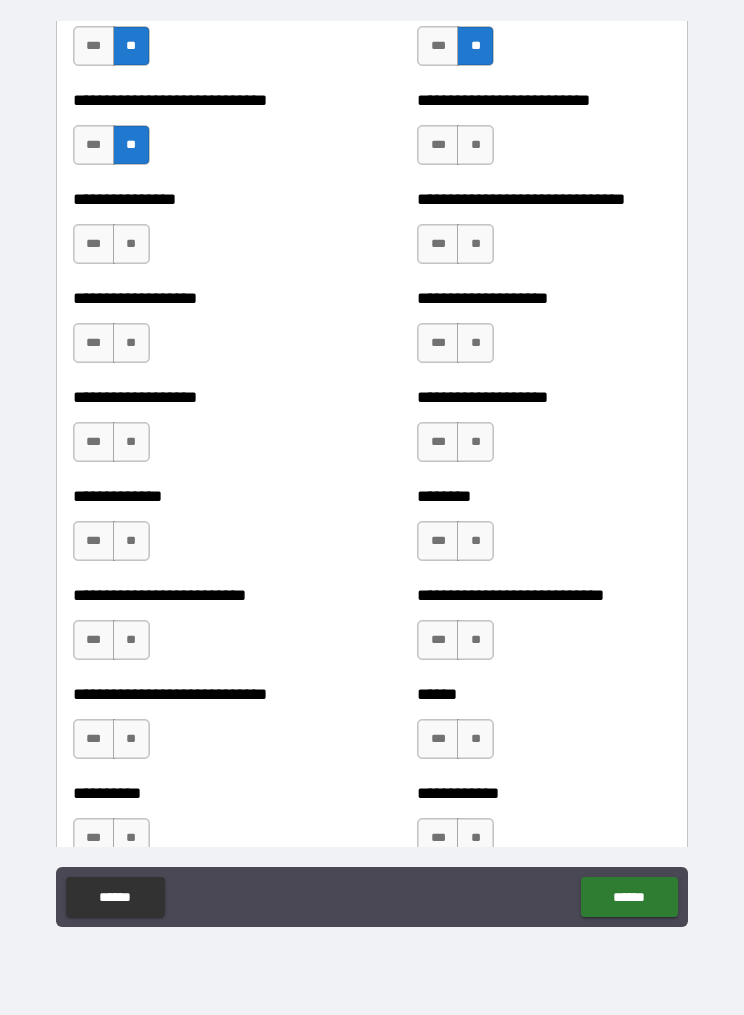 scroll, scrollTop: 3805, scrollLeft: 0, axis: vertical 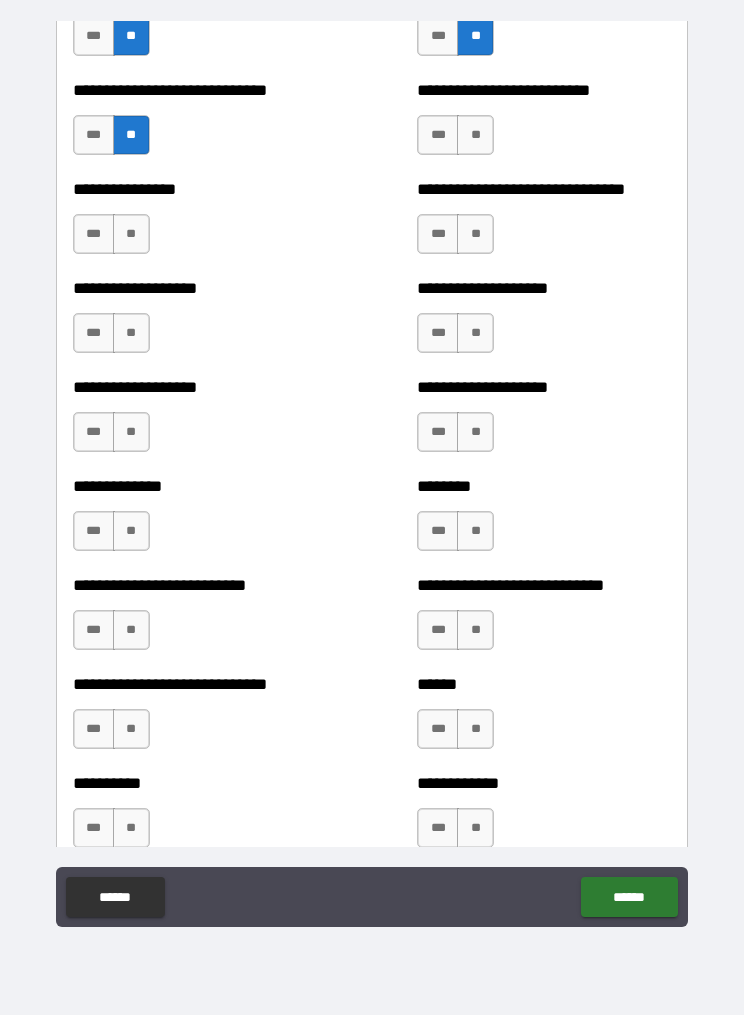 click on "**" at bounding box center [475, 135] 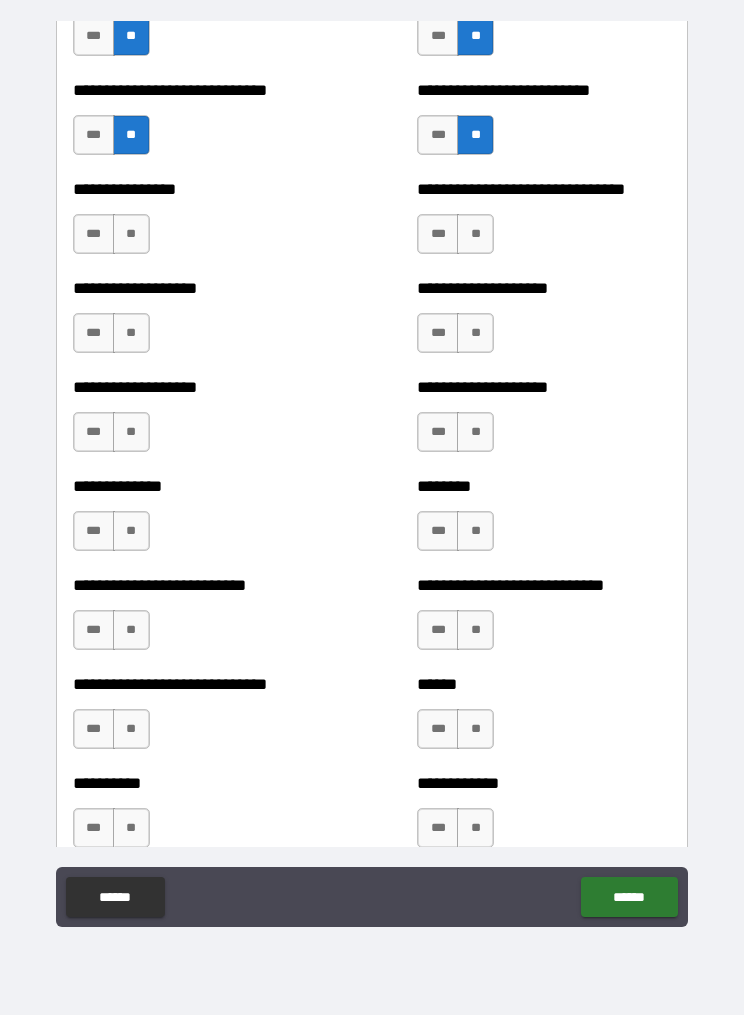 click on "**" at bounding box center (131, 234) 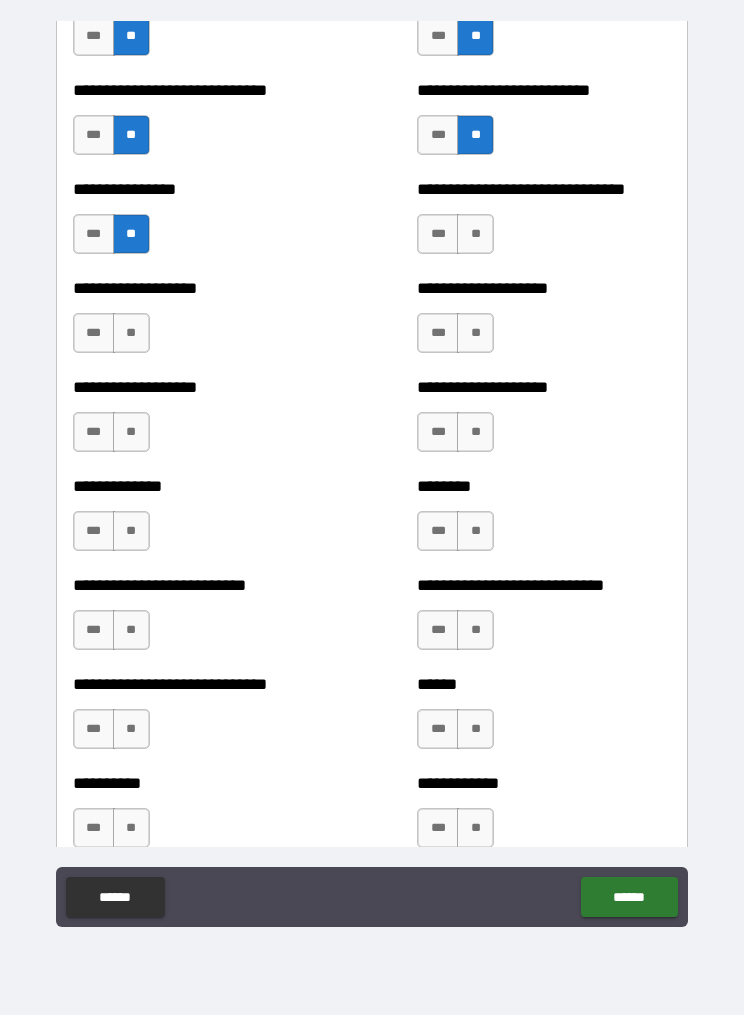 click on "**" at bounding box center (475, 234) 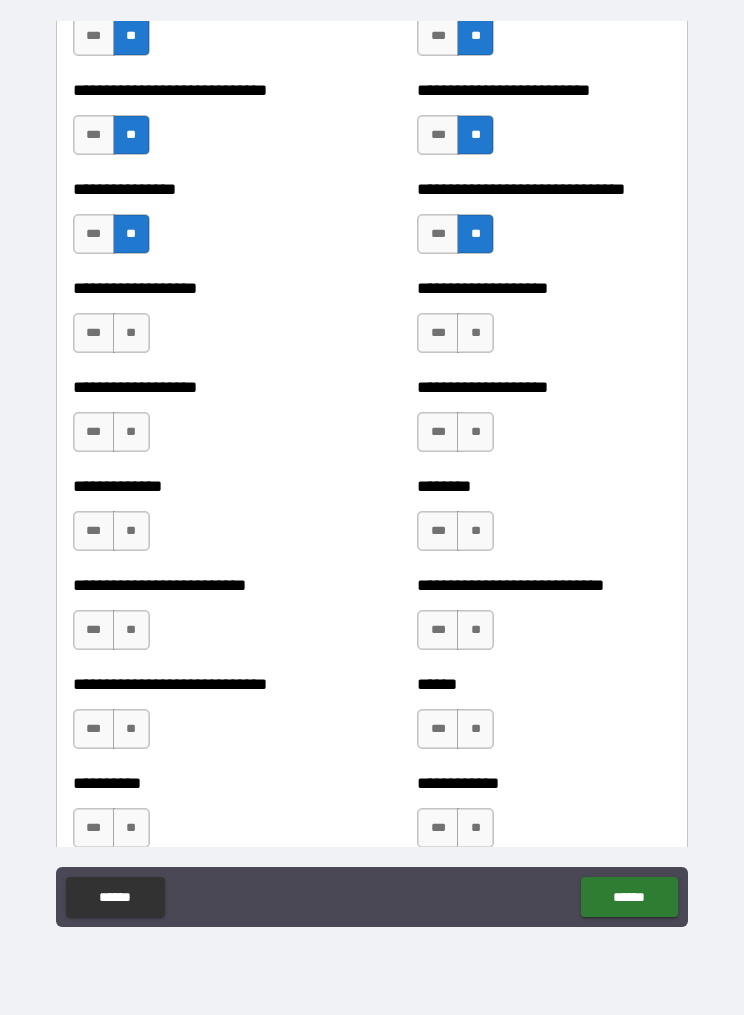 click on "**" at bounding box center (131, 333) 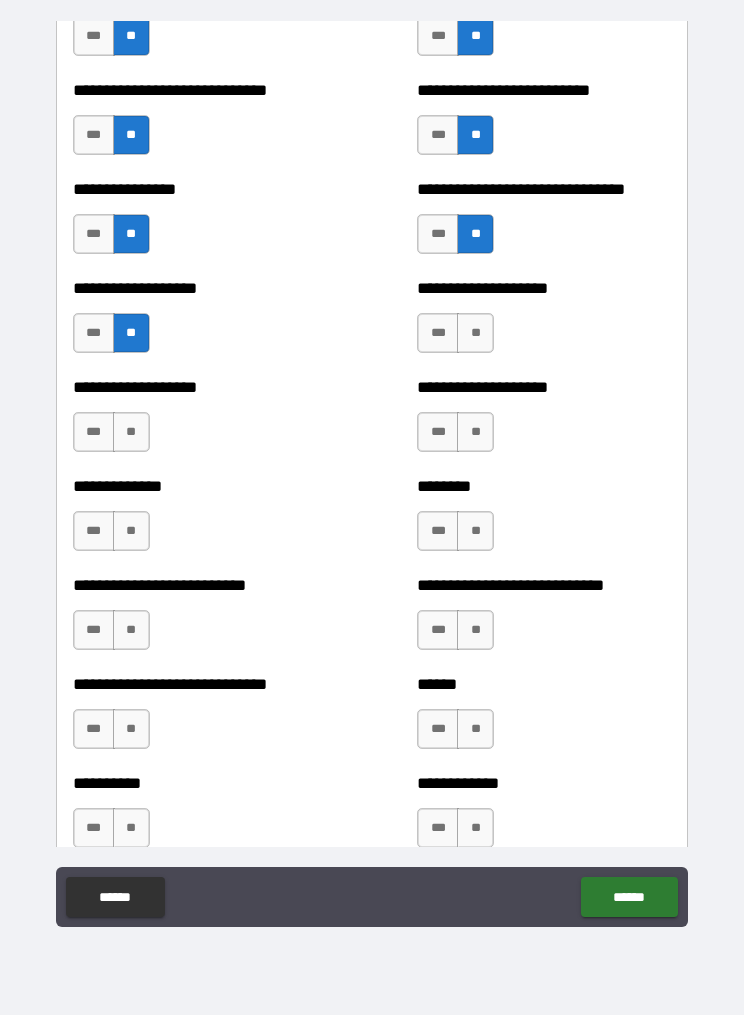 click on "**" at bounding box center [475, 333] 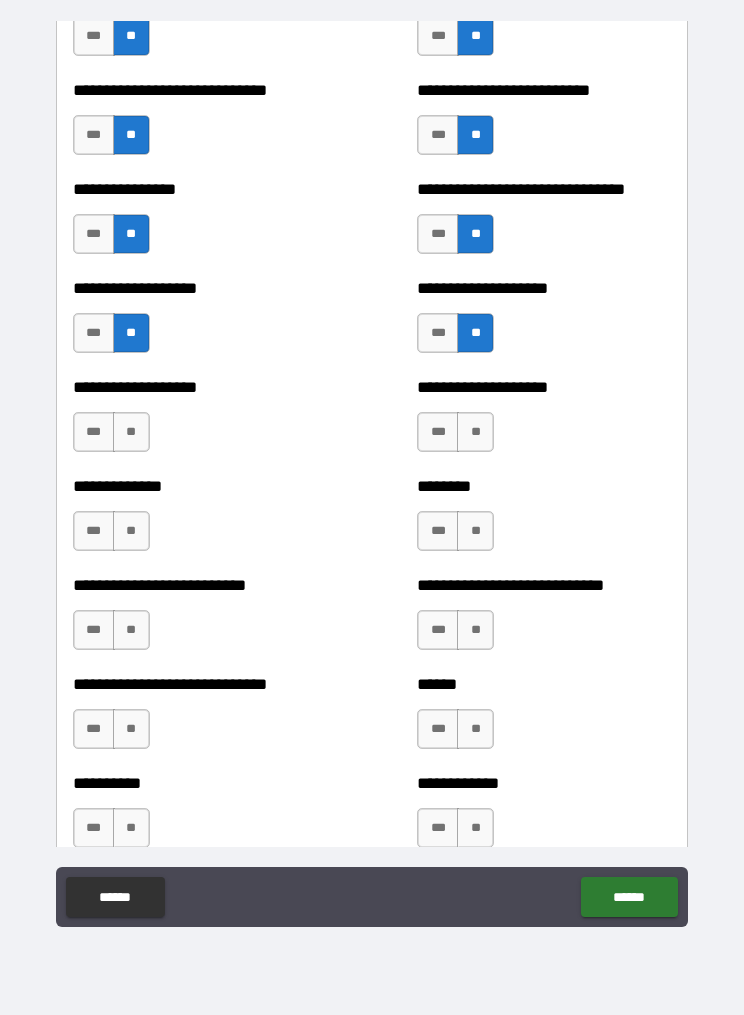 click on "**" at bounding box center (131, 432) 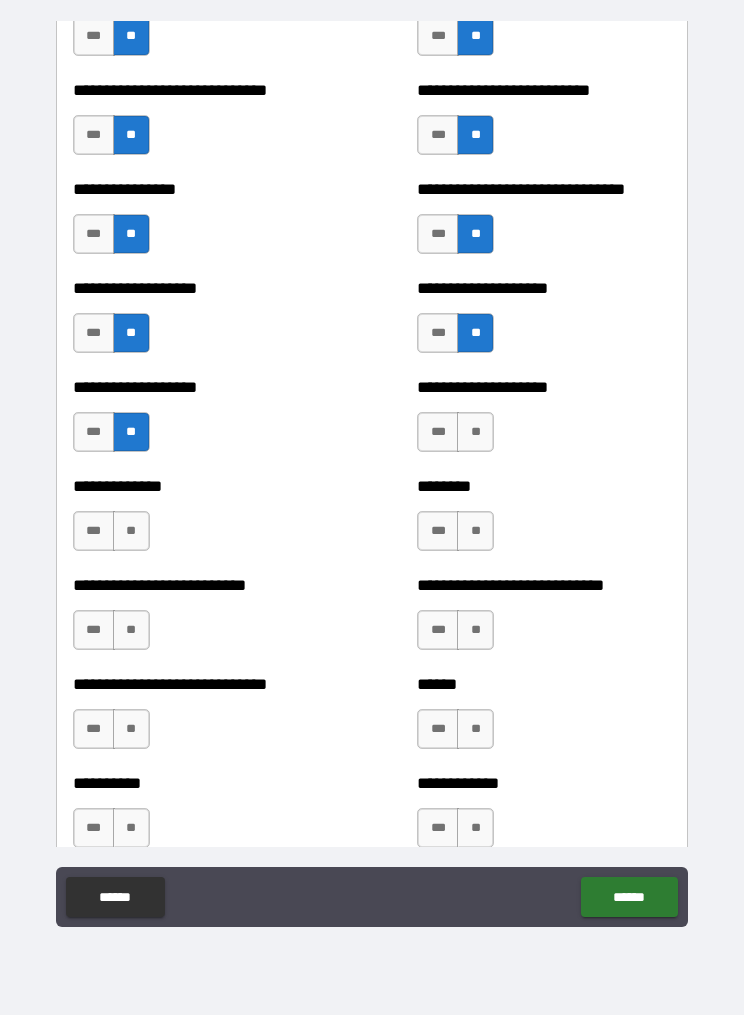click on "**" at bounding box center [475, 432] 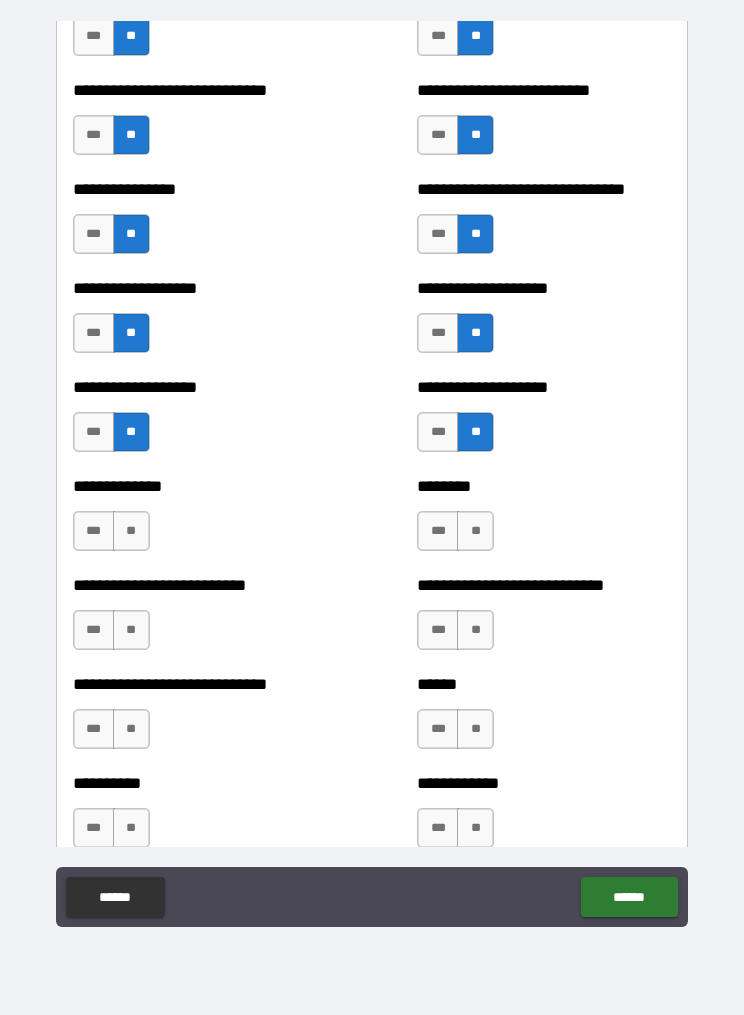 click on "**" at bounding box center [131, 531] 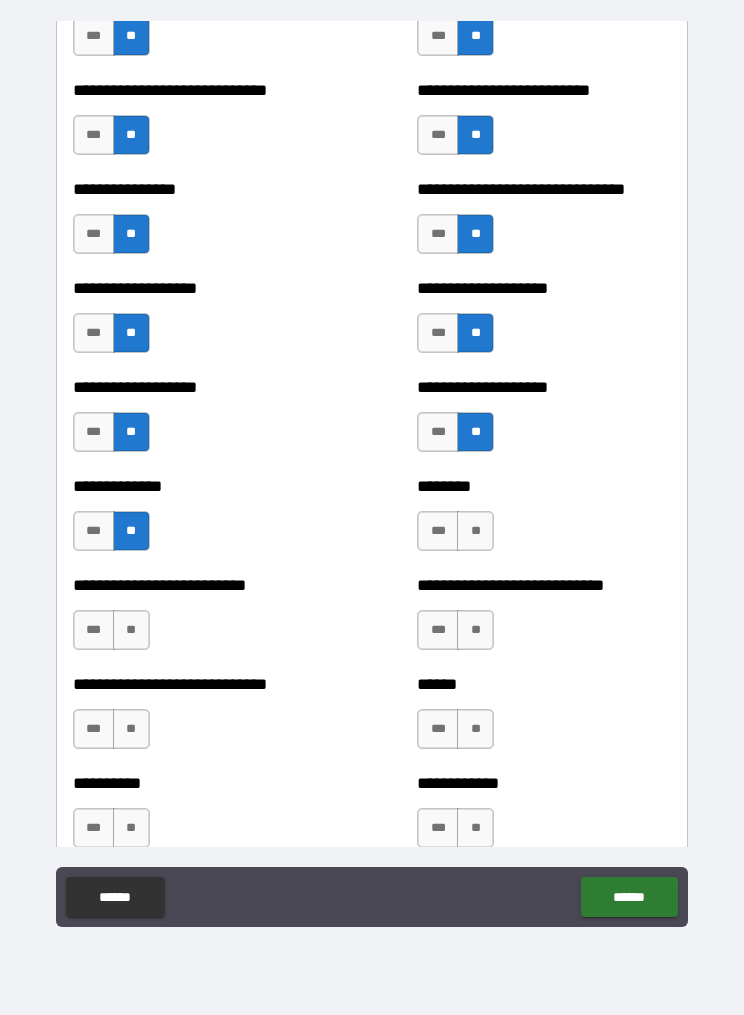 click on "**" at bounding box center [475, 531] 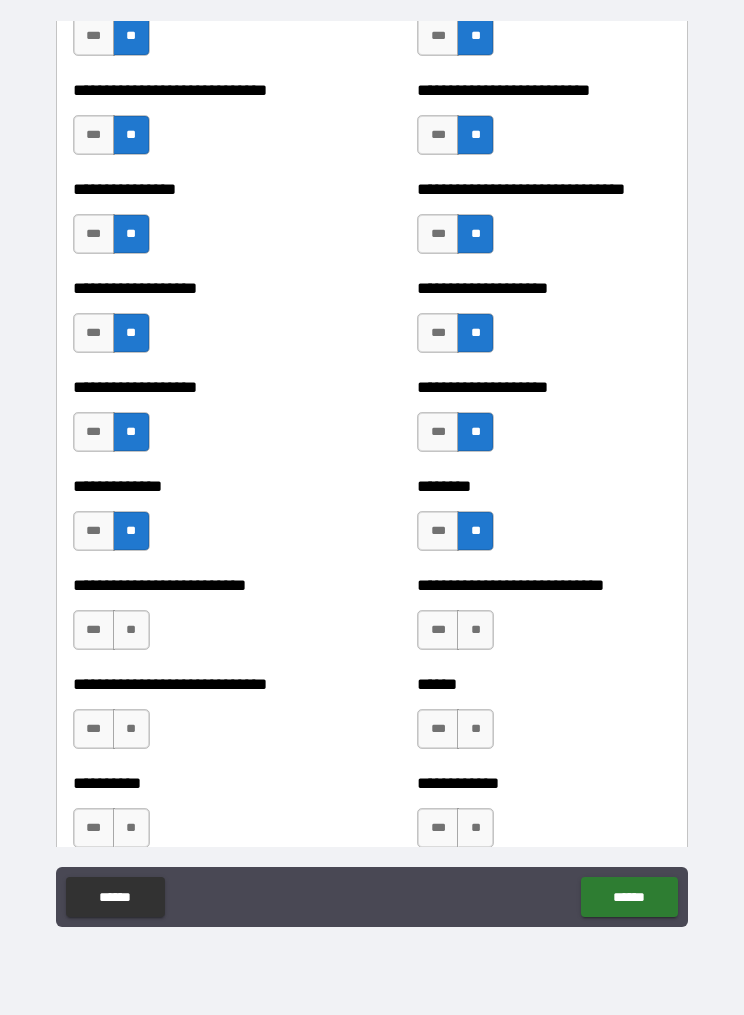 click on "**" at bounding box center (131, 630) 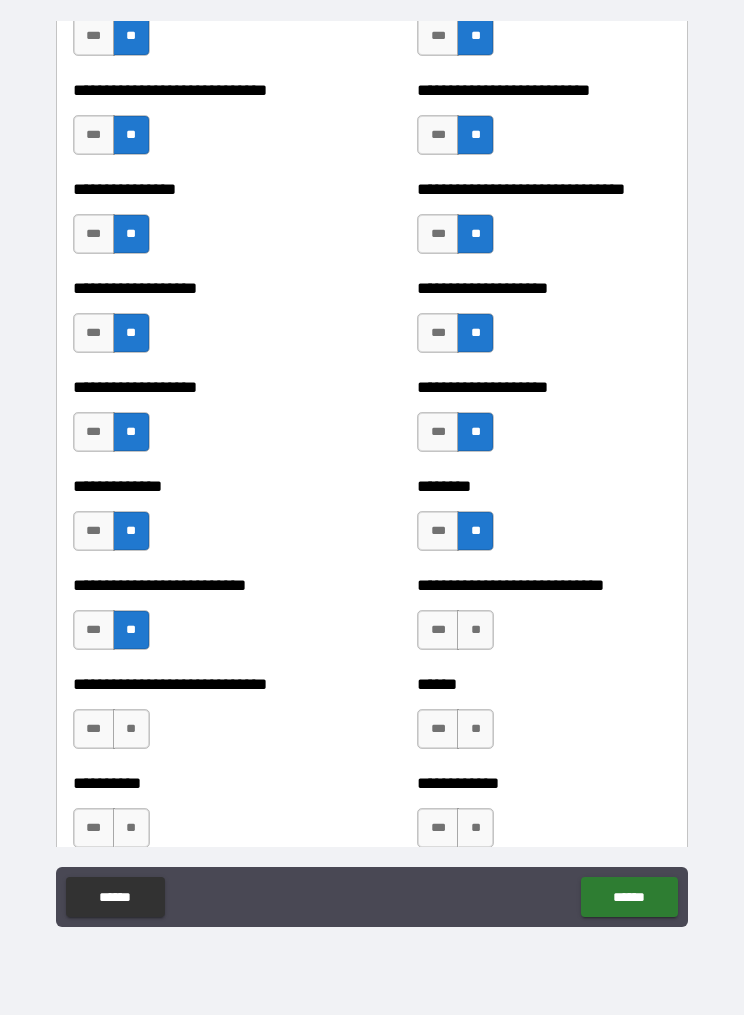 click on "**" at bounding box center [475, 630] 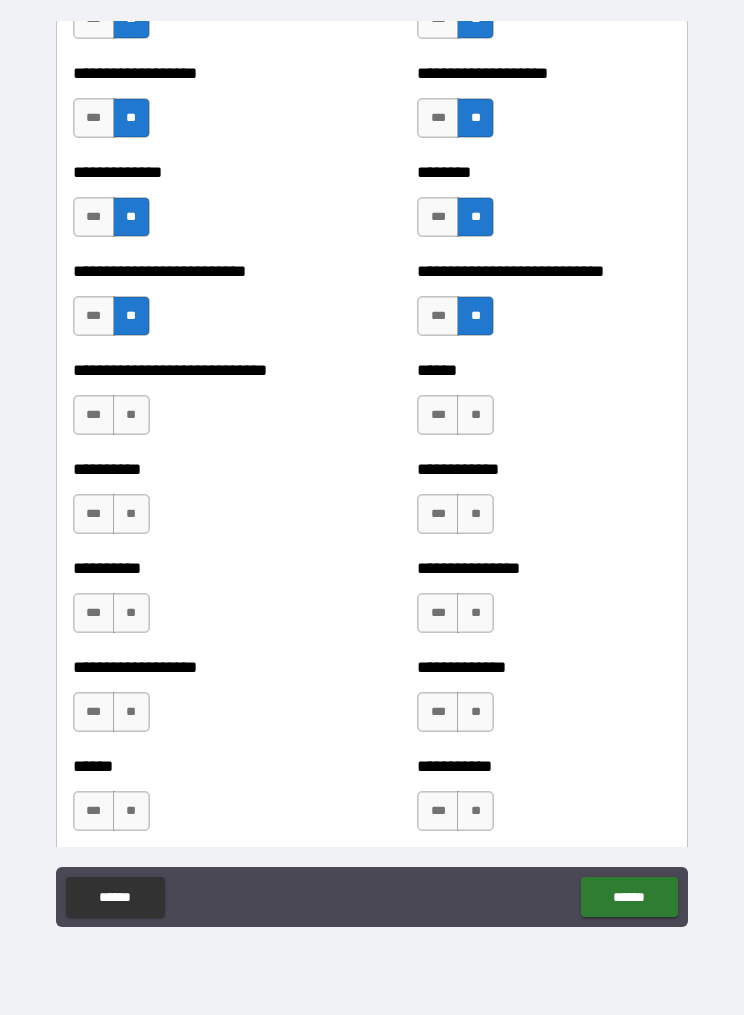 scroll, scrollTop: 4282, scrollLeft: 0, axis: vertical 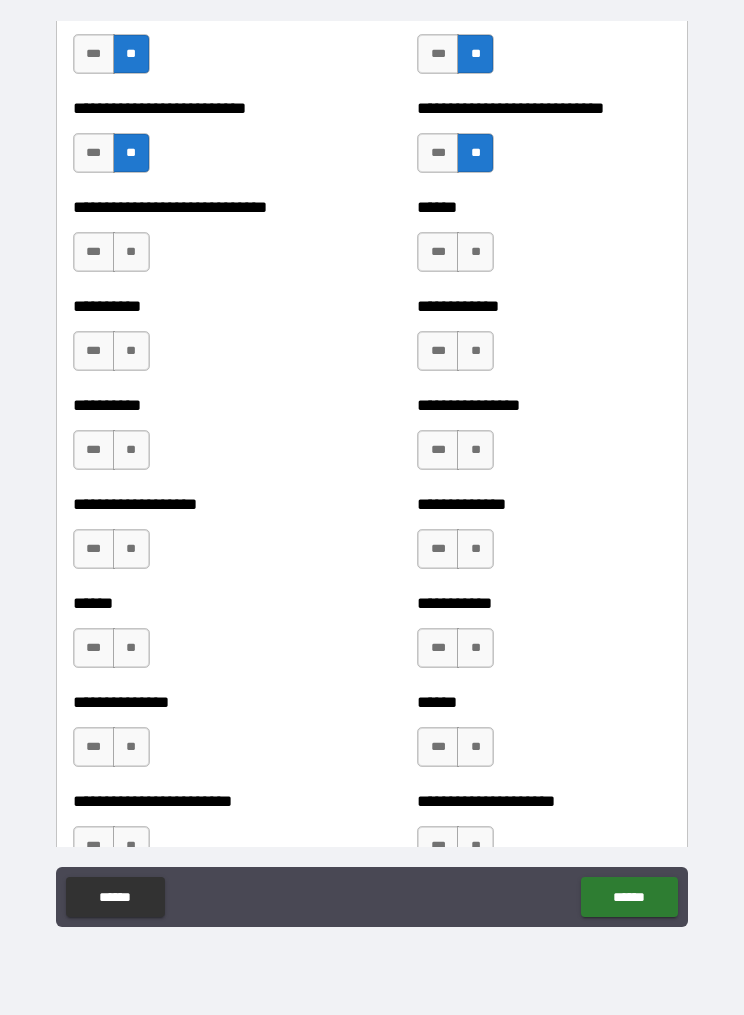 click on "**" at bounding box center [475, 252] 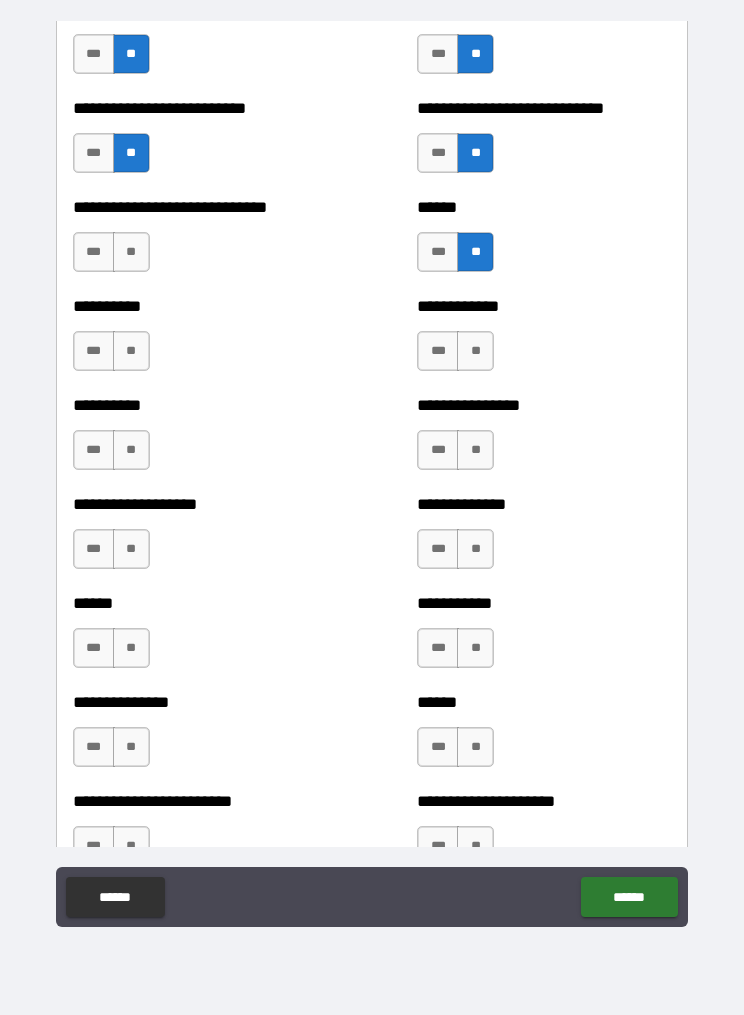 click on "**" at bounding box center (131, 252) 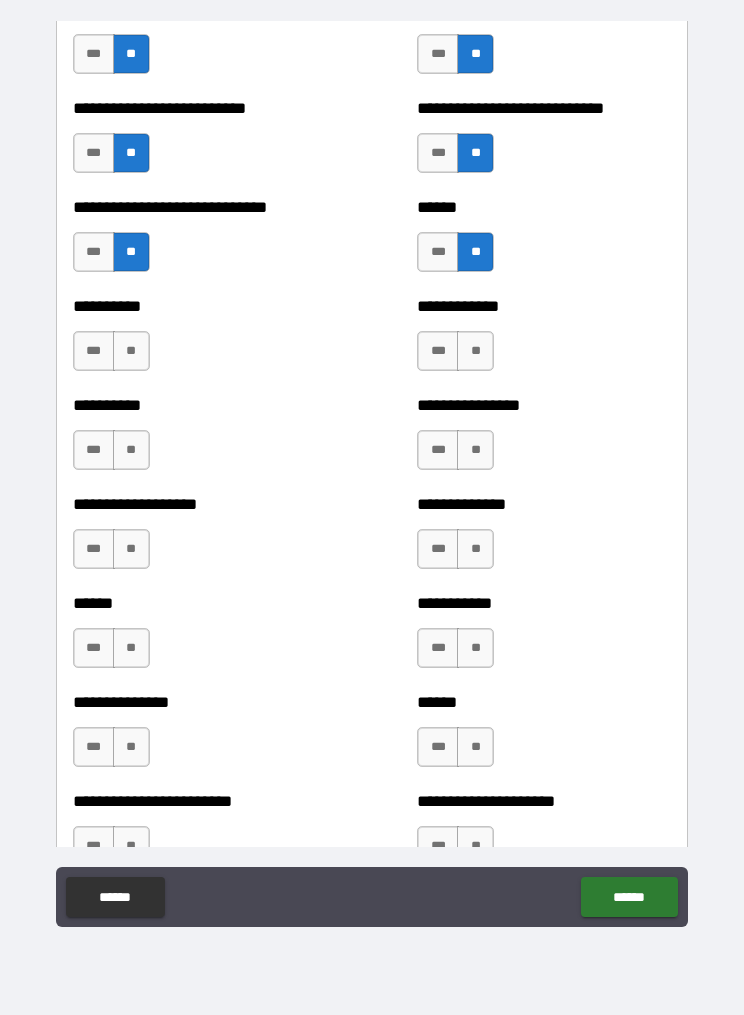 click on "**" at bounding box center [131, 351] 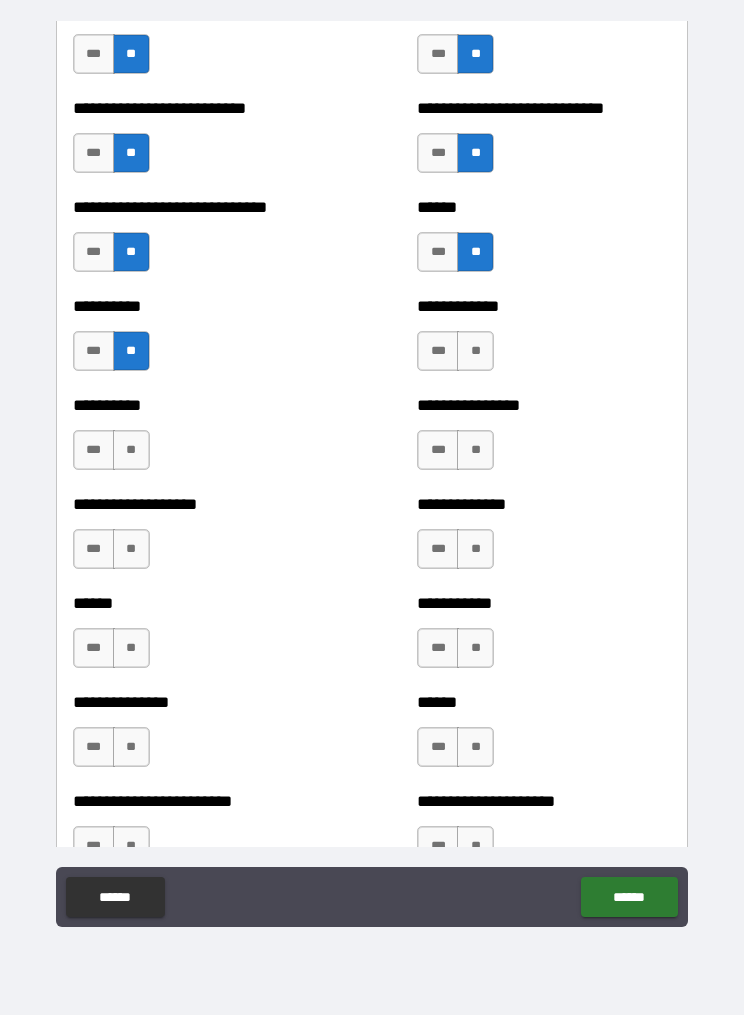 click on "**" at bounding box center [475, 351] 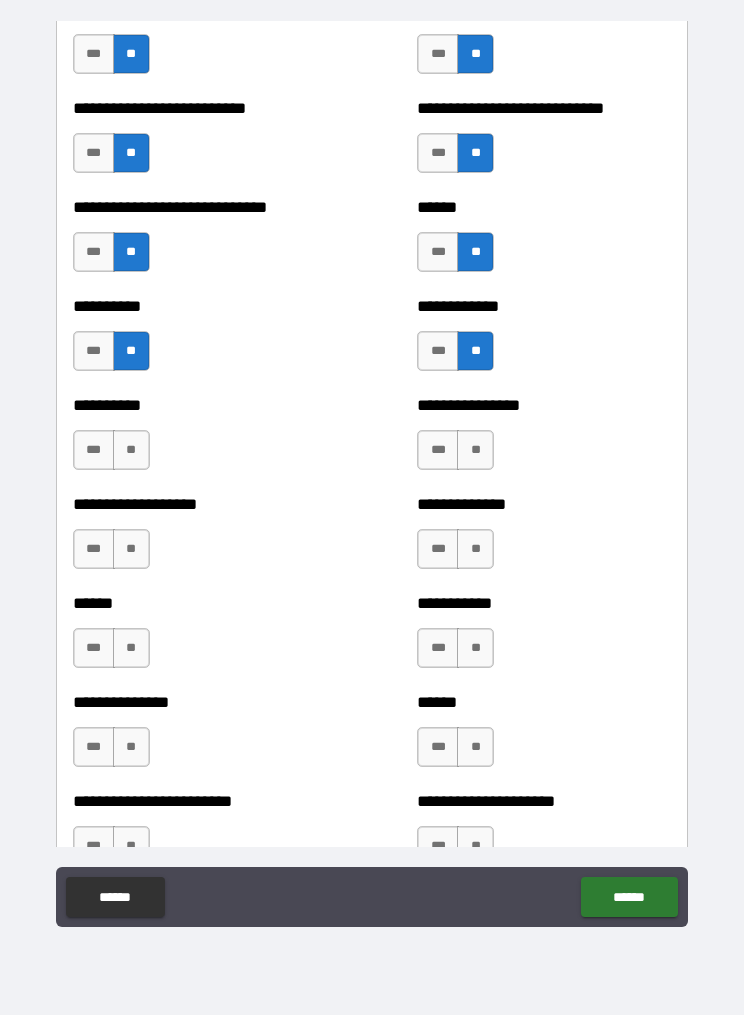 click on "**" at bounding box center (475, 450) 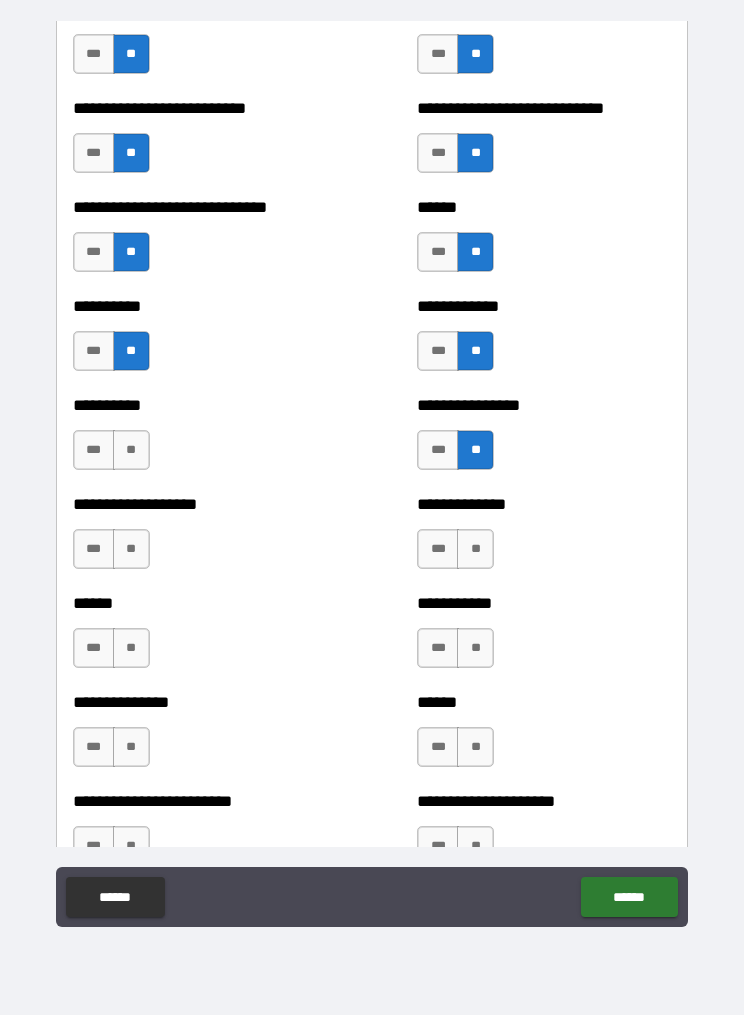 click on "**" at bounding box center (131, 450) 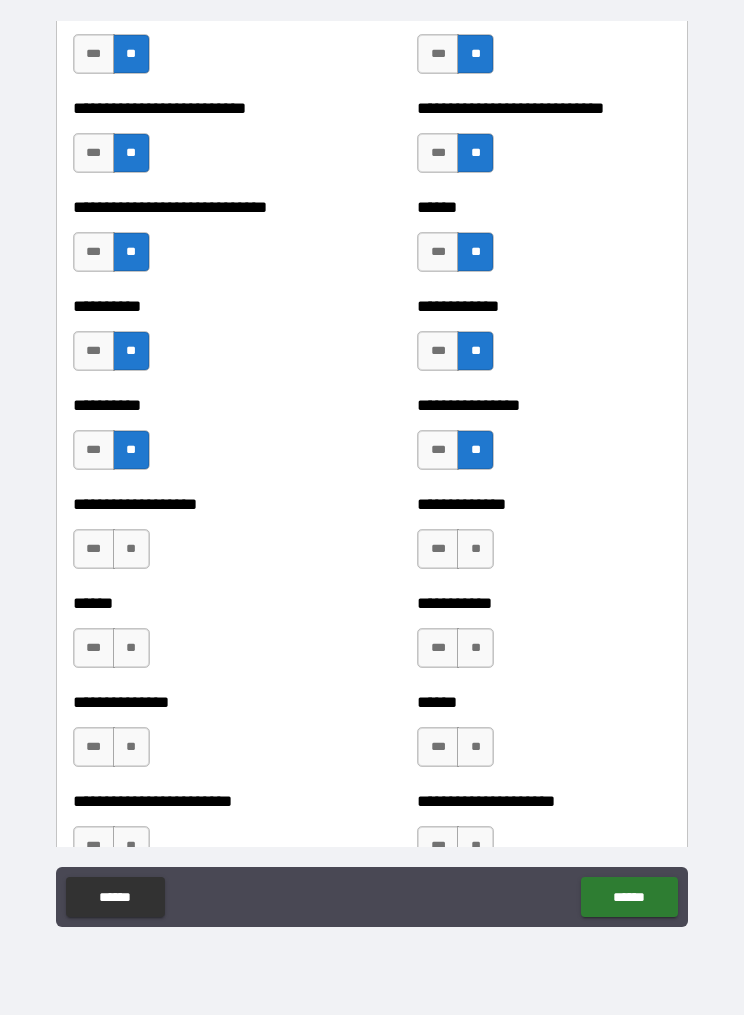 click on "**" at bounding box center [131, 549] 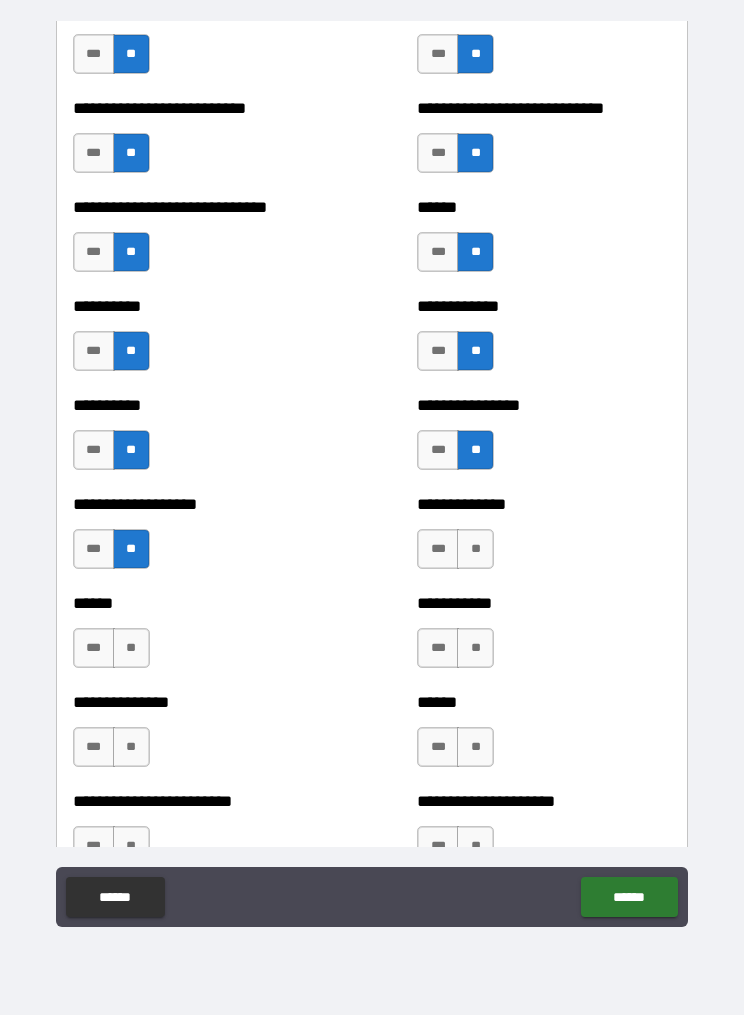 click on "**" at bounding box center [475, 549] 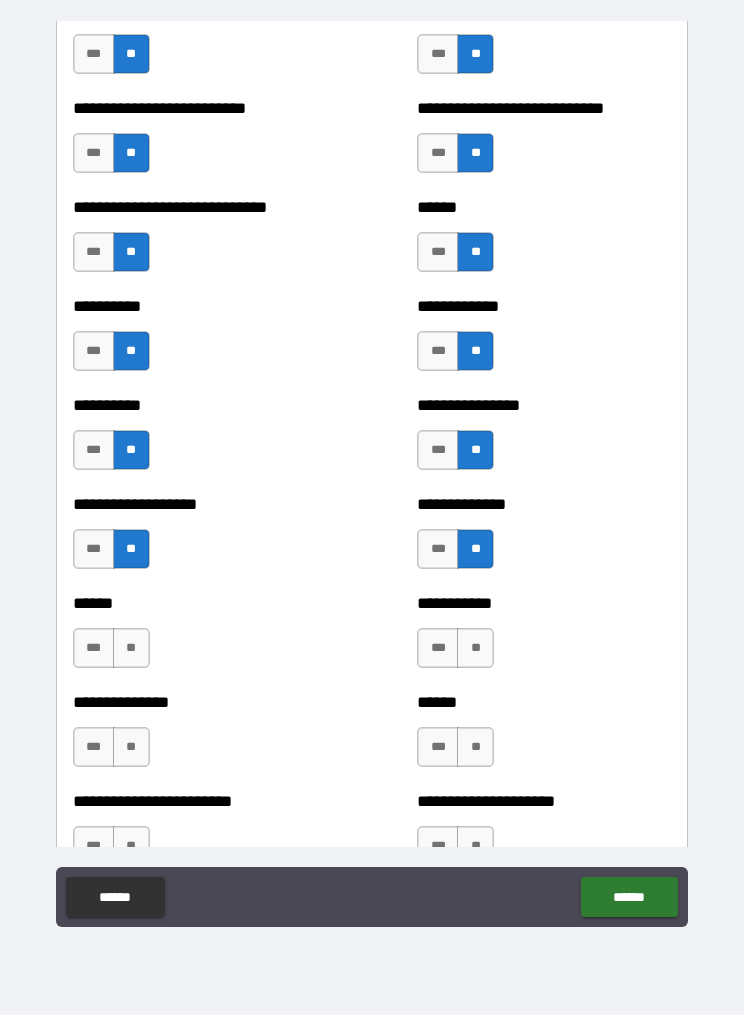 click on "**" at bounding box center (131, 648) 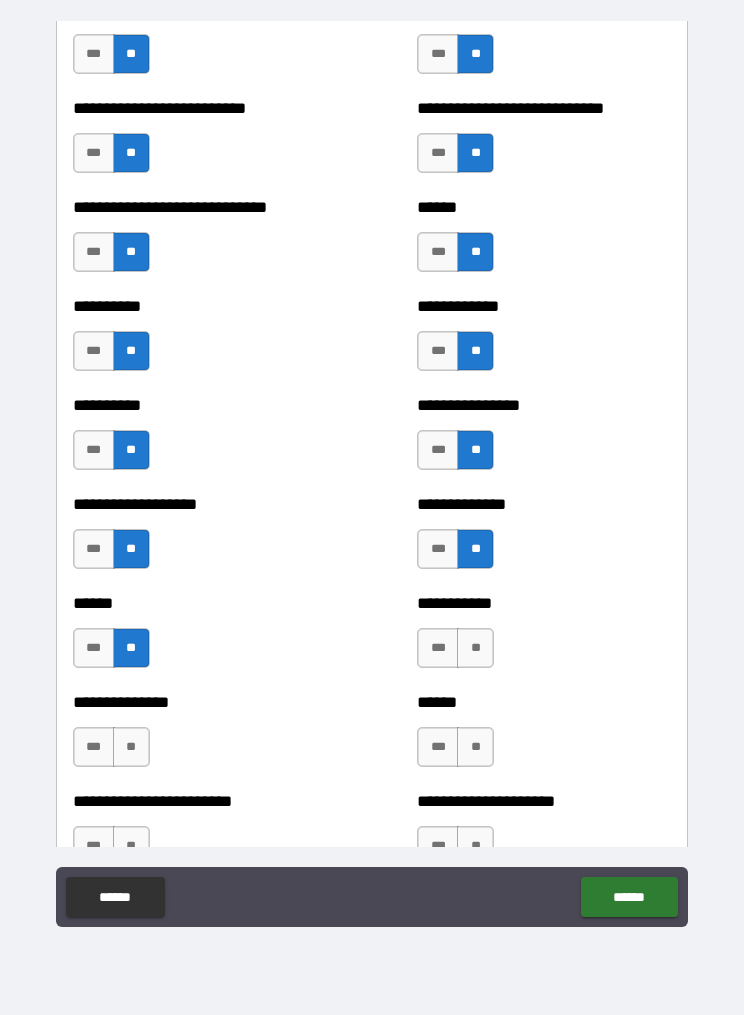 click on "**" at bounding box center (475, 648) 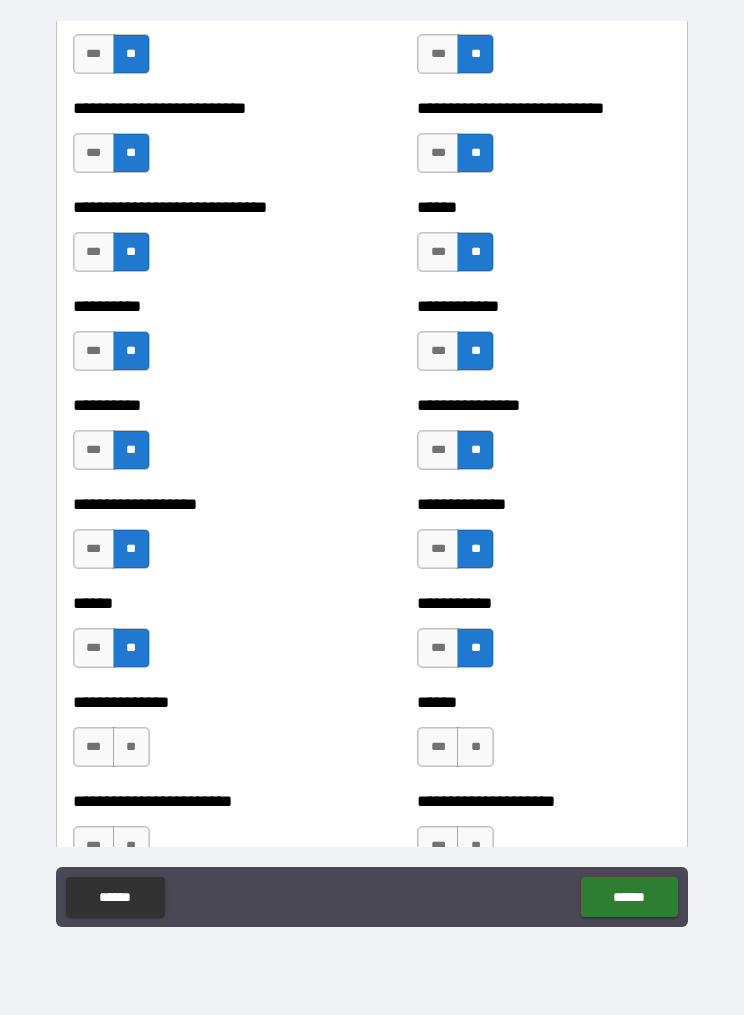 click on "**" at bounding box center [131, 747] 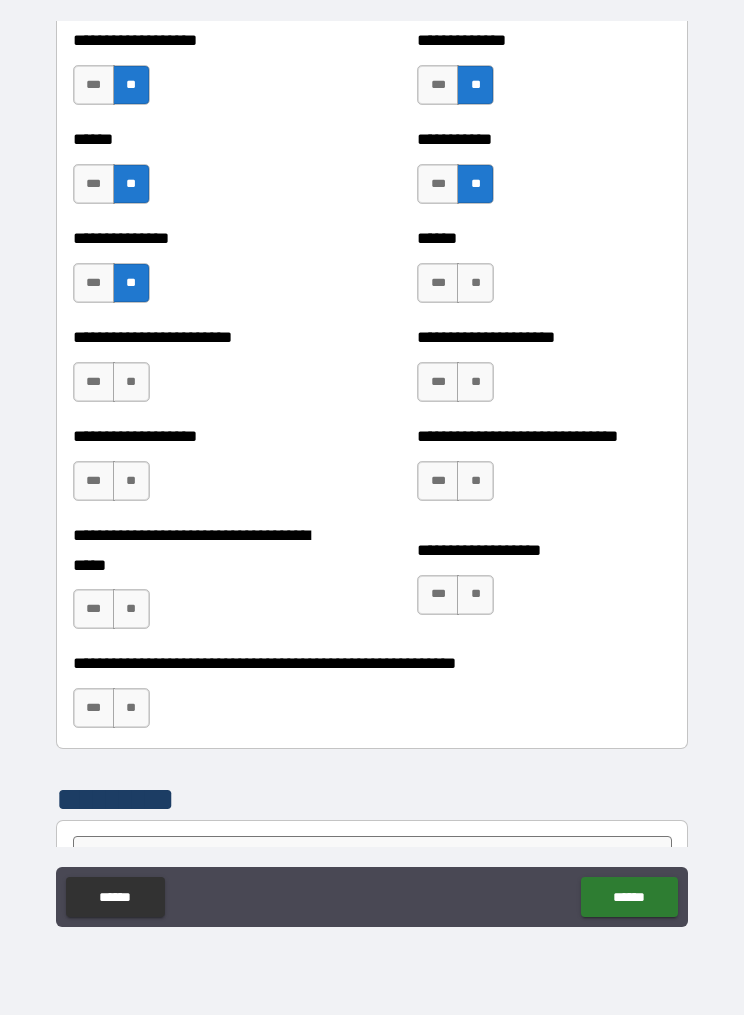 scroll, scrollTop: 4757, scrollLeft: 0, axis: vertical 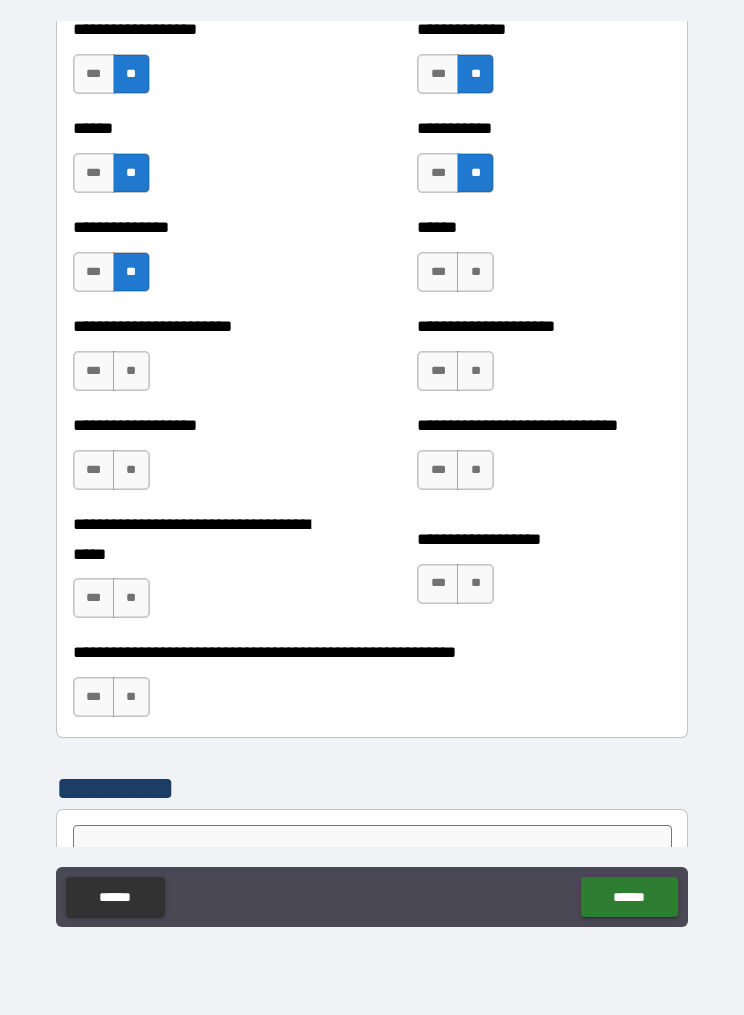 click on "**" at bounding box center (475, 272) 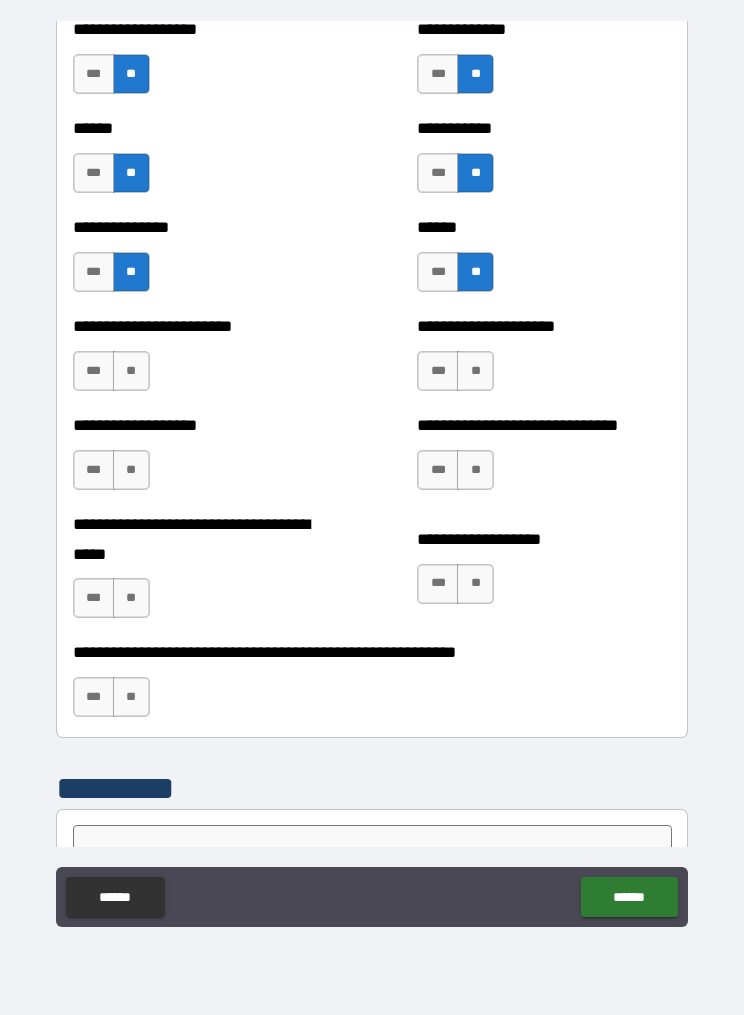 click on "**" at bounding box center [131, 371] 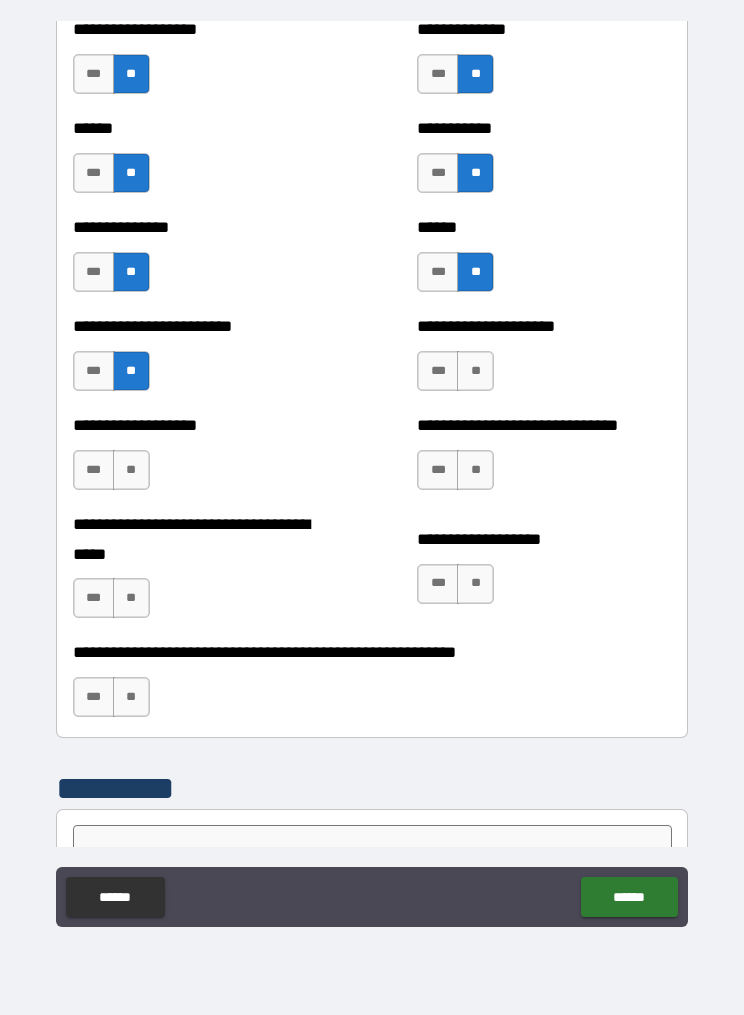 click on "**" at bounding box center [475, 371] 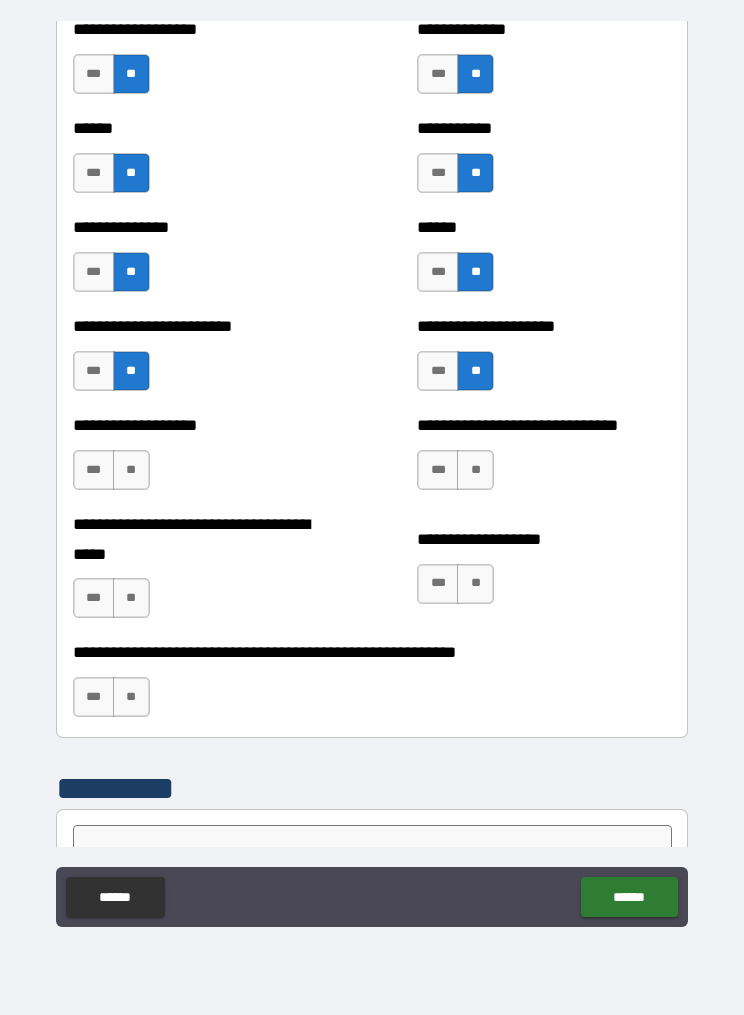 click on "**" at bounding box center [131, 470] 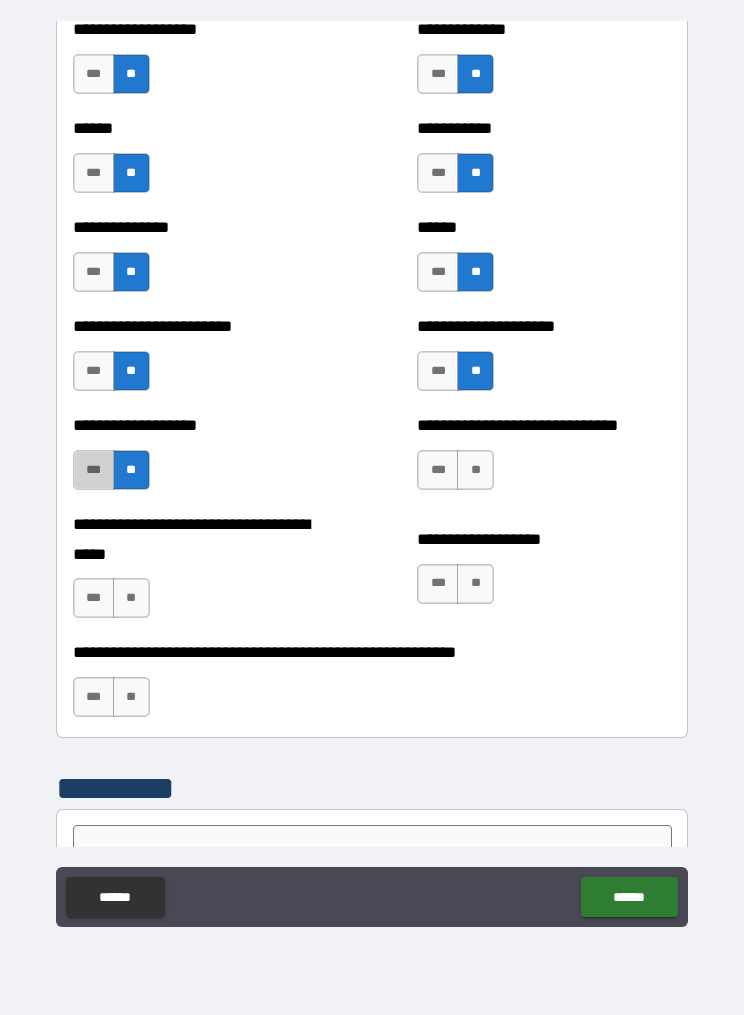 click on "***" at bounding box center [94, 470] 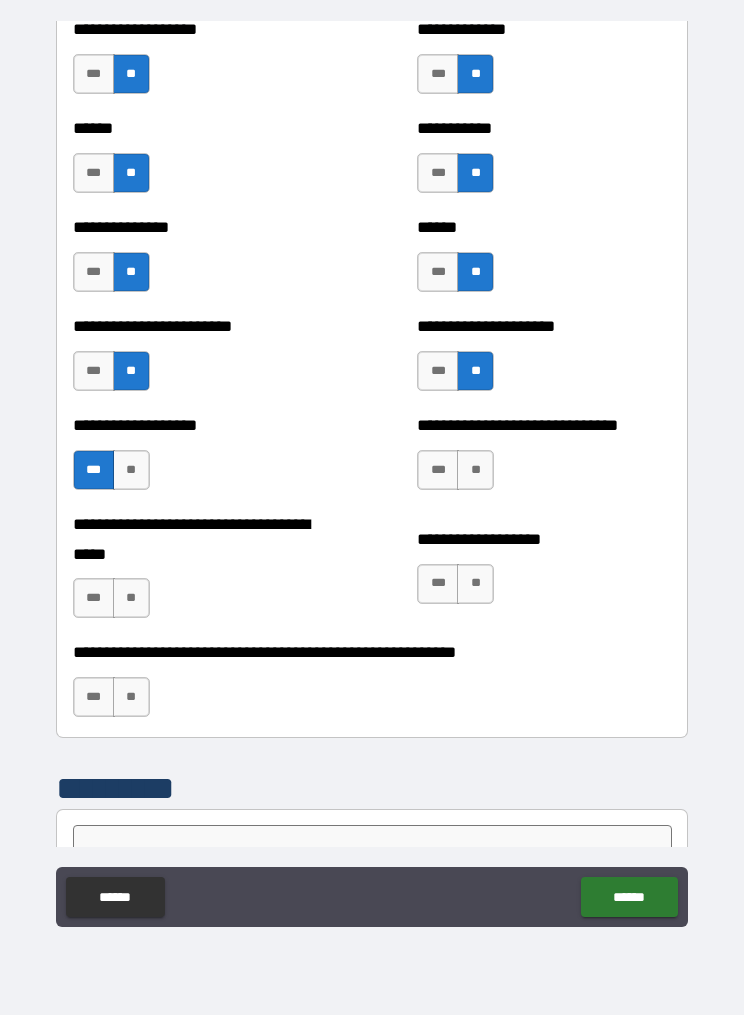 click on "**" at bounding box center (475, 470) 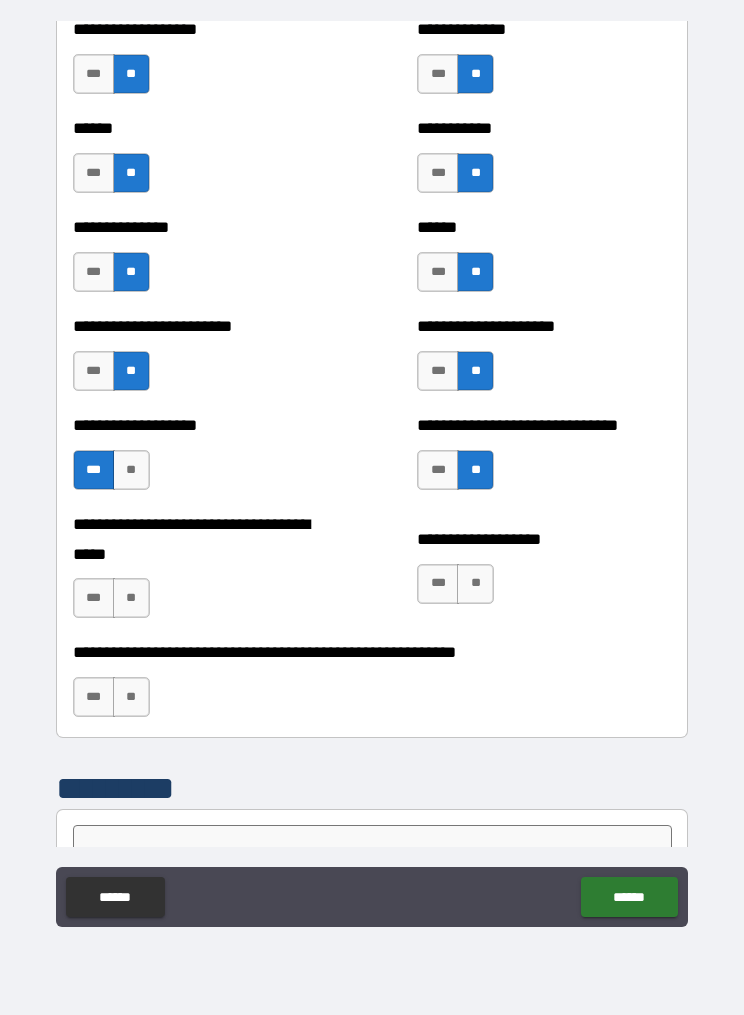 click on "**" at bounding box center (131, 598) 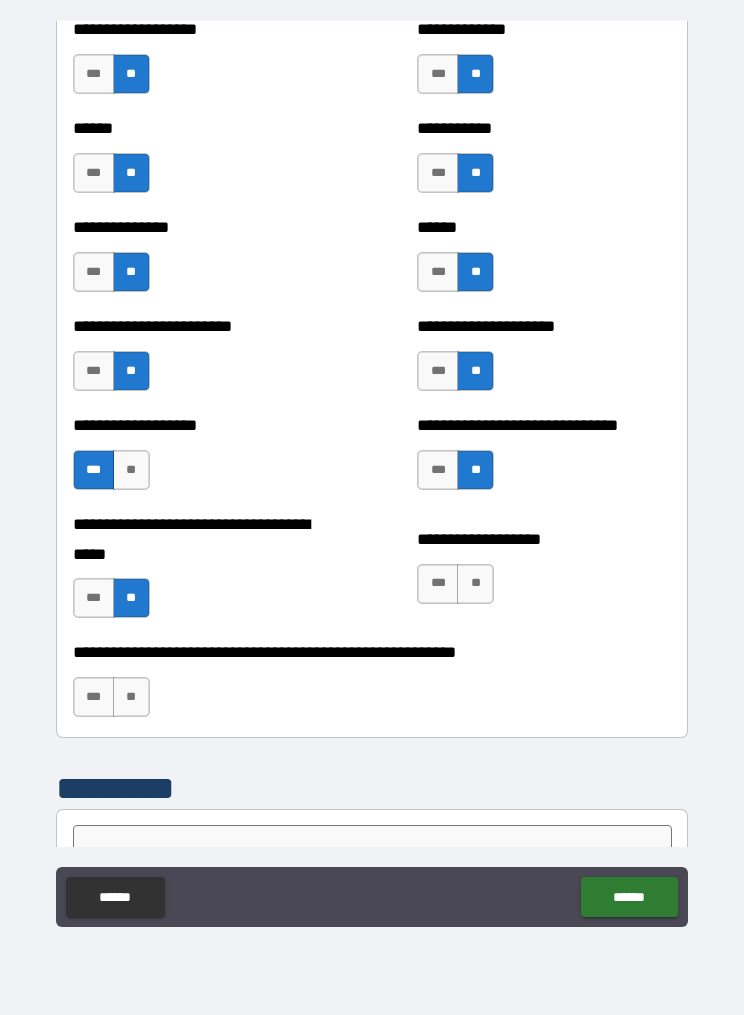 click on "**" at bounding box center (475, 584) 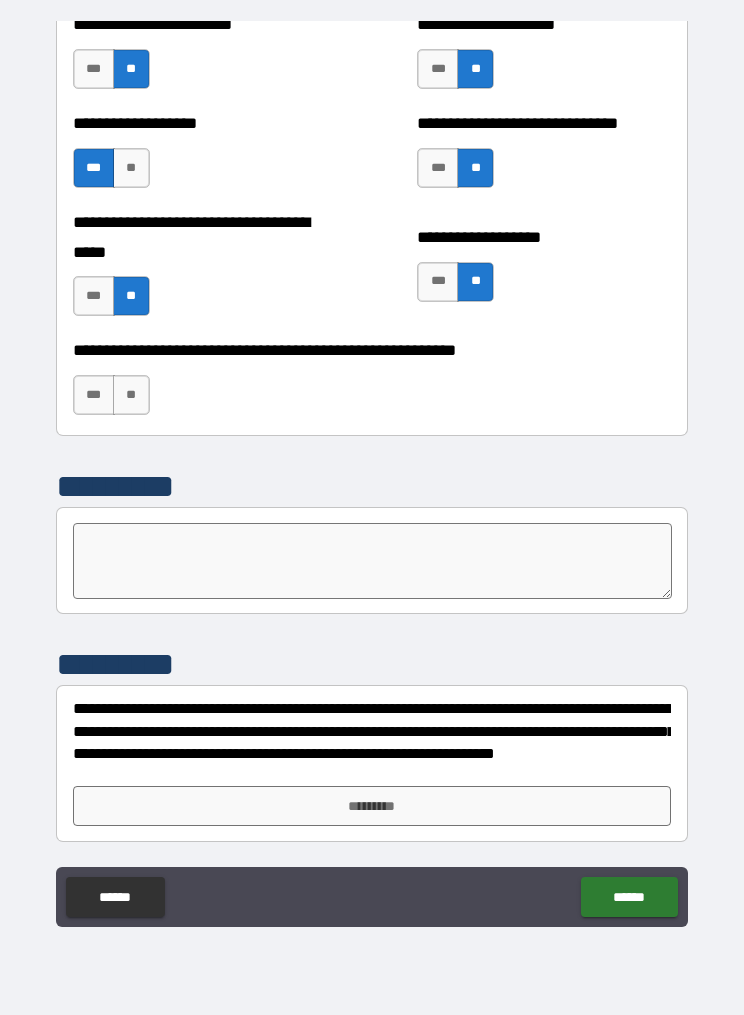 scroll, scrollTop: 5059, scrollLeft: 0, axis: vertical 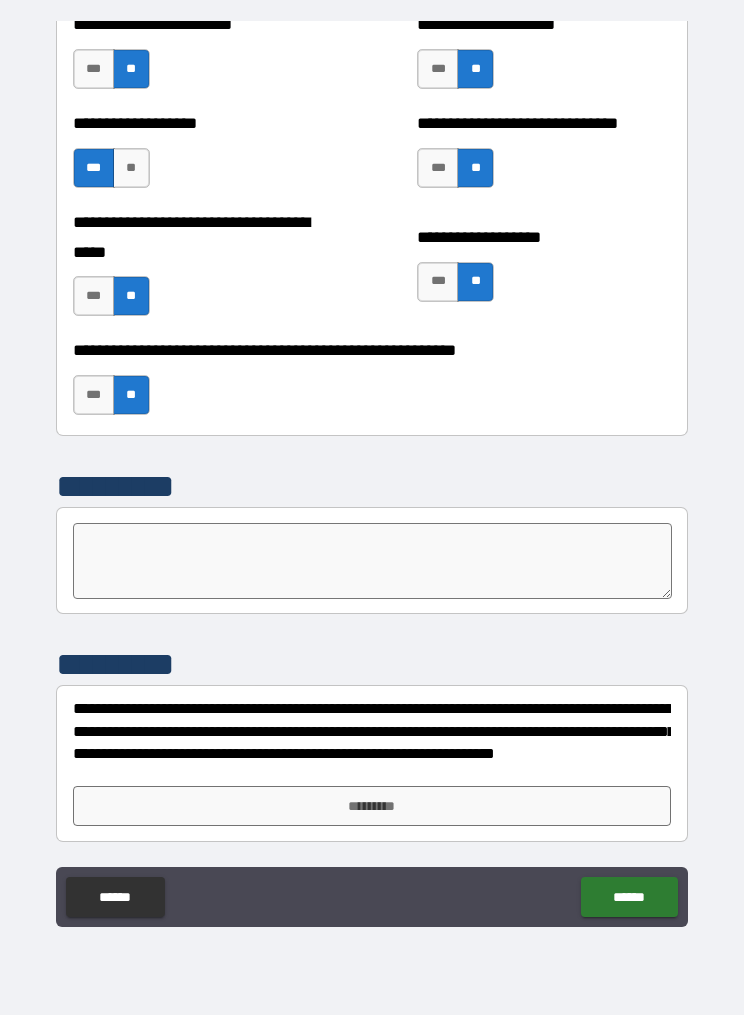click on "*********" at bounding box center (372, 806) 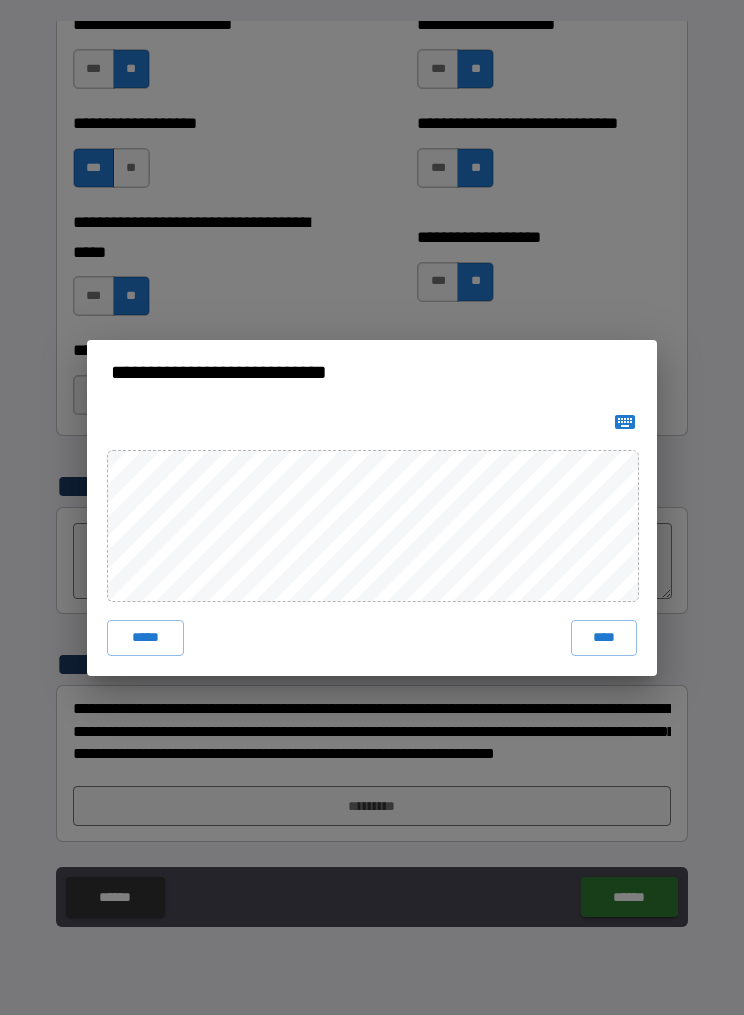 click on "****" at bounding box center (604, 638) 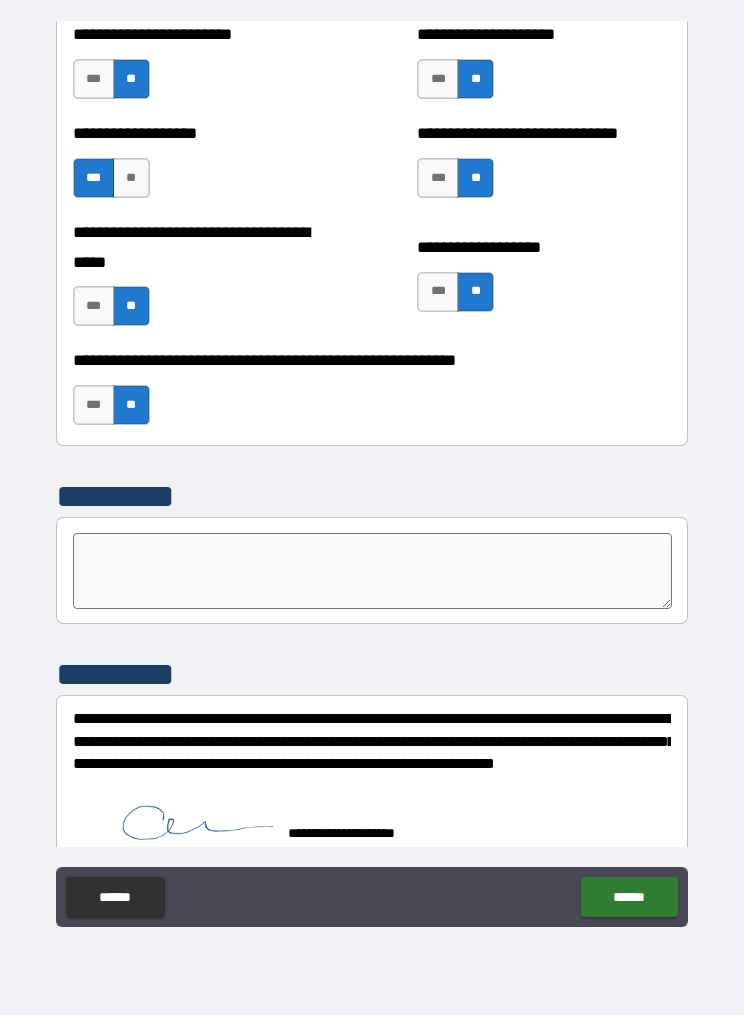 click on "******" at bounding box center (629, 897) 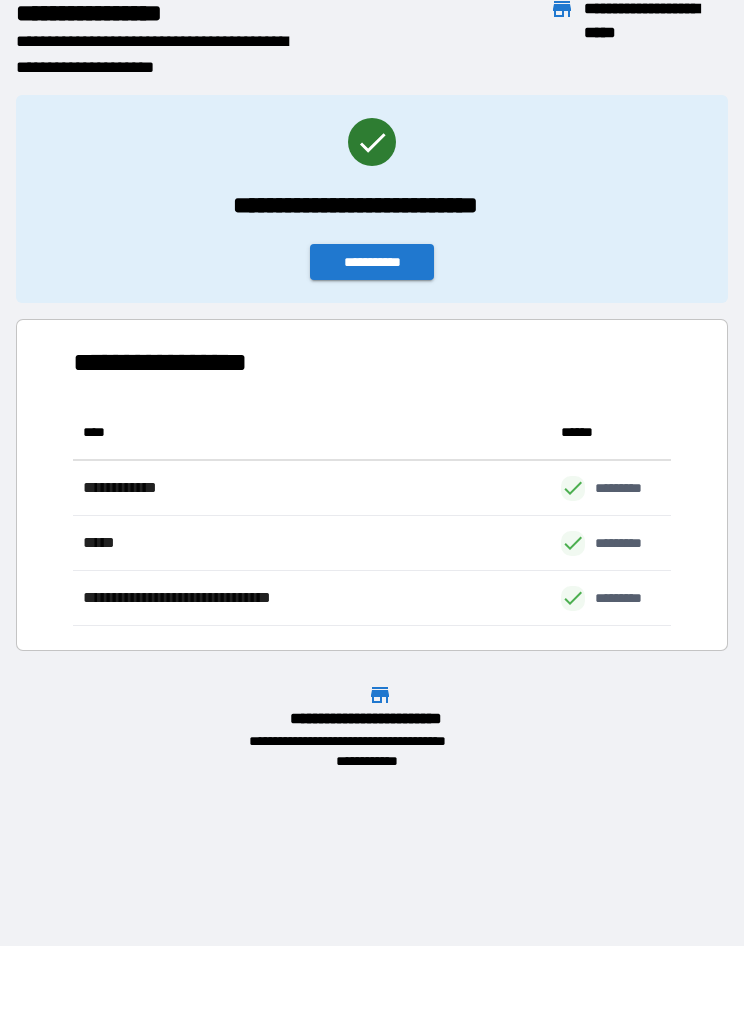scroll, scrollTop: 1, scrollLeft: 1, axis: both 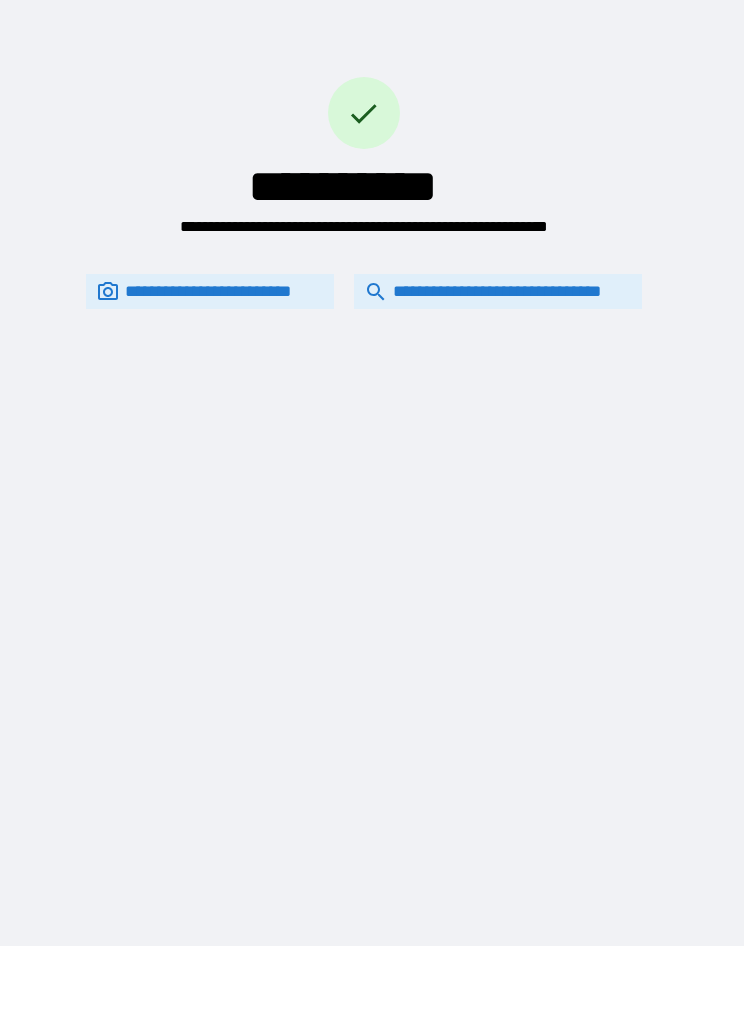 click on "**********" at bounding box center [498, 291] 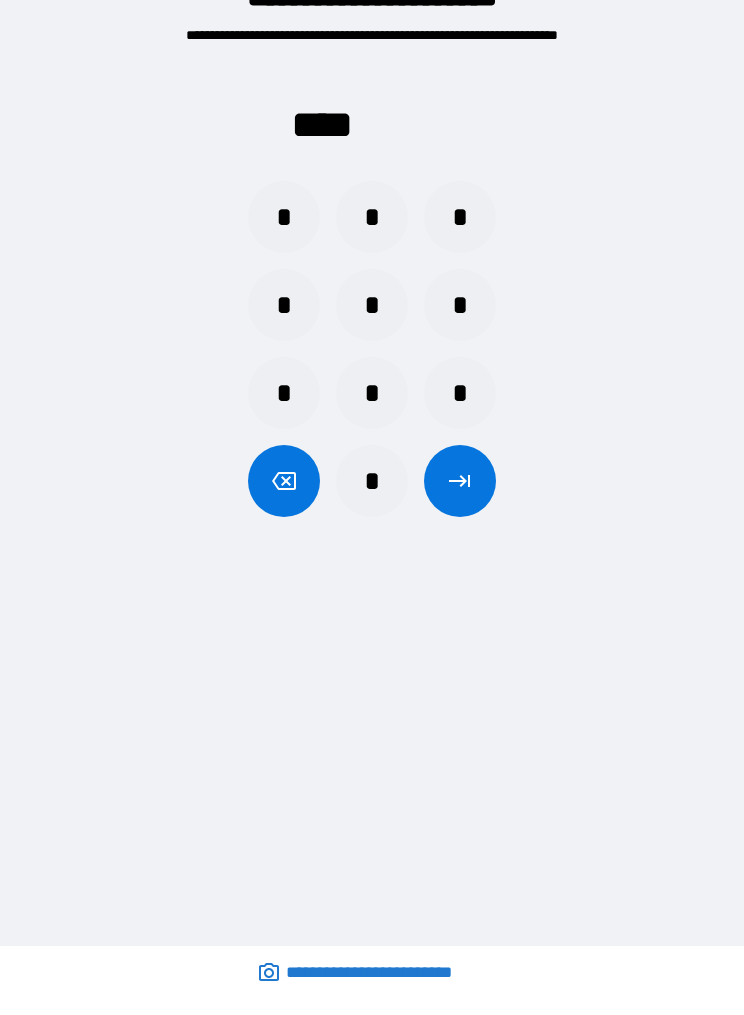 click on "*" at bounding box center (284, 217) 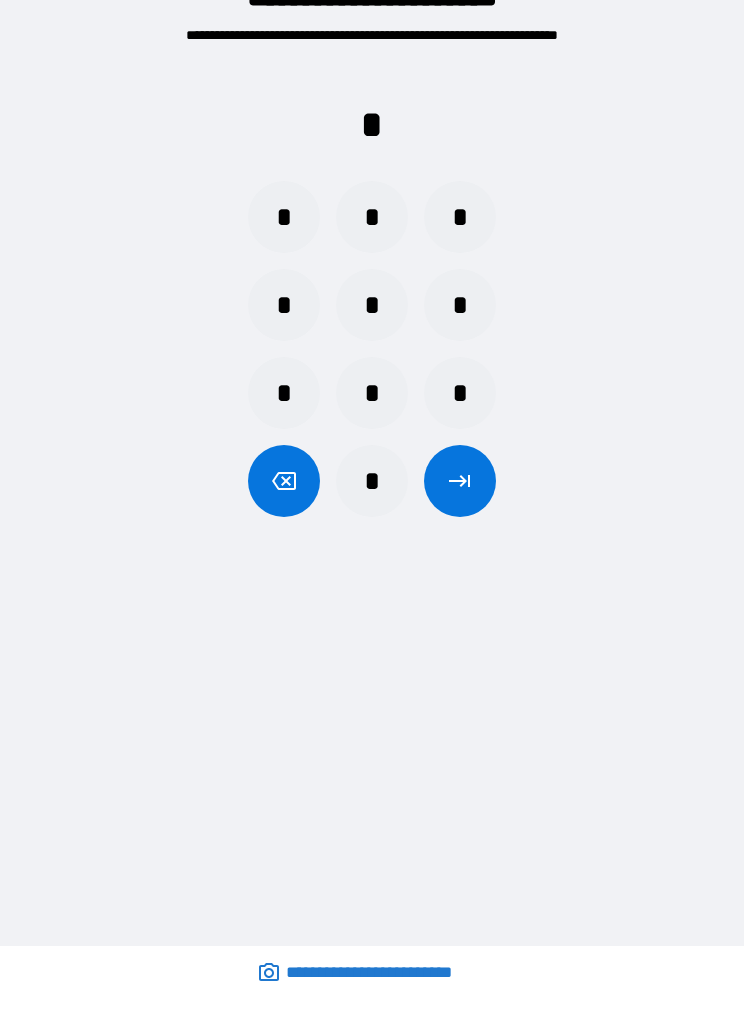 click on "*" at bounding box center (460, 305) 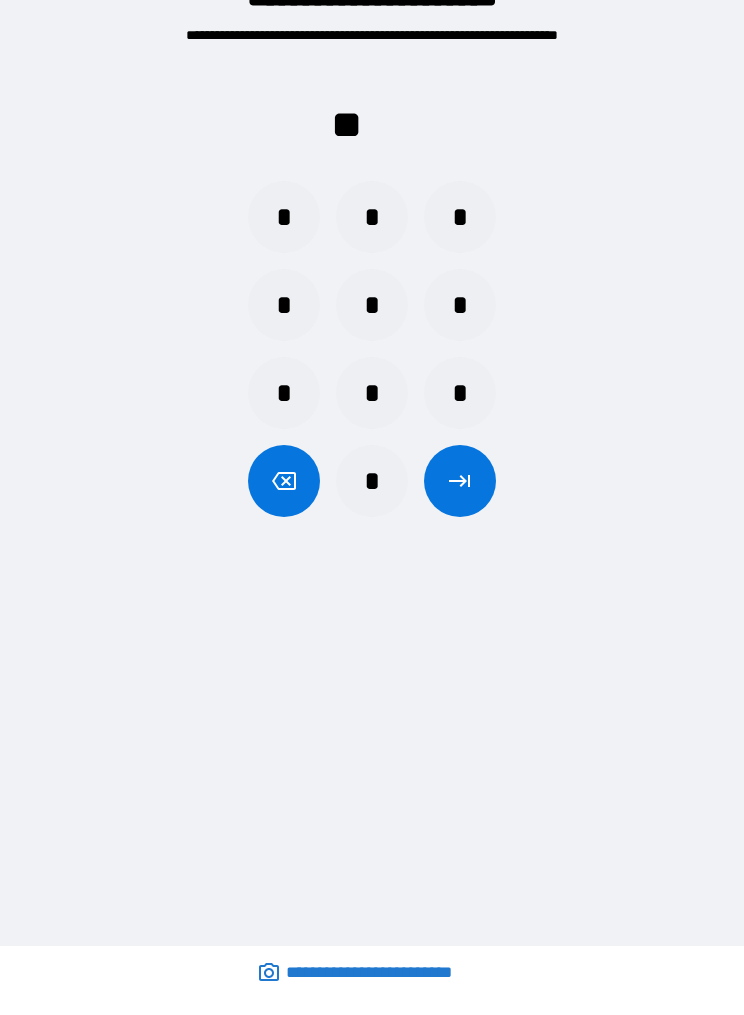 click on "*" at bounding box center (372, 481) 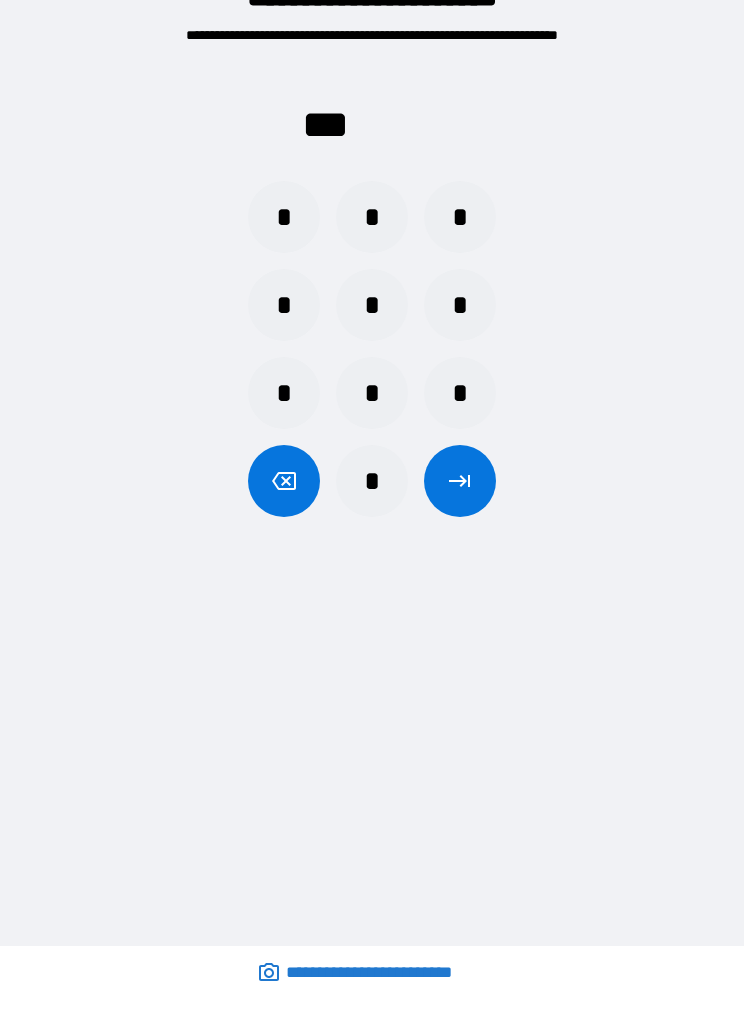 click on "*" at bounding box center (372, 481) 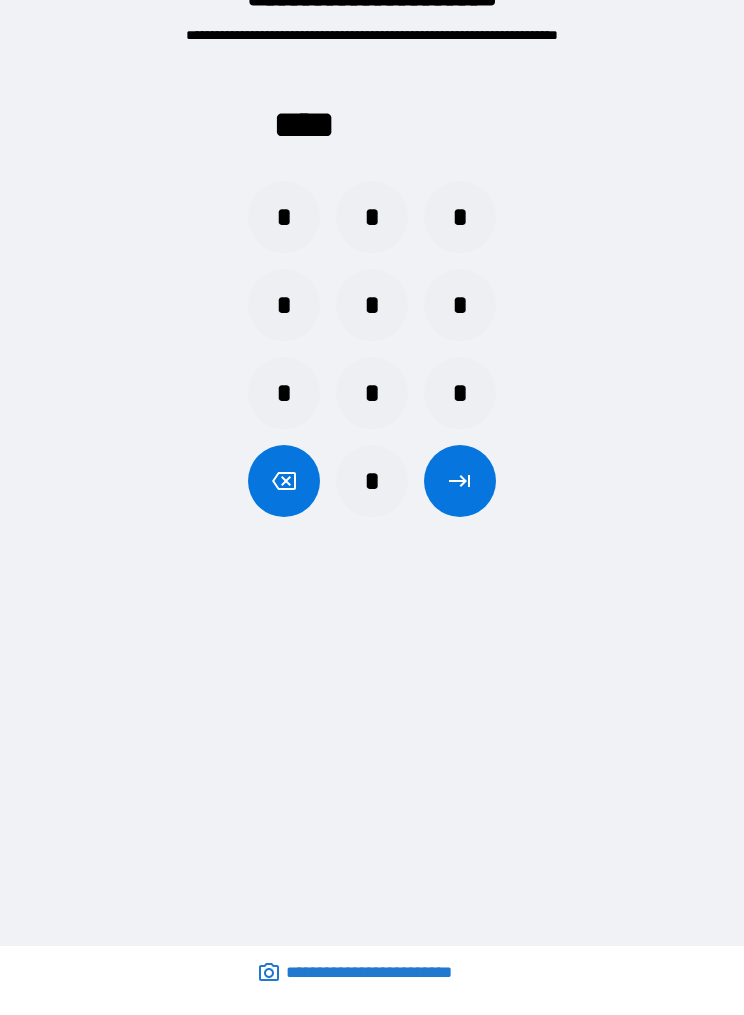 click 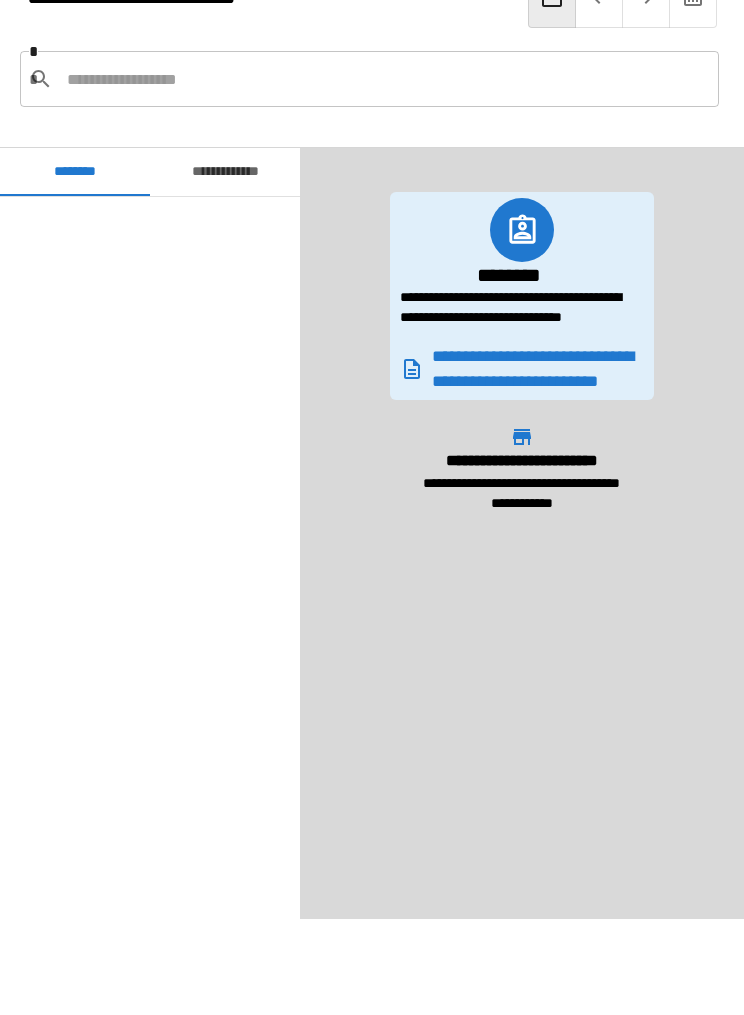 scroll, scrollTop: 1620, scrollLeft: 0, axis: vertical 